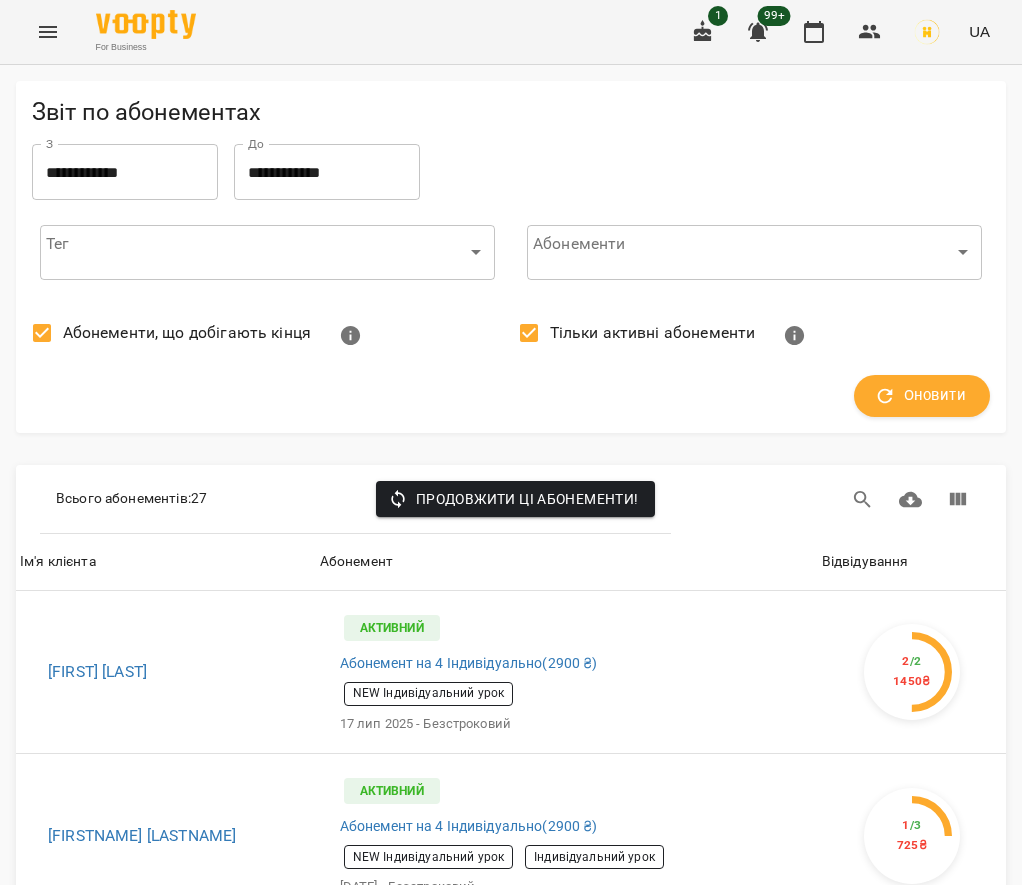 scroll, scrollTop: 0, scrollLeft: 0, axis: both 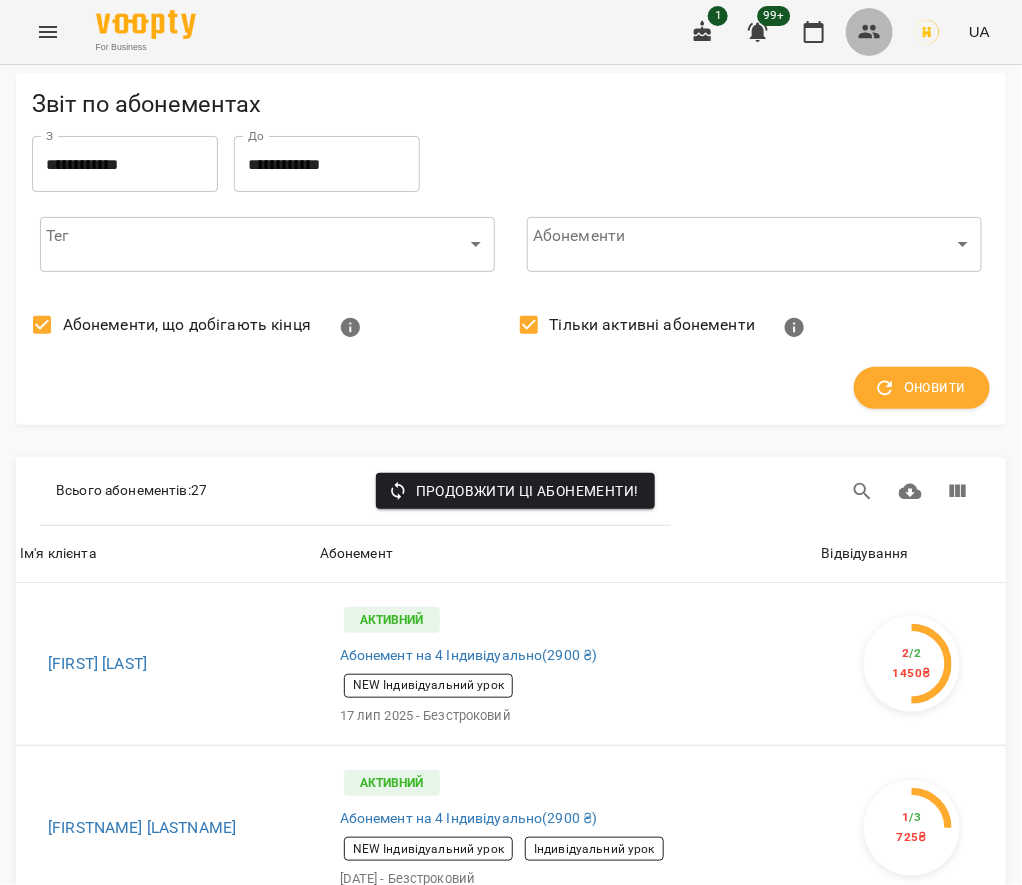 click 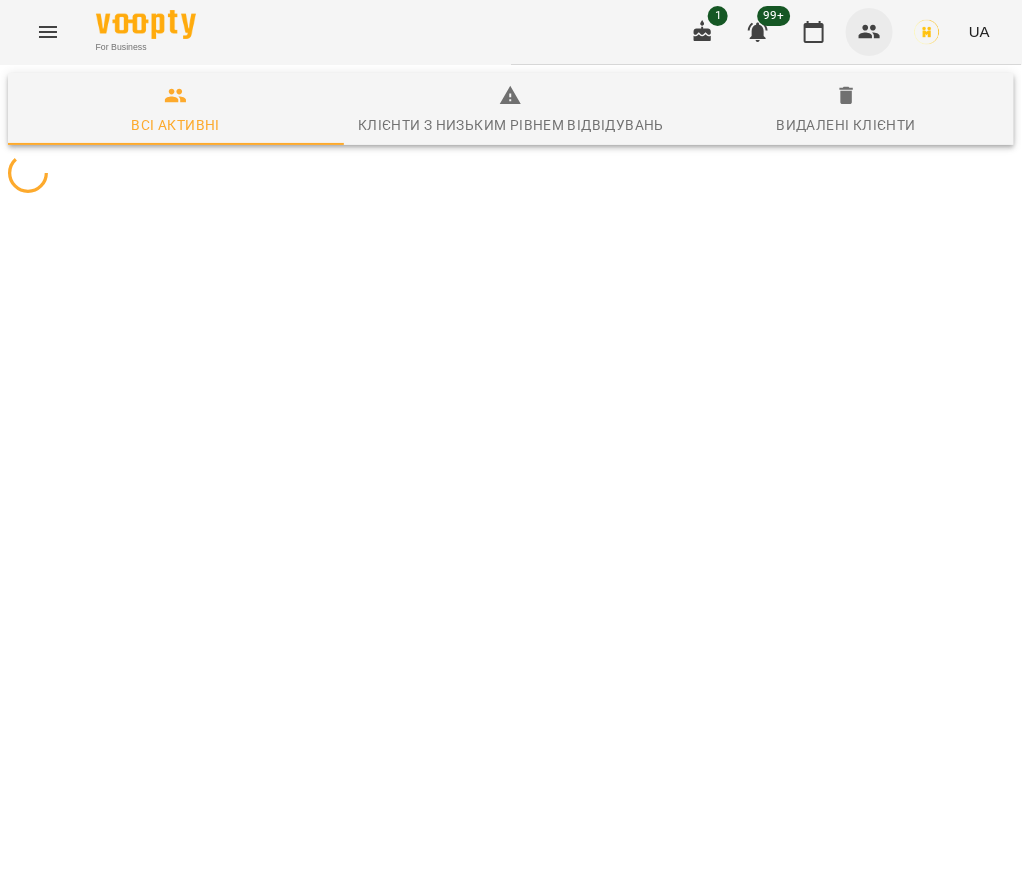 scroll, scrollTop: 0, scrollLeft: 0, axis: both 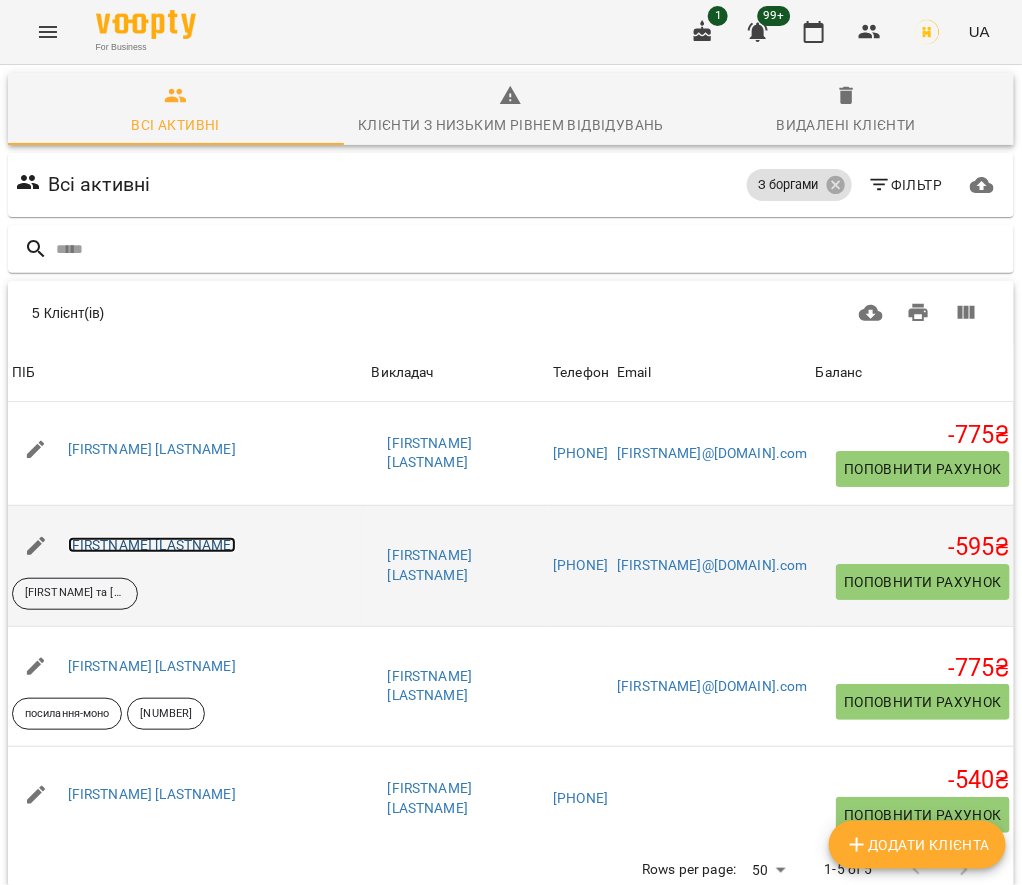 click on "[FIRSTNAME] [LASTNAME]" at bounding box center (152, 545) 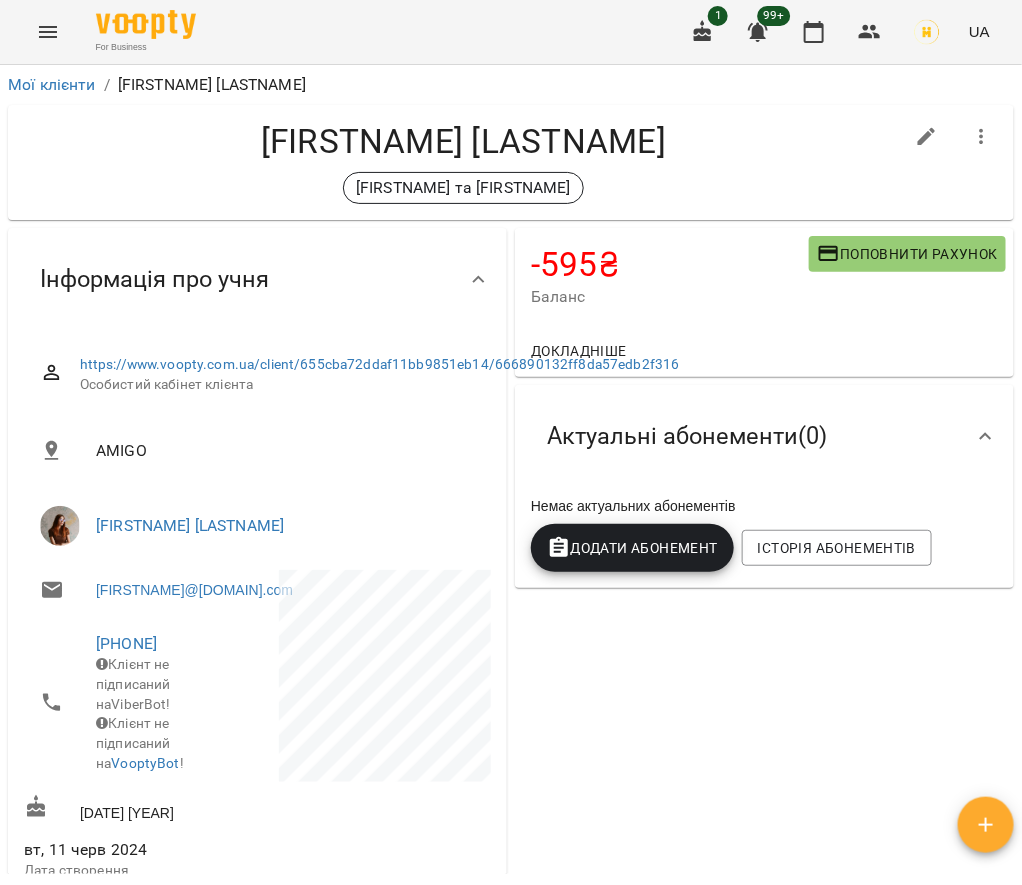 scroll, scrollTop: 1480, scrollLeft: 0, axis: vertical 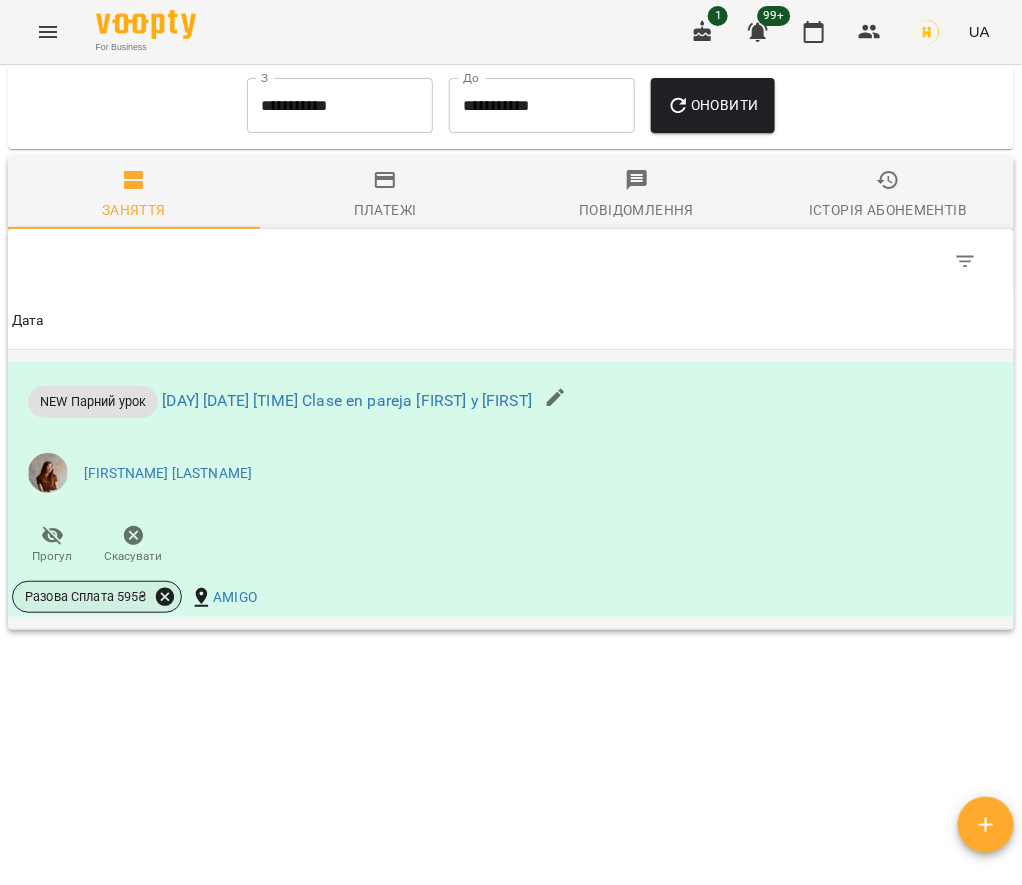 click 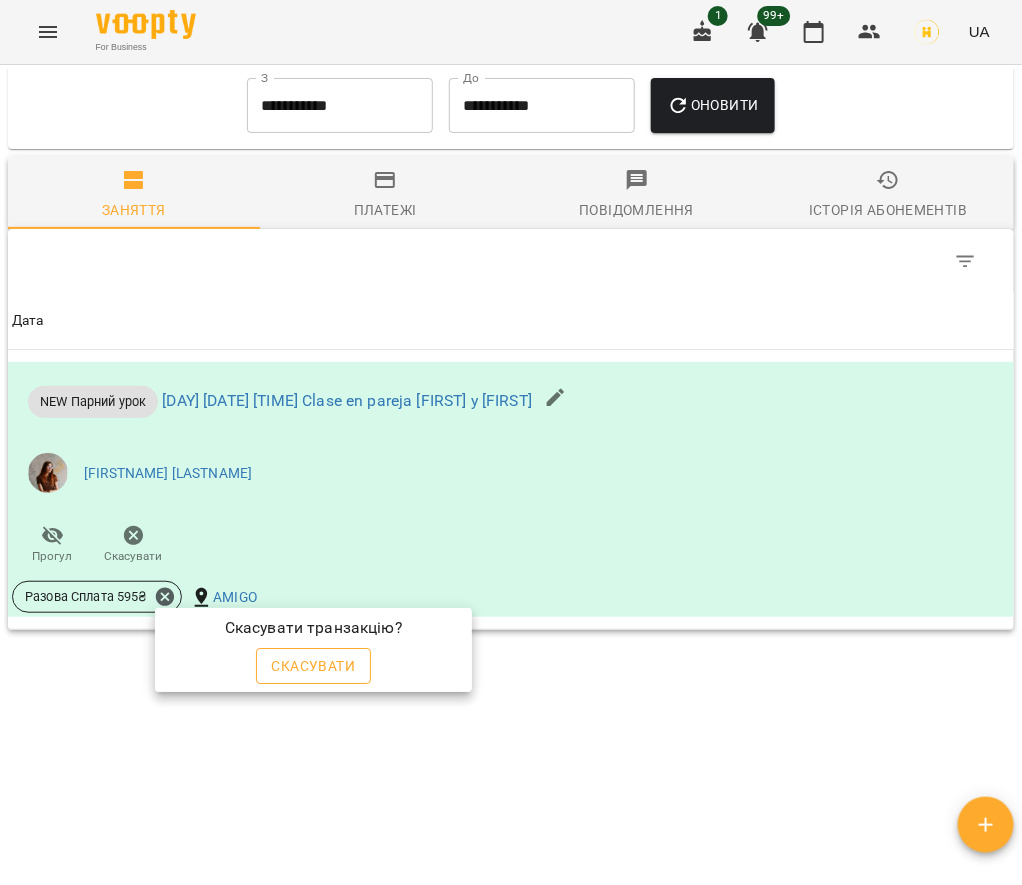 click on "Скасувати" at bounding box center (314, 666) 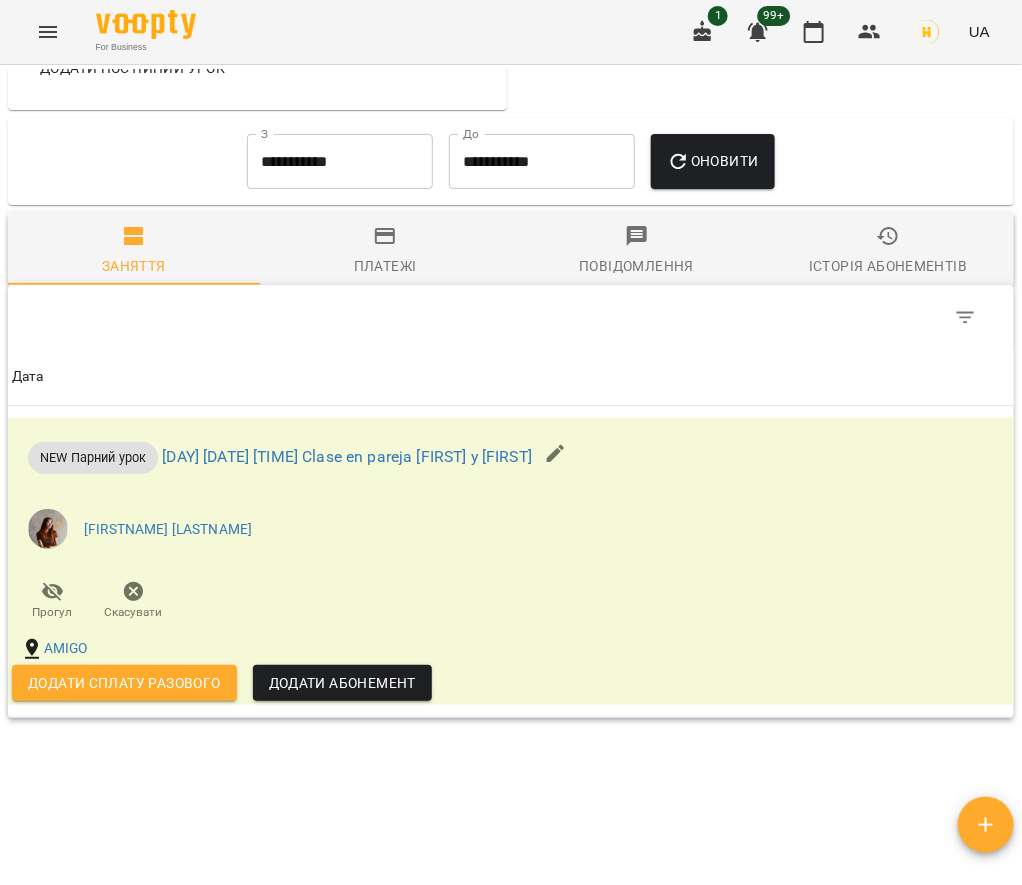 scroll, scrollTop: 1457, scrollLeft: 0, axis: vertical 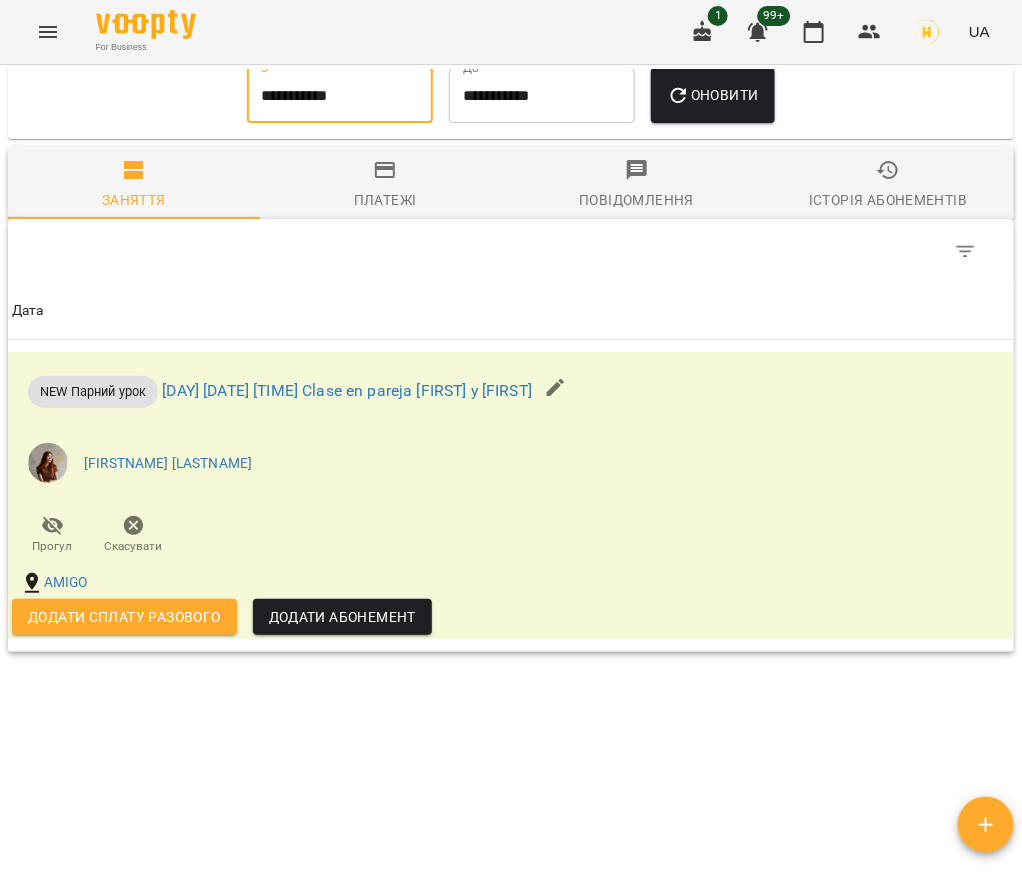 click on "**********" at bounding box center (340, 96) 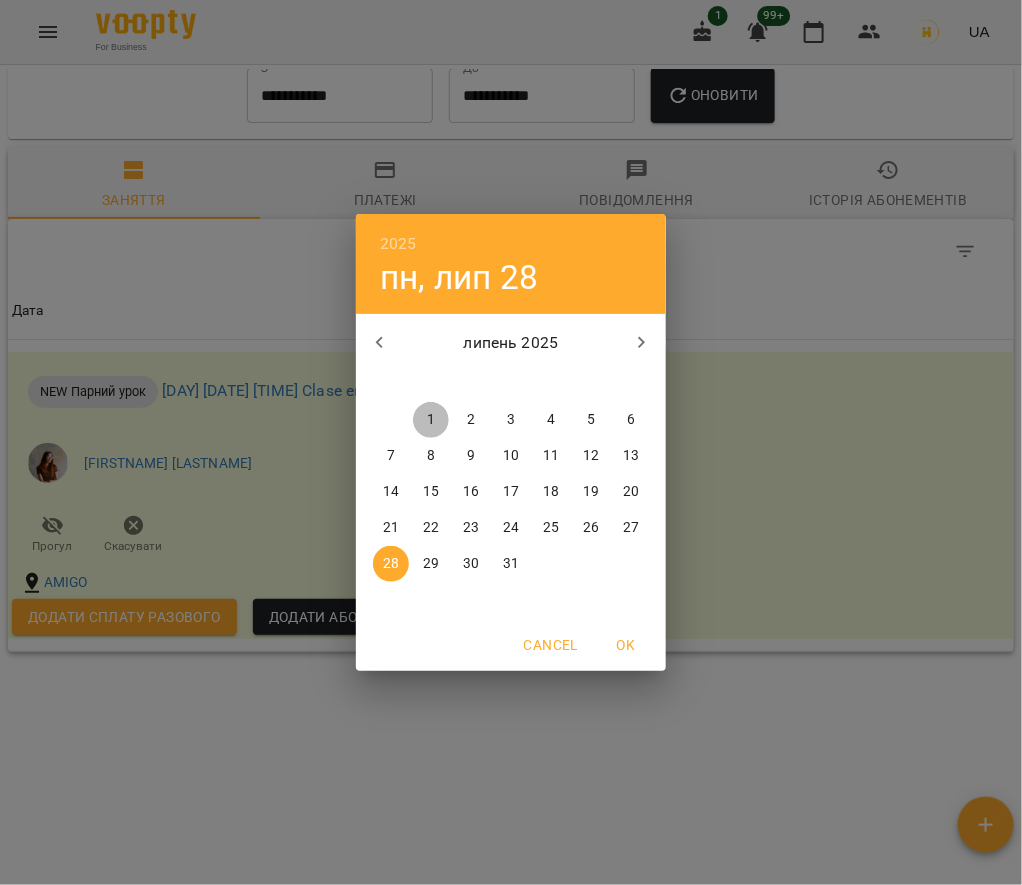click on "1" at bounding box center (431, 420) 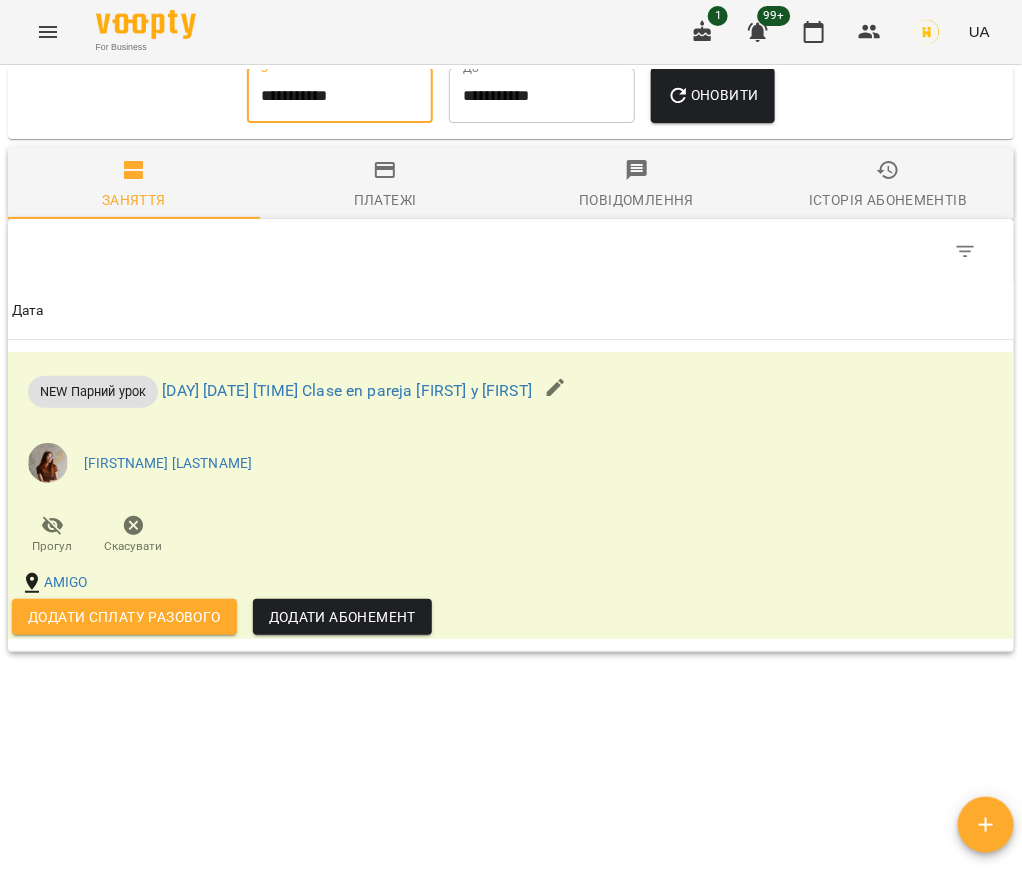 click on "Оновити" at bounding box center (712, 96) 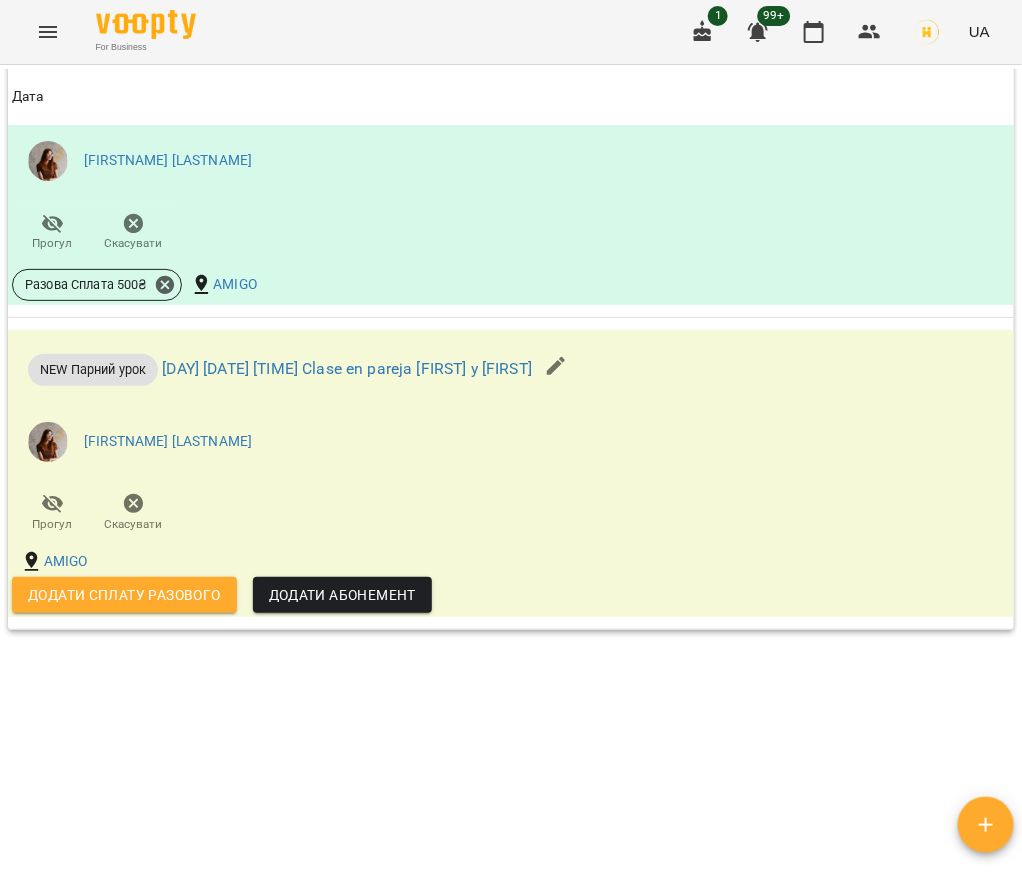 scroll, scrollTop: 2071, scrollLeft: 0, axis: vertical 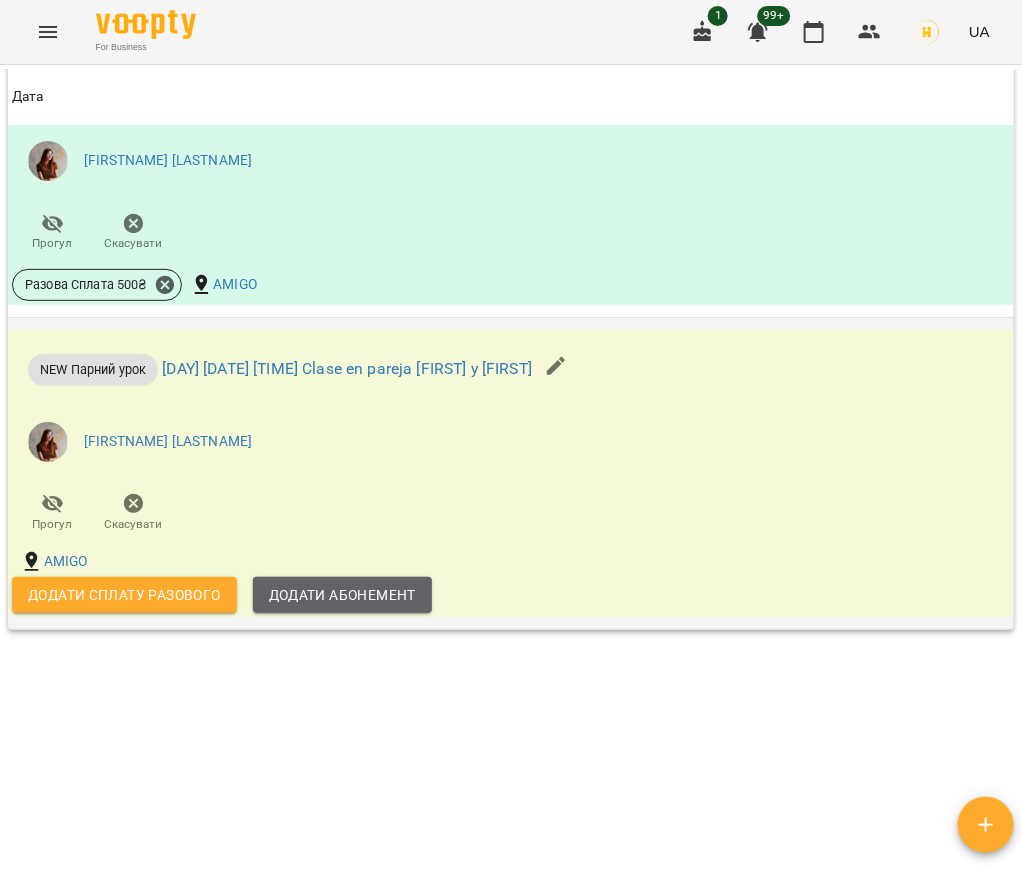 click on "Додати Абонемент" at bounding box center [342, 595] 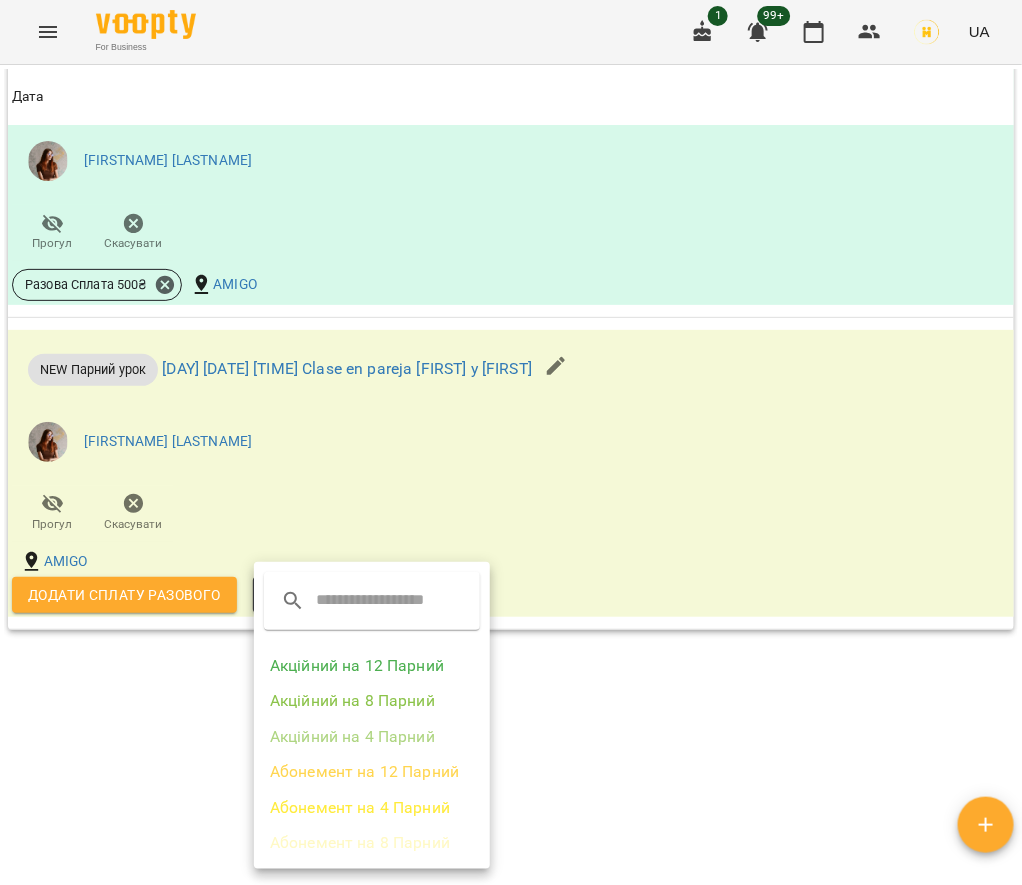 click on "Абонемент на 8 Парний" at bounding box center [372, 843] 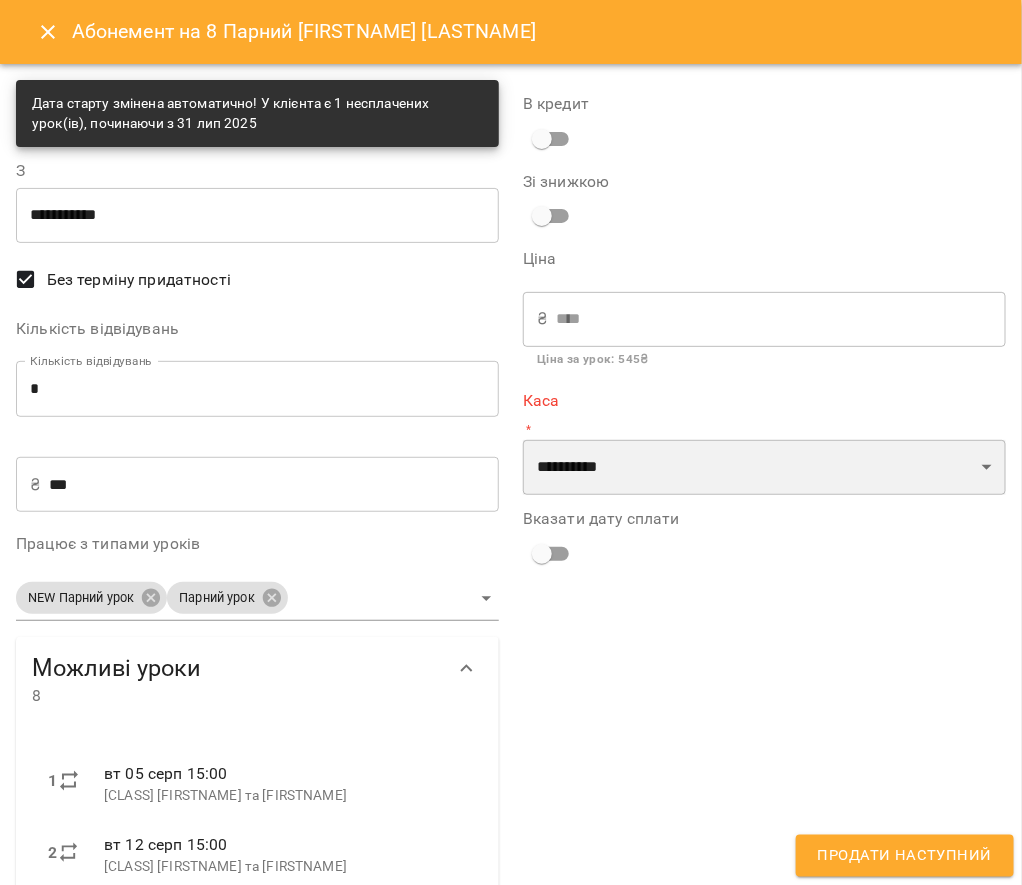 click on "**********" at bounding box center (764, 468) 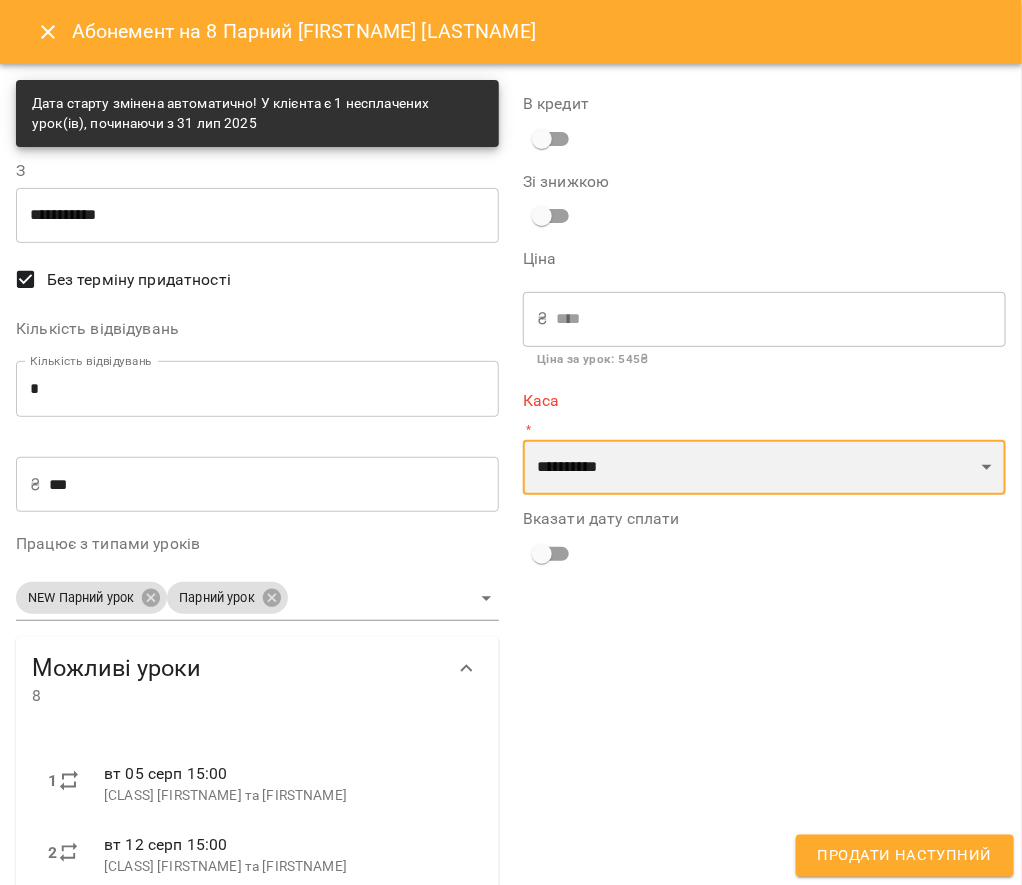select on "****" 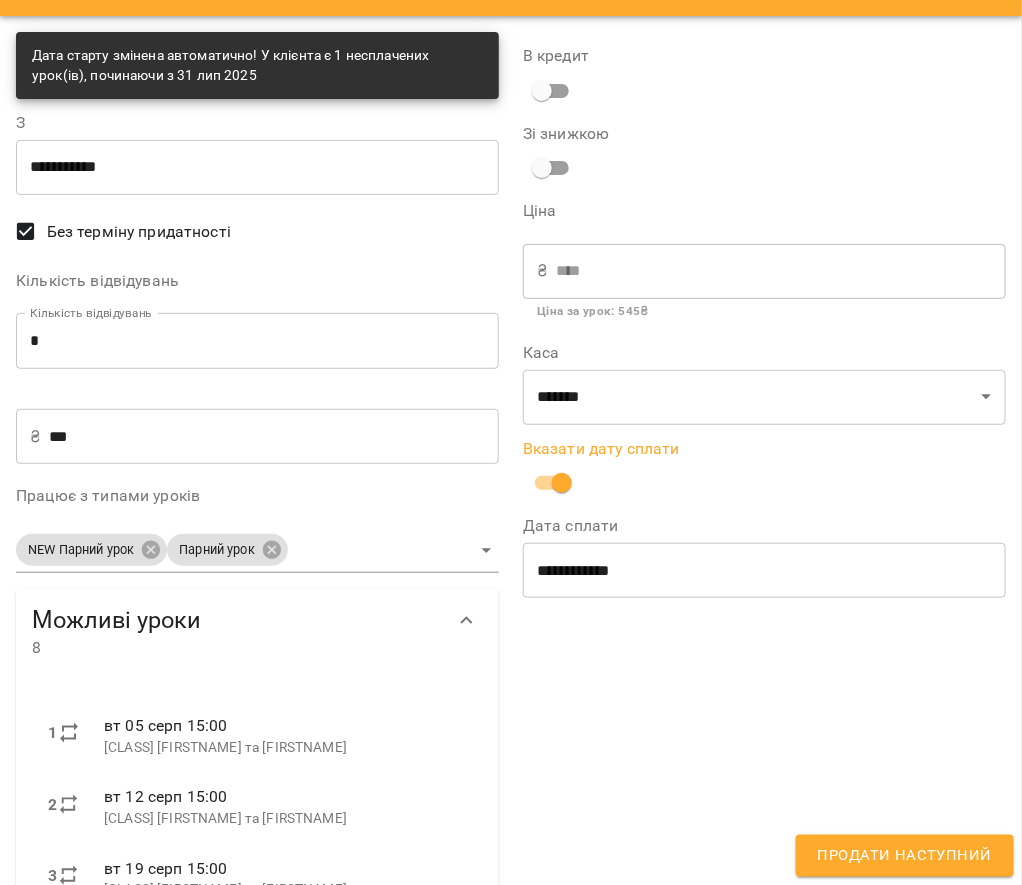 scroll, scrollTop: 0, scrollLeft: 0, axis: both 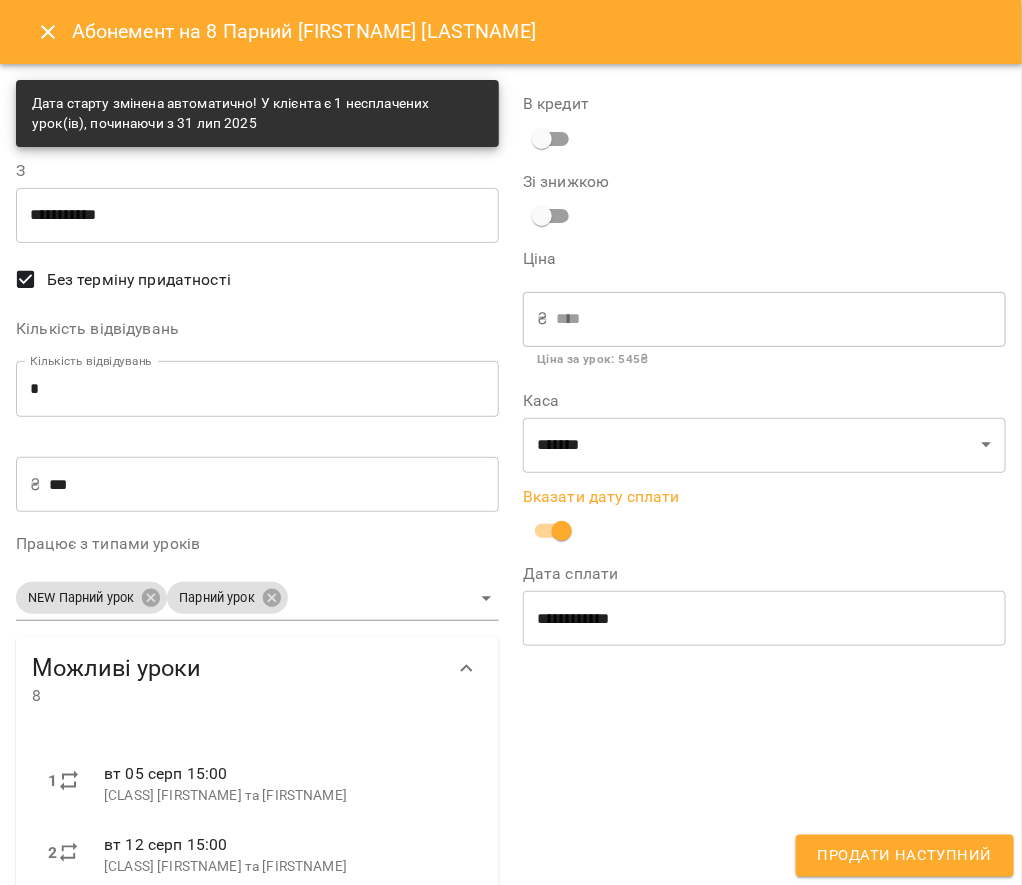 click on "**********" at bounding box center (257, 215) 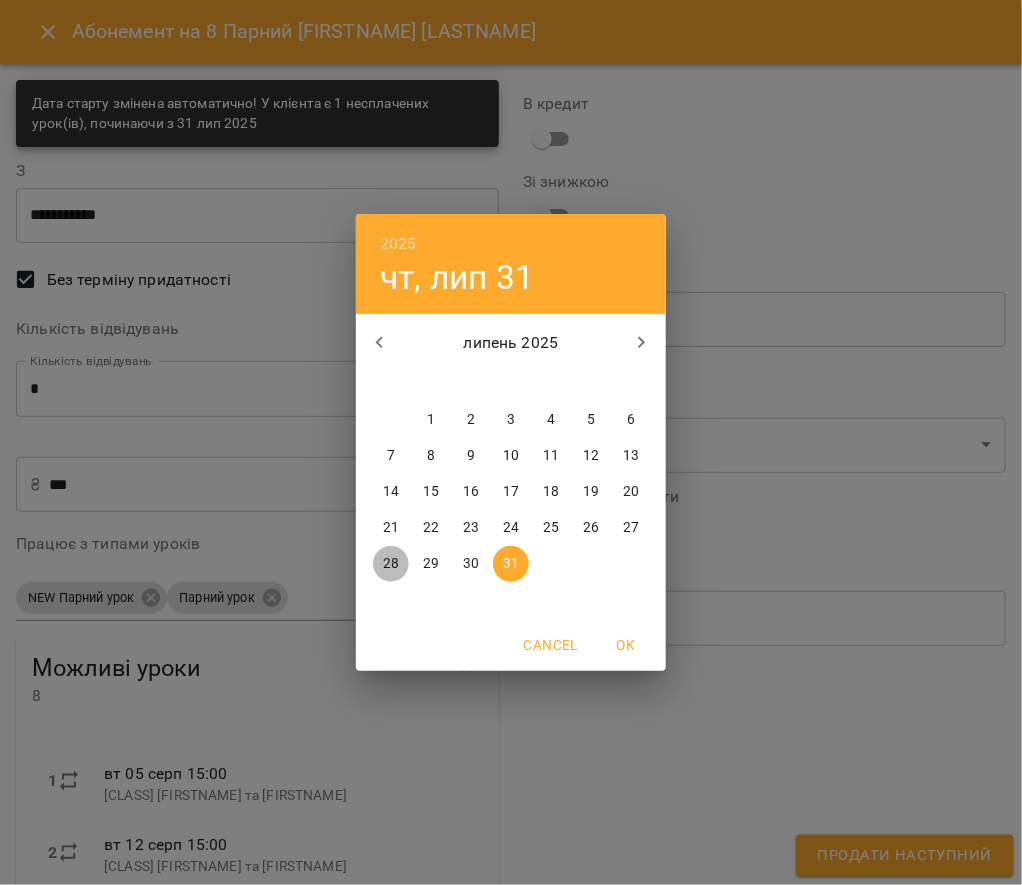 click on "28" at bounding box center [391, 564] 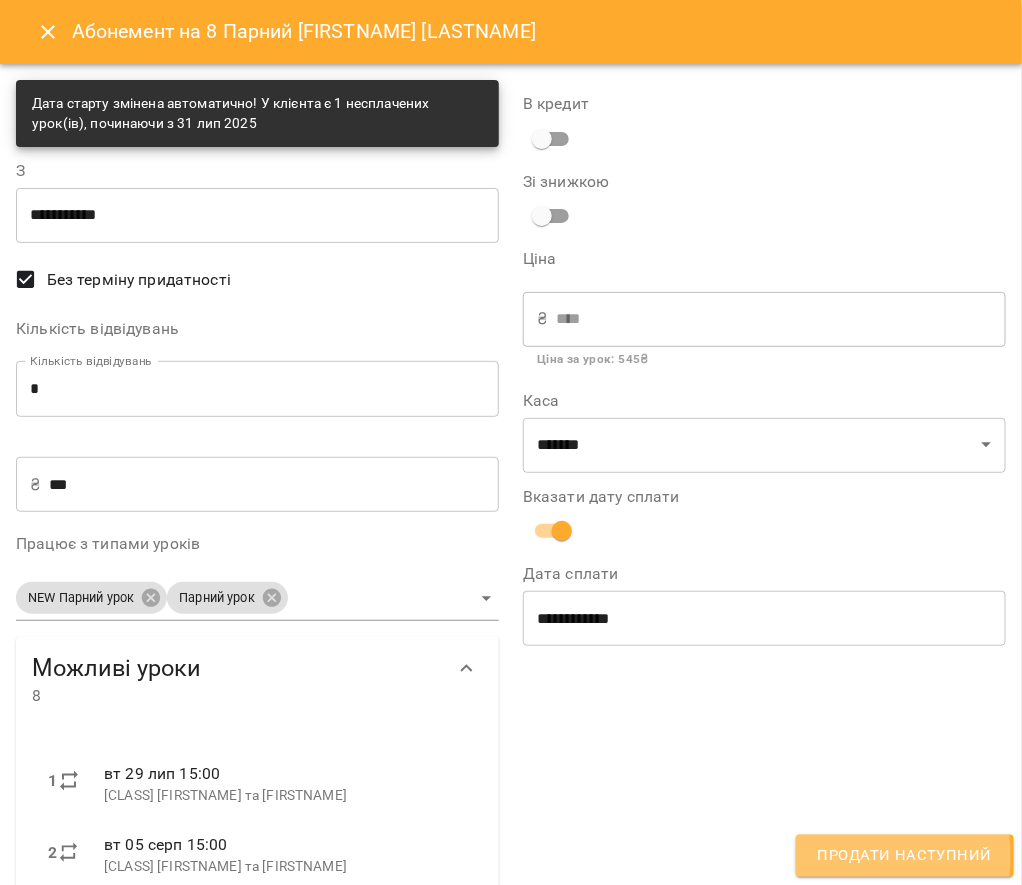 click on "Продати наступний" at bounding box center (905, 856) 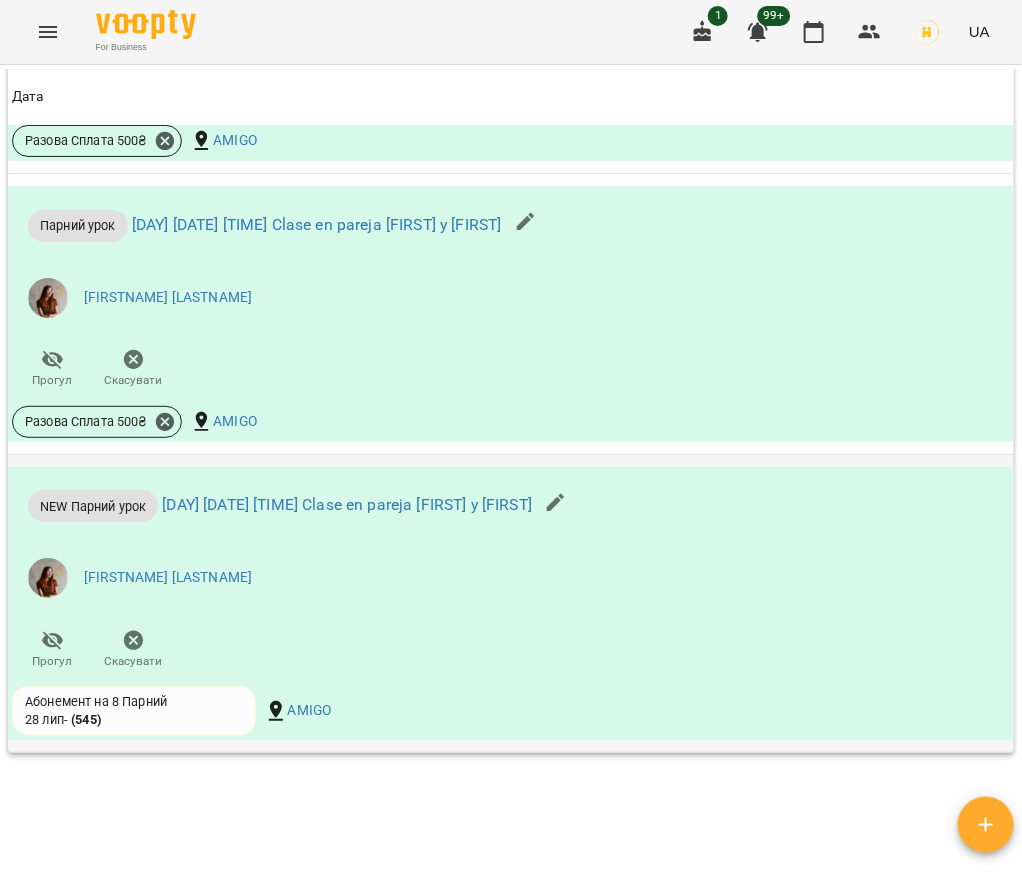 scroll, scrollTop: 0, scrollLeft: 0, axis: both 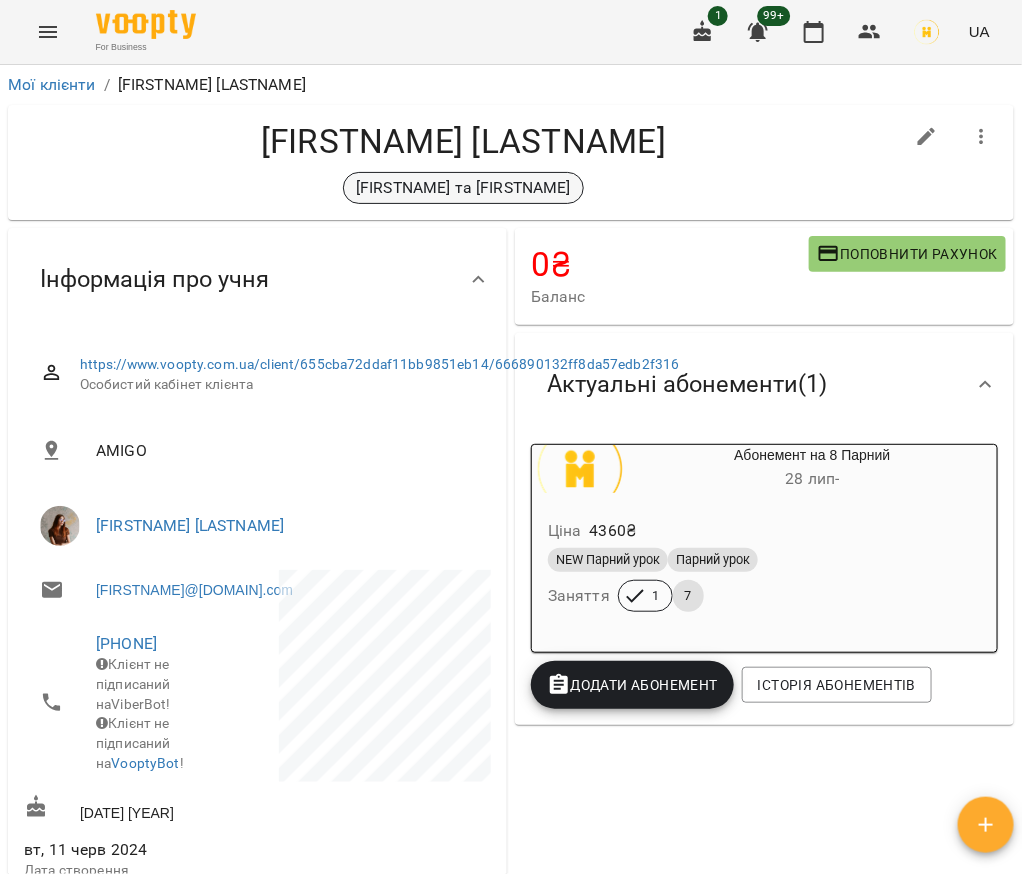 click on "[FIRSTNAME] та [FIRSTNAME]" at bounding box center [463, 188] 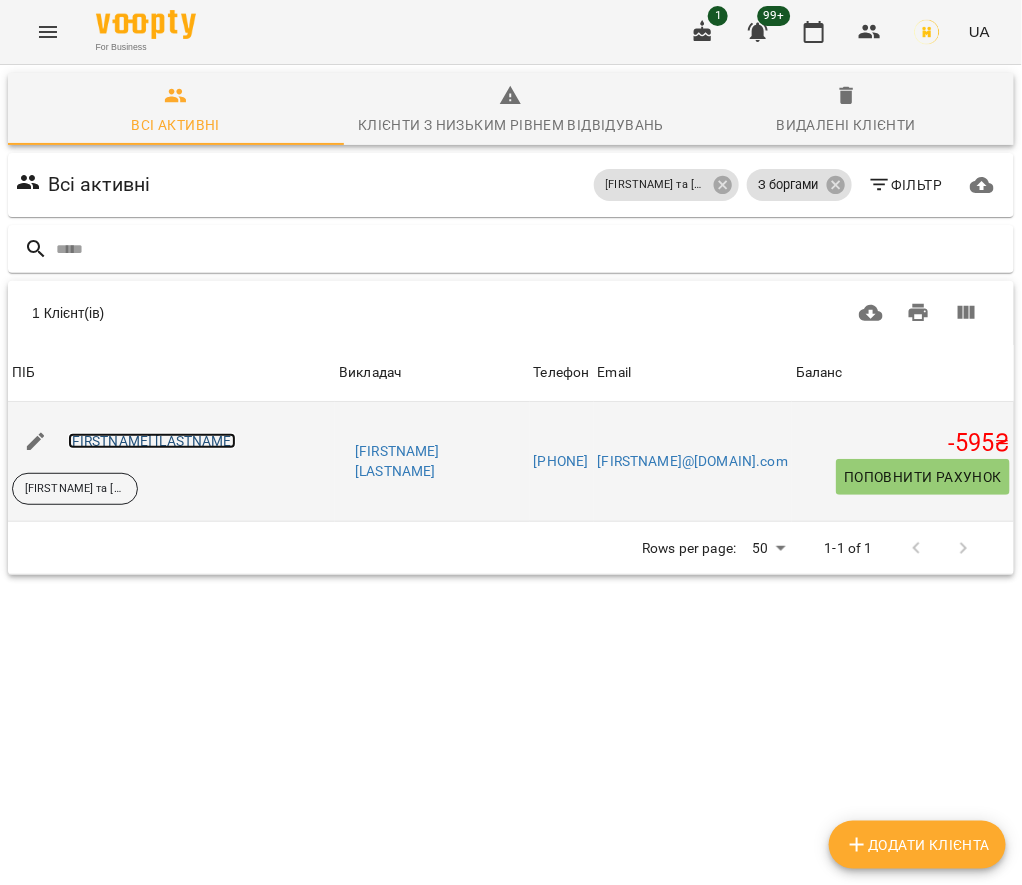 click on "[FIRSTNAME] [LASTNAME]" at bounding box center (152, 441) 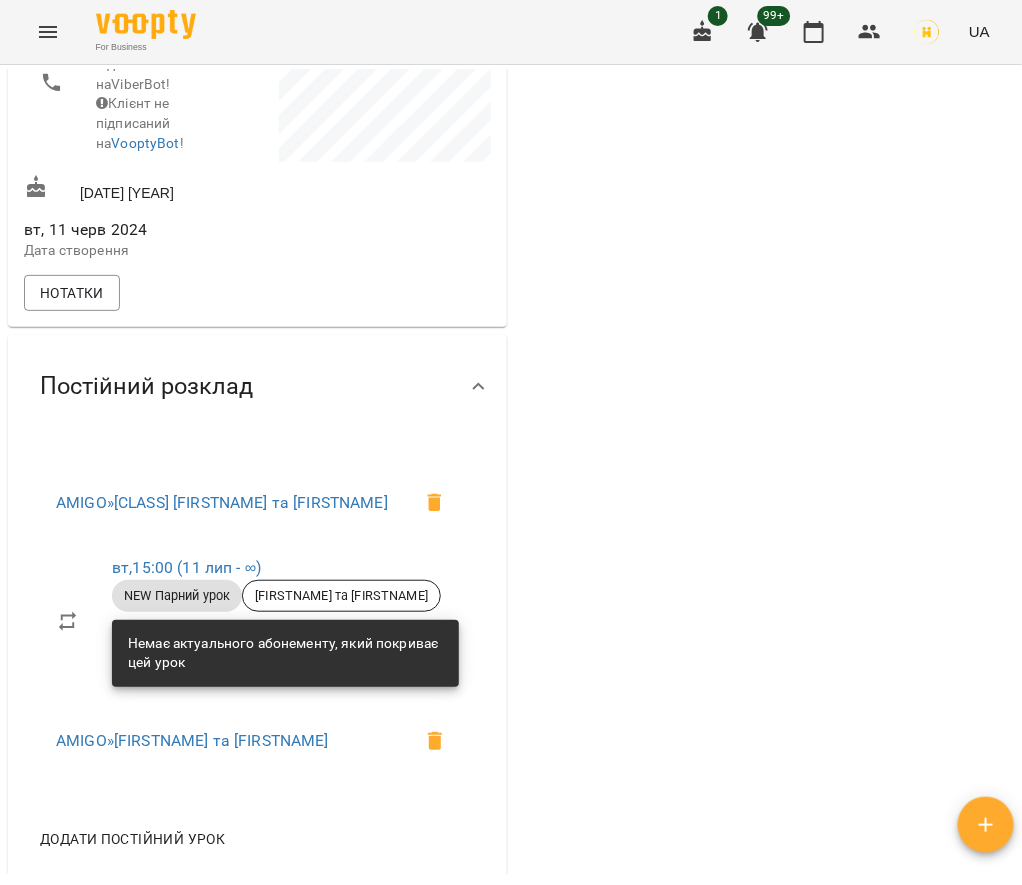 scroll, scrollTop: 1480, scrollLeft: 0, axis: vertical 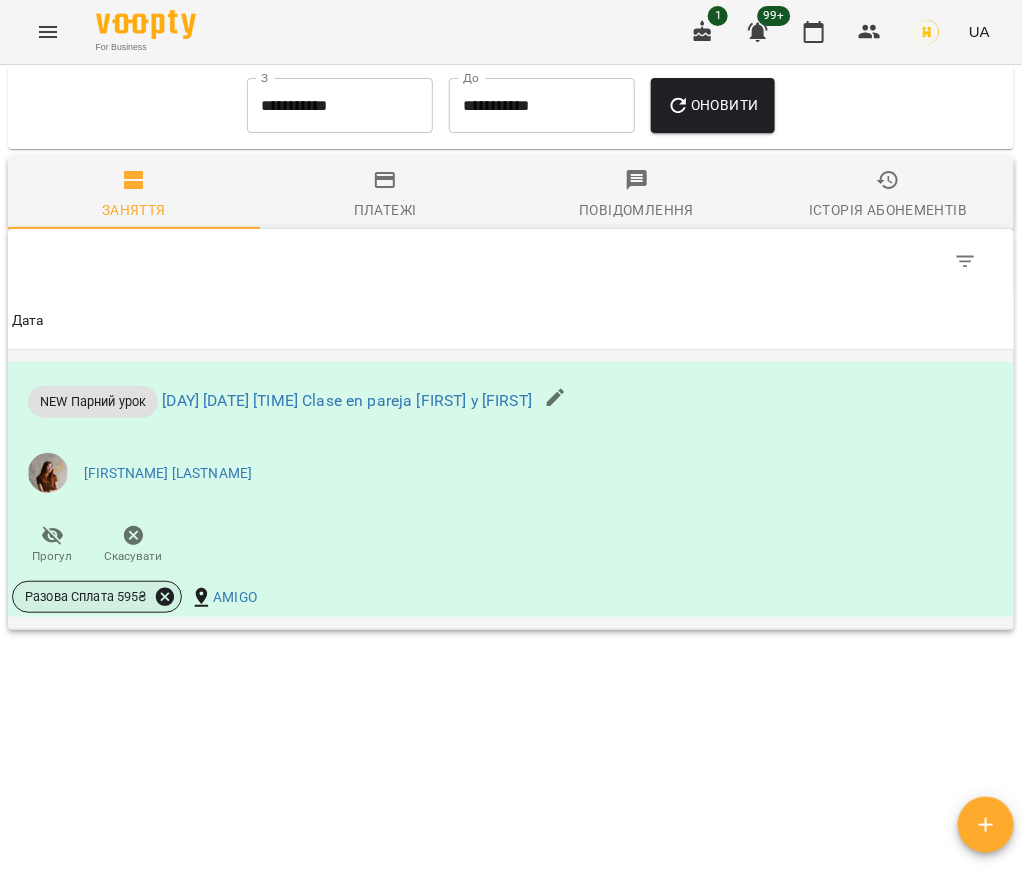 click 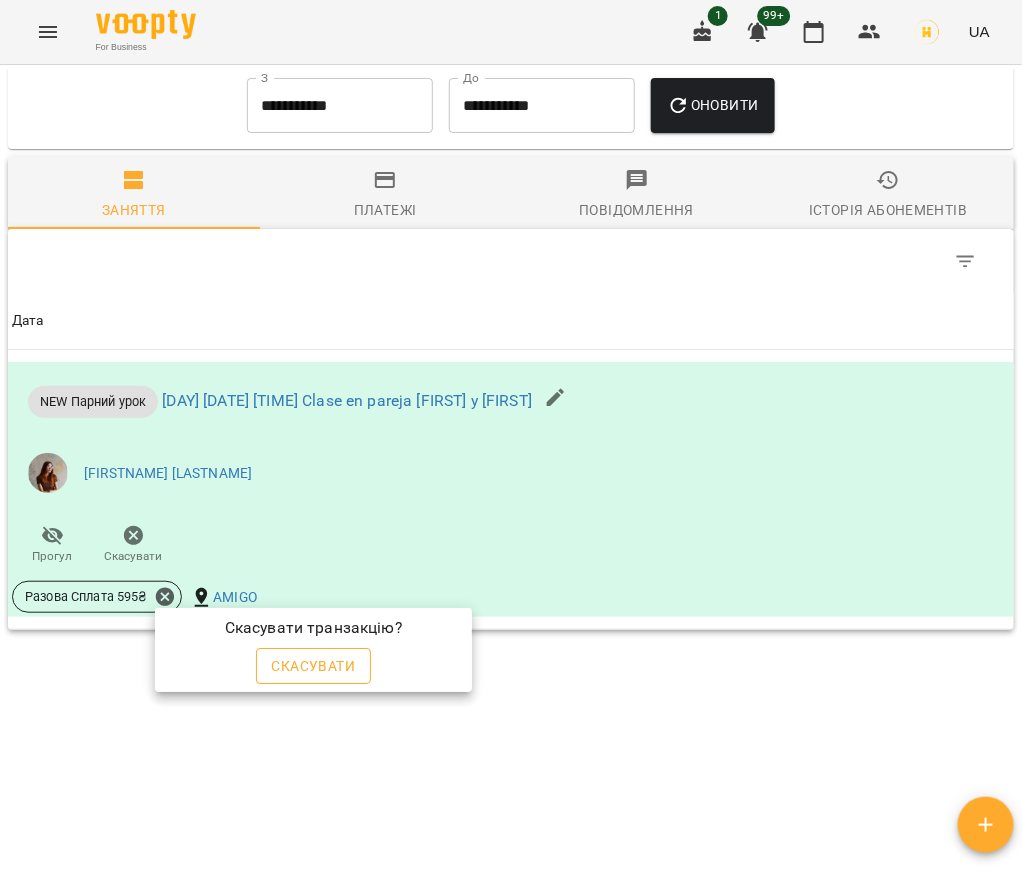click on "Скасувати" at bounding box center (314, 666) 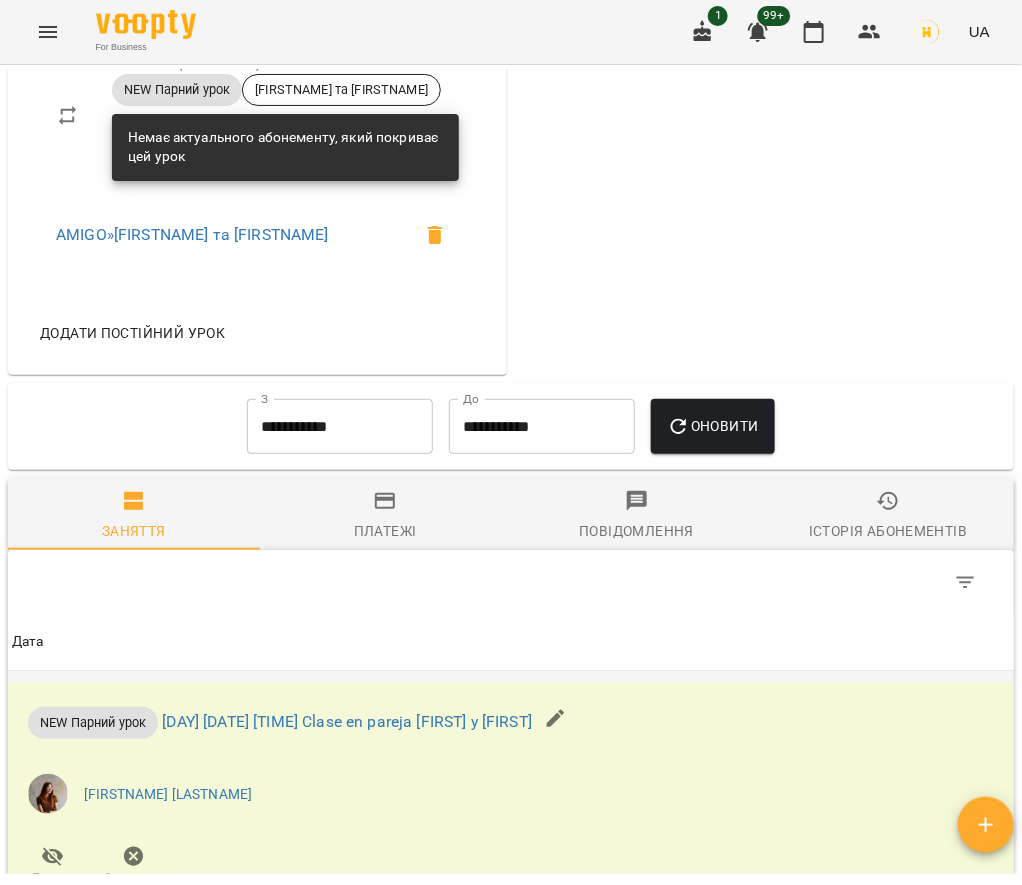 scroll, scrollTop: 1444, scrollLeft: 0, axis: vertical 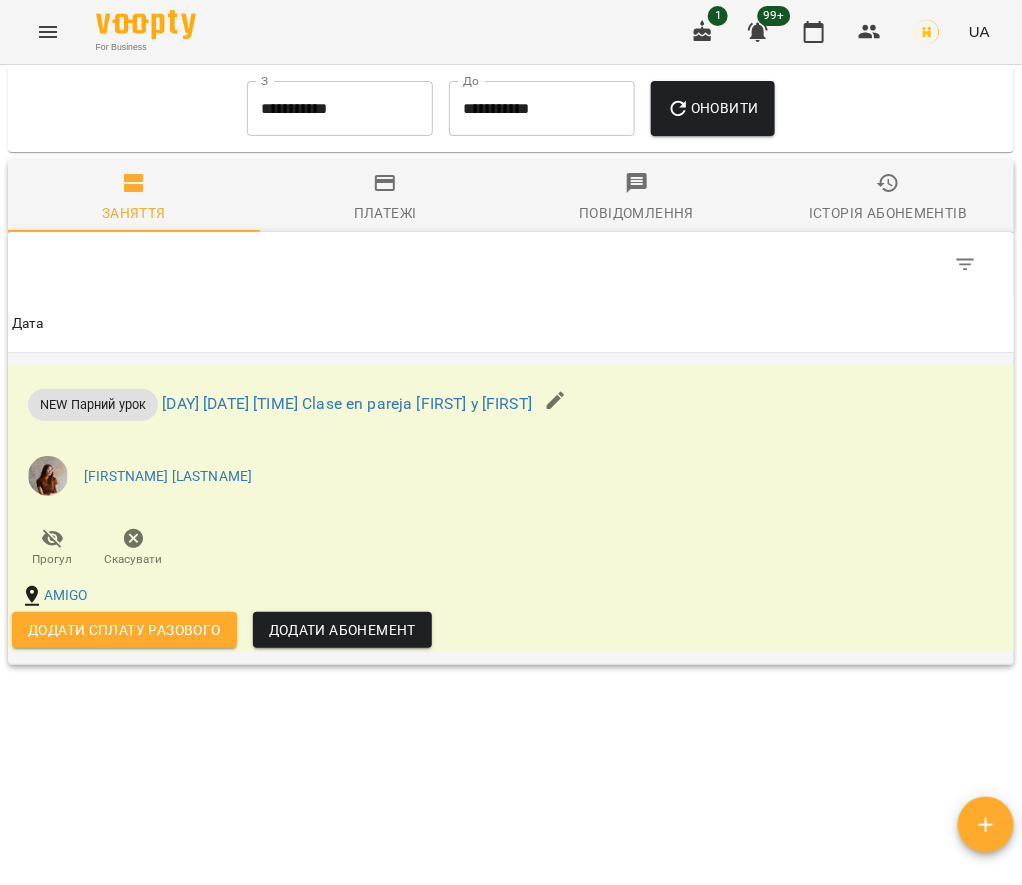 click on "Додати Абонемент" at bounding box center [342, 630] 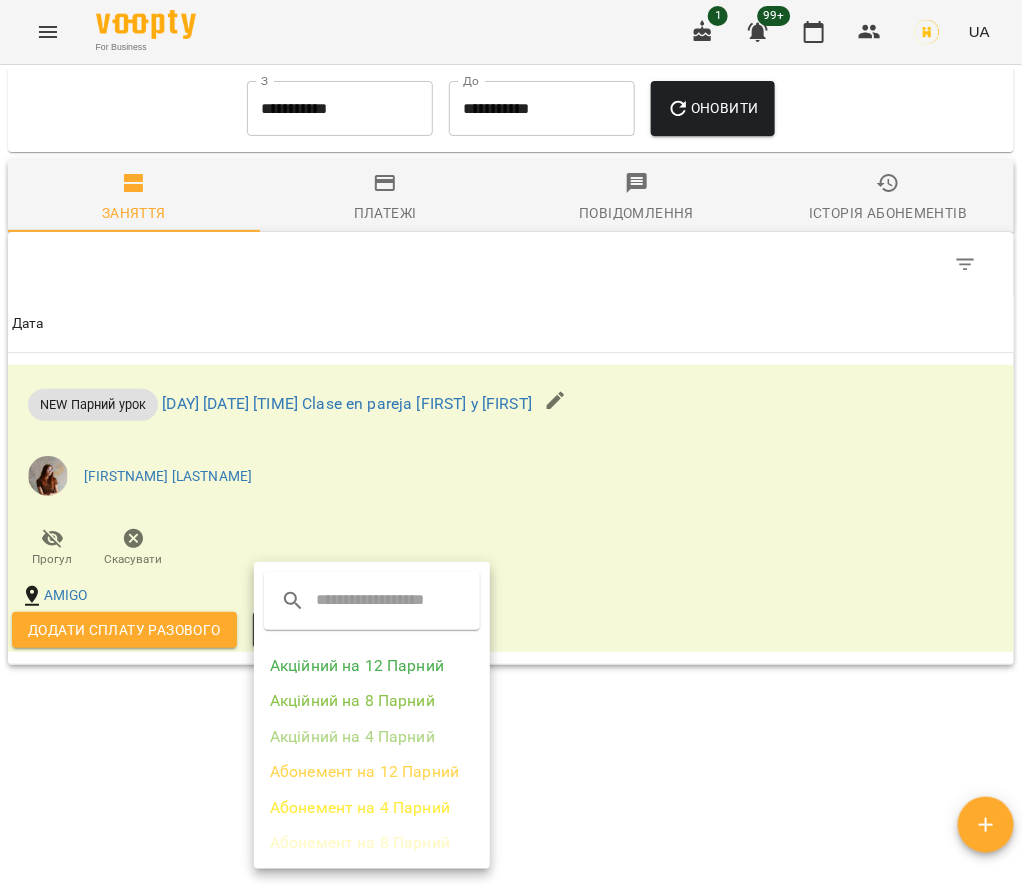click on "Абонемент на 8 Парний" at bounding box center (372, 843) 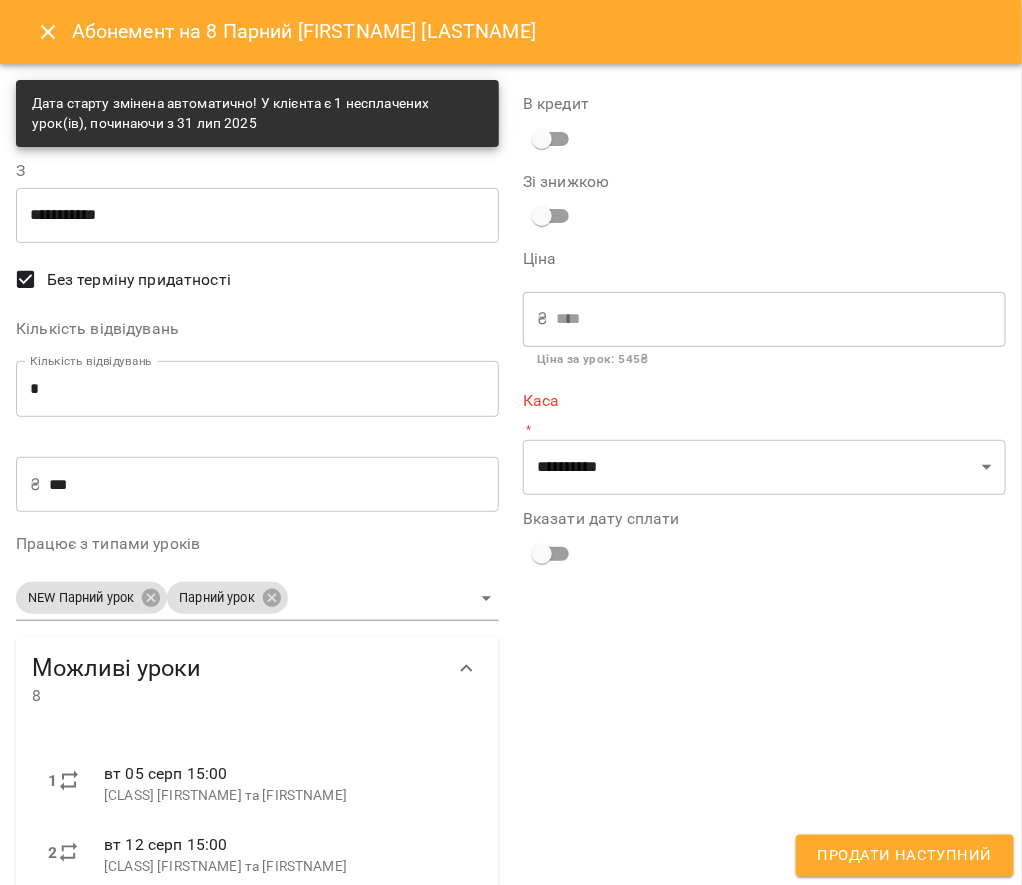 click on "**********" at bounding box center [257, 215] 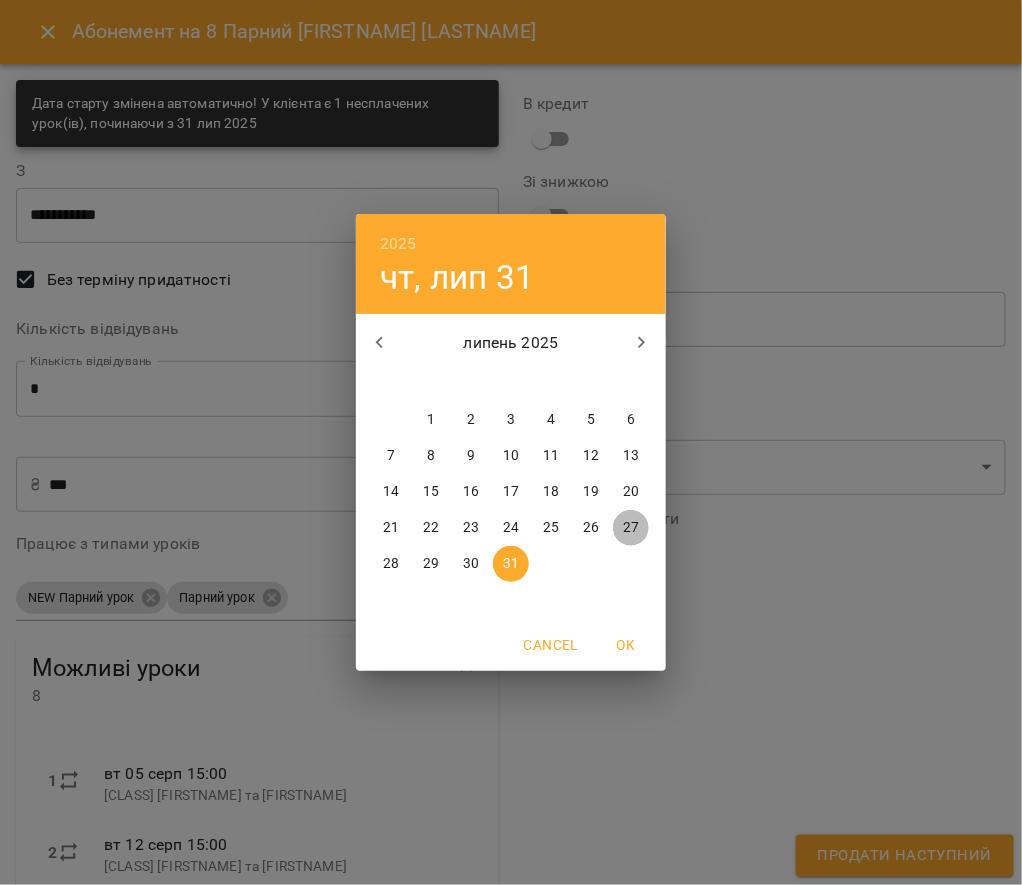 click on "27" at bounding box center [631, 528] 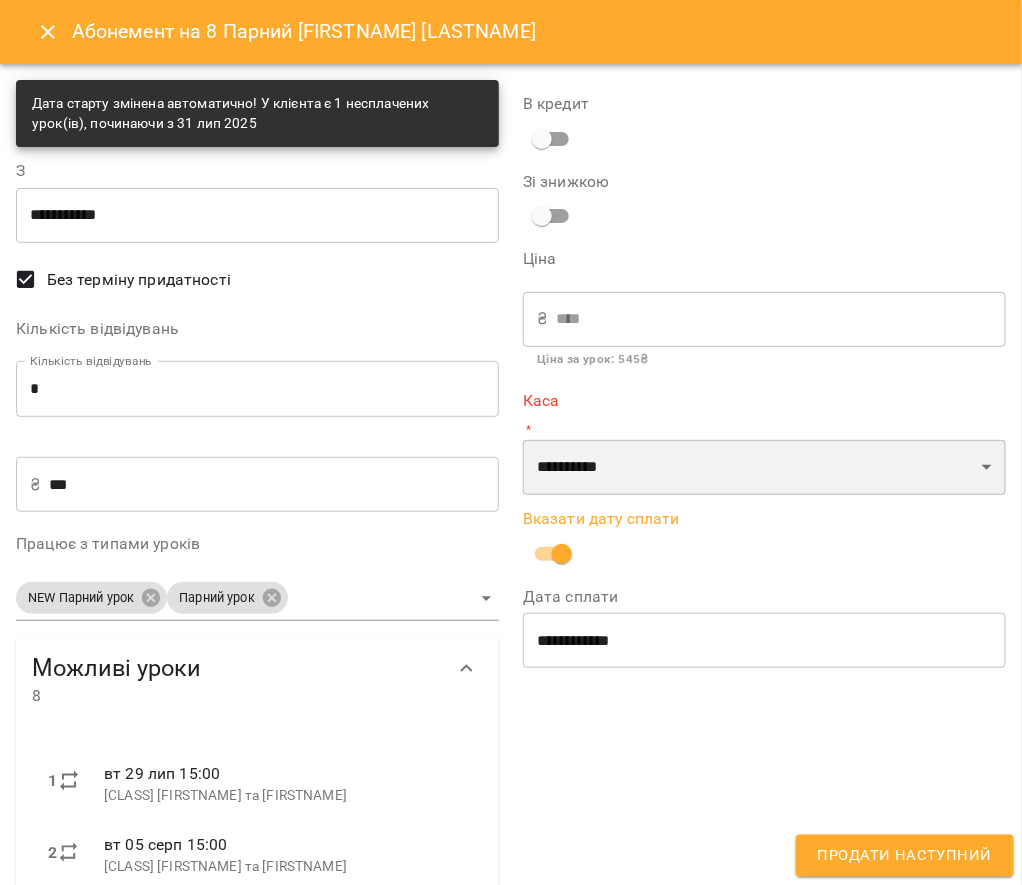 click on "**********" at bounding box center (764, 468) 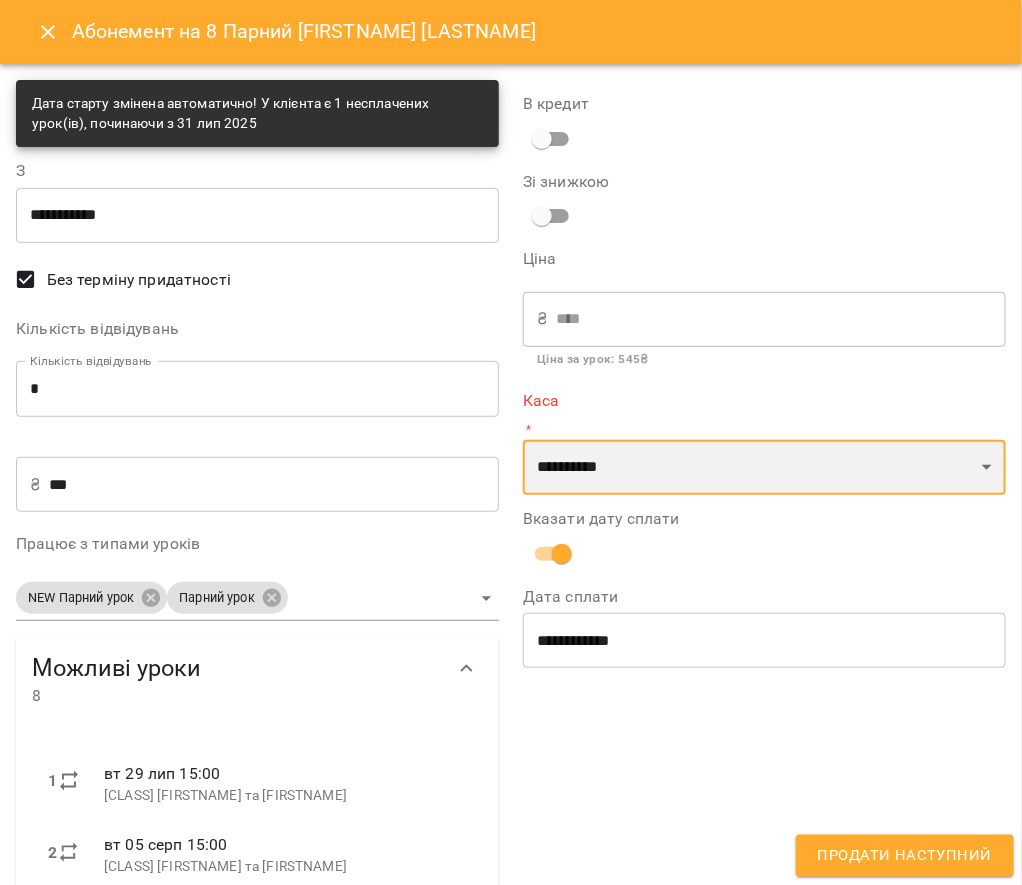 select on "****" 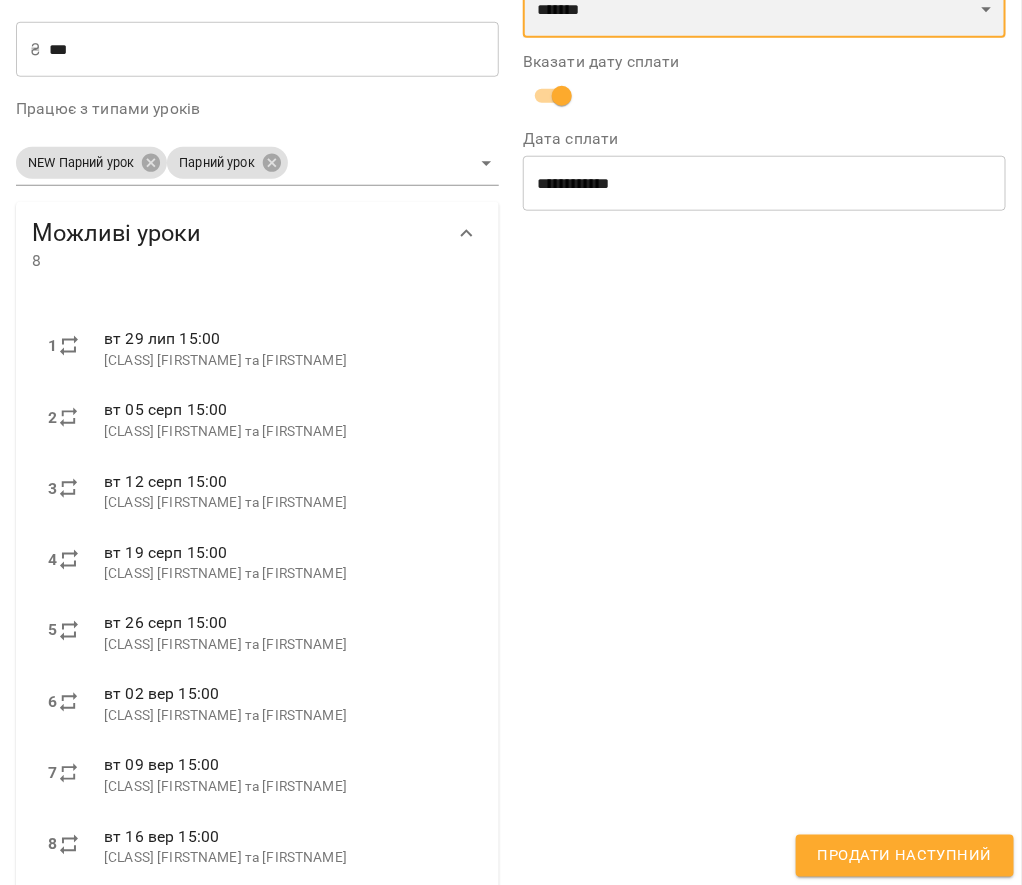 scroll, scrollTop: 480, scrollLeft: 0, axis: vertical 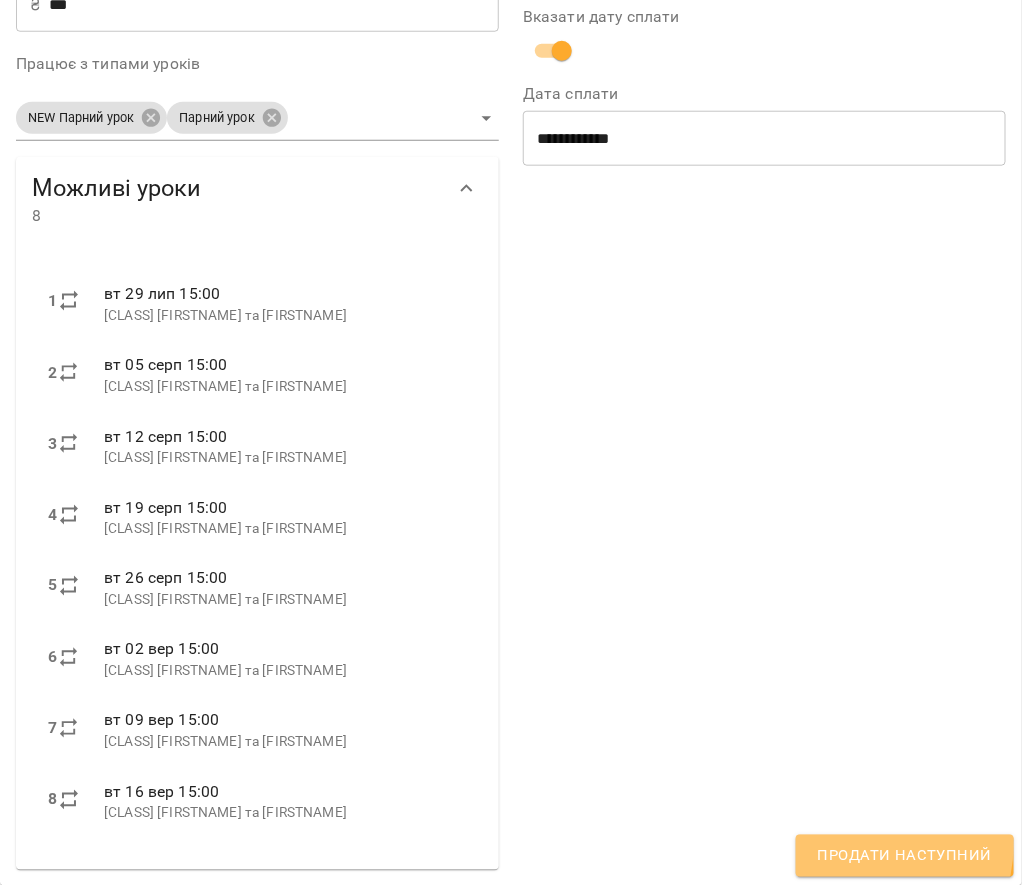 click on "Продати наступний" at bounding box center [905, 856] 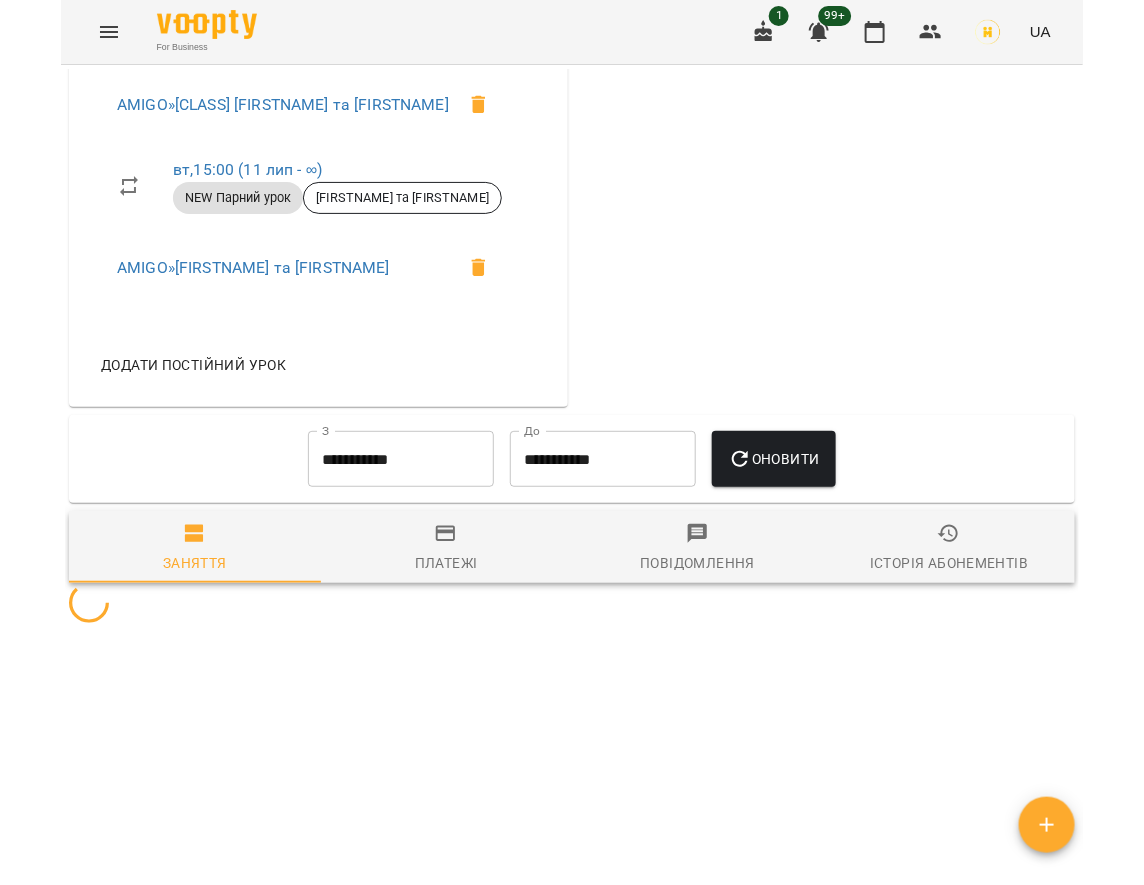 scroll, scrollTop: 1422, scrollLeft: 0, axis: vertical 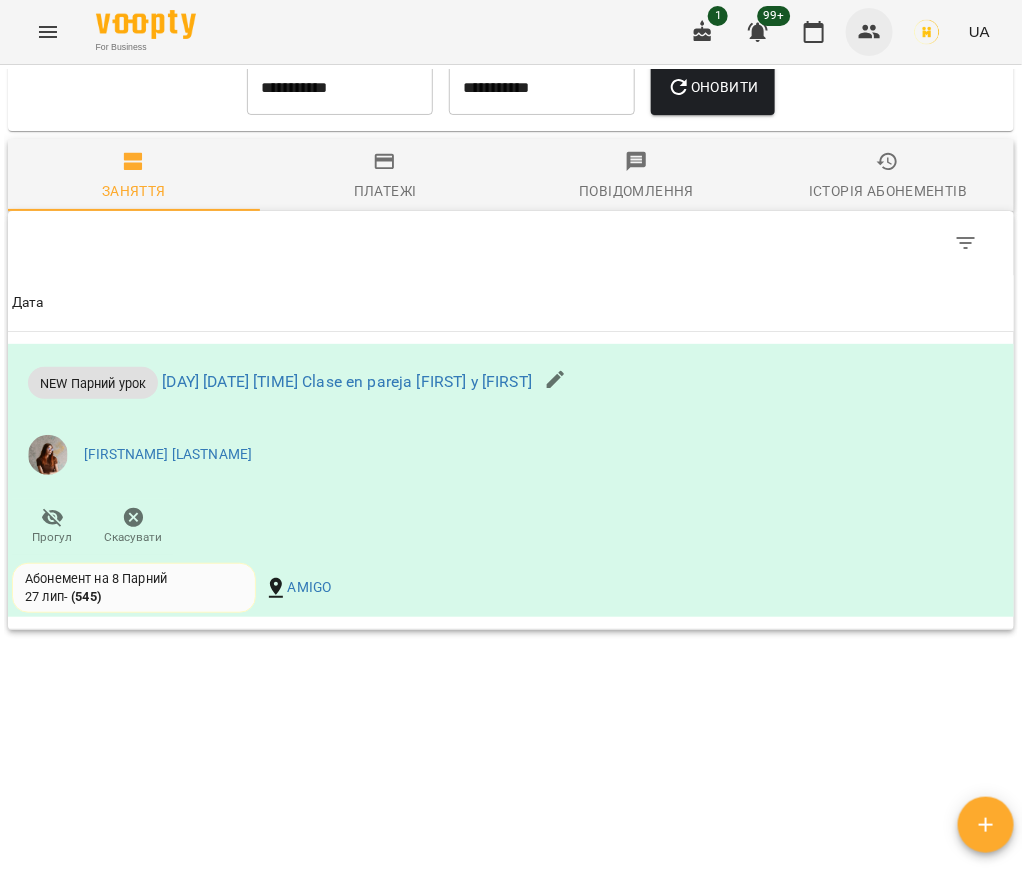 click 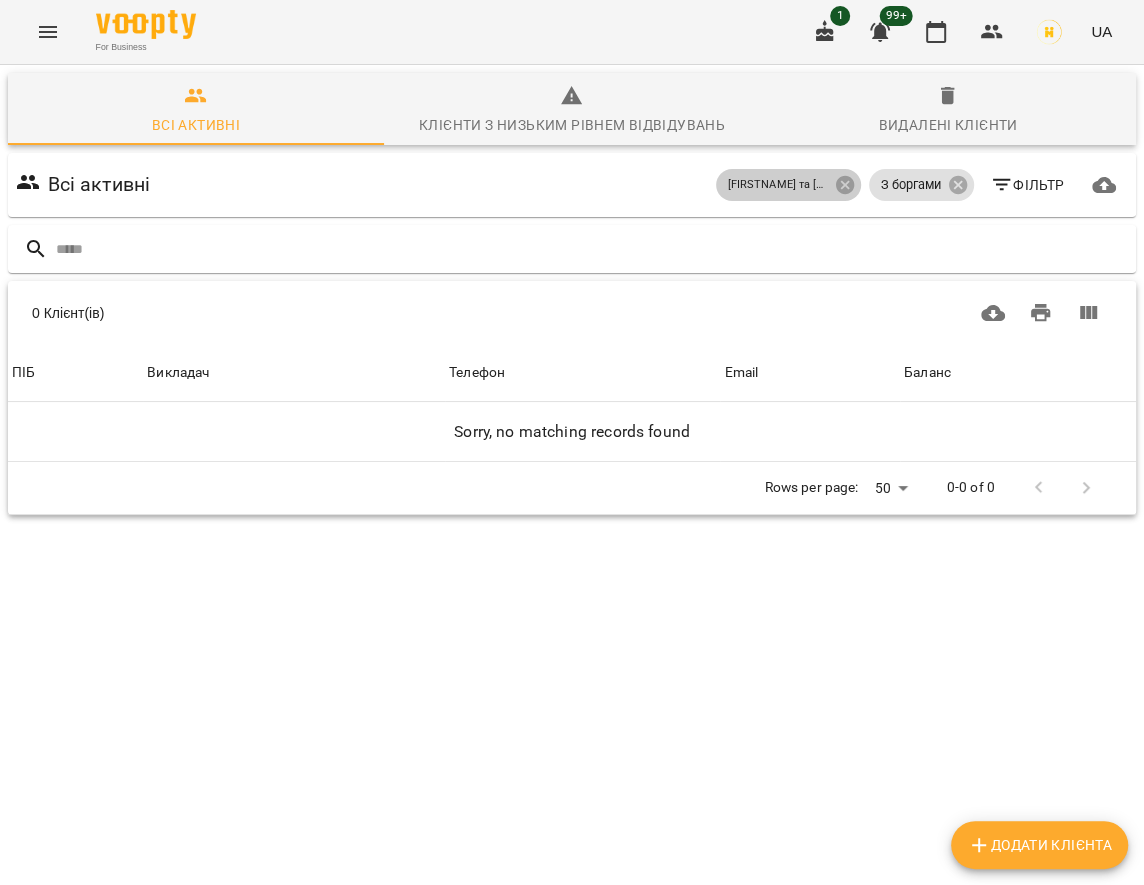 click 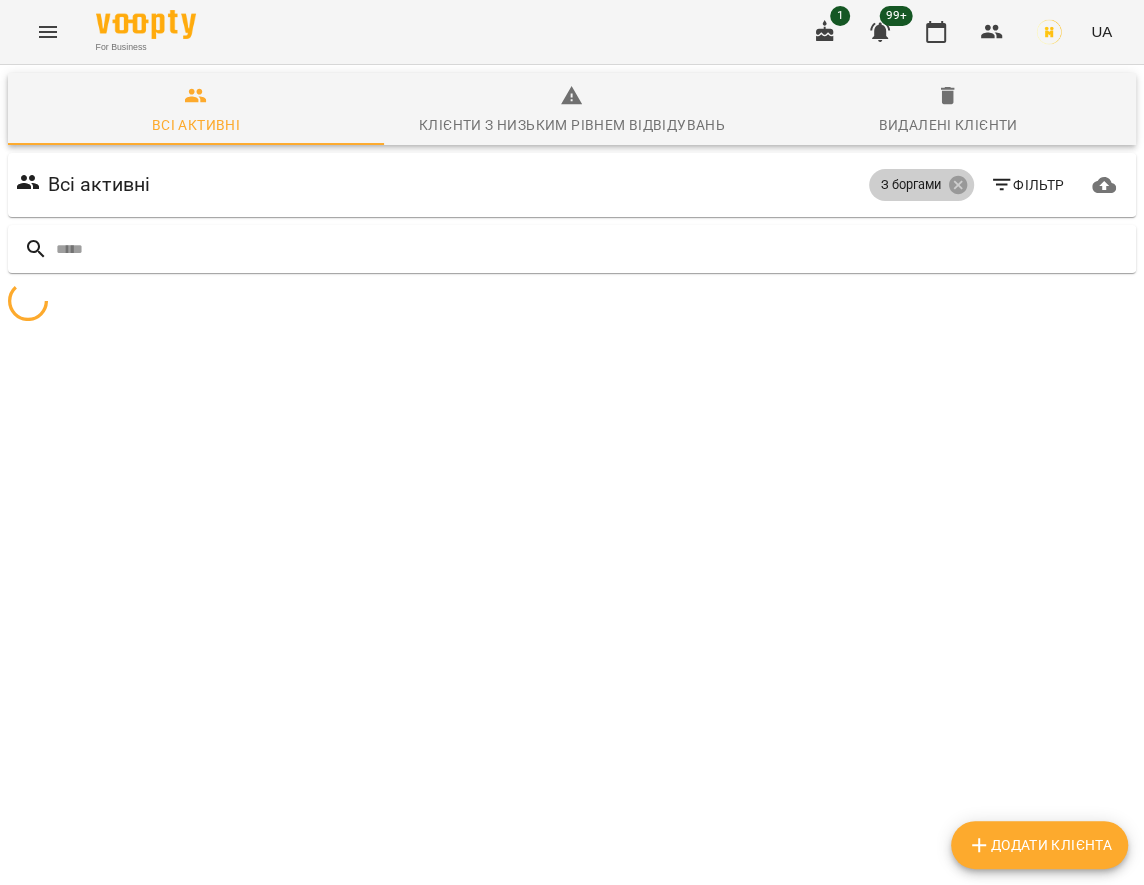 click 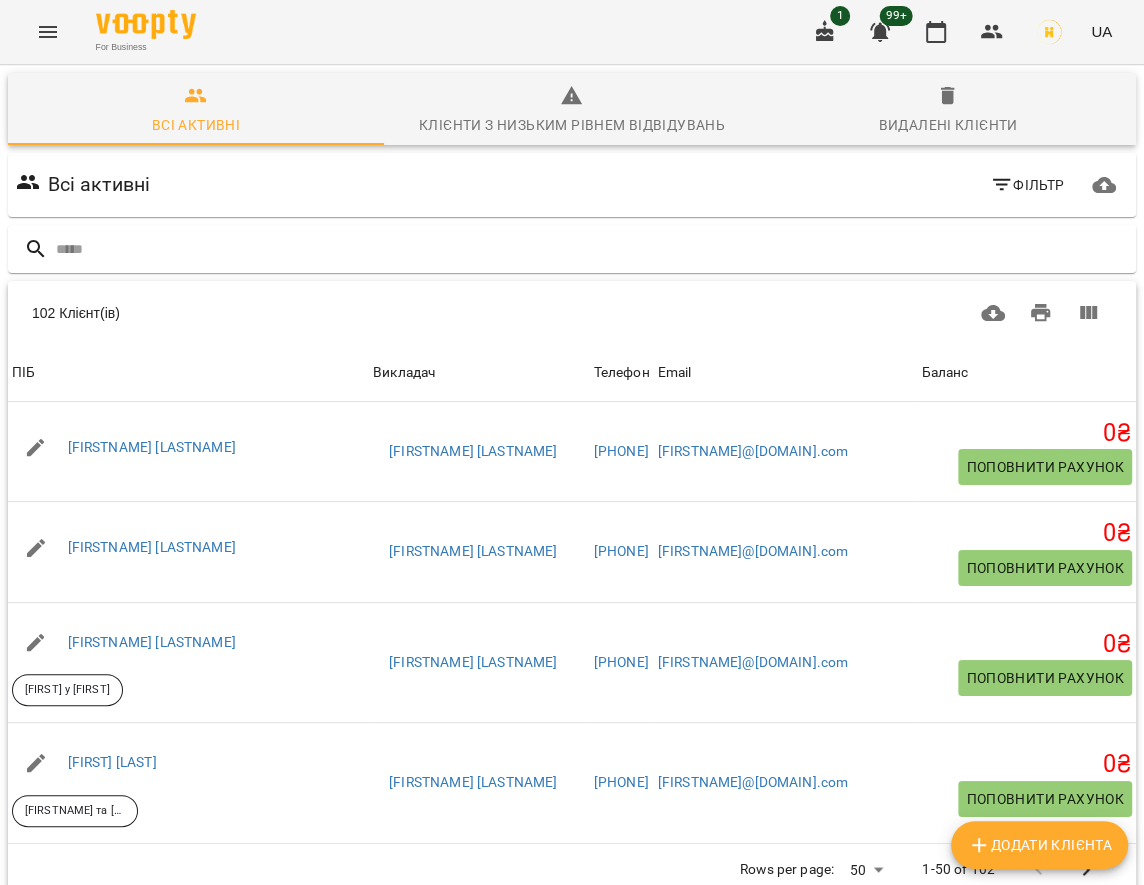 click on "Фільтр" at bounding box center (1027, 185) 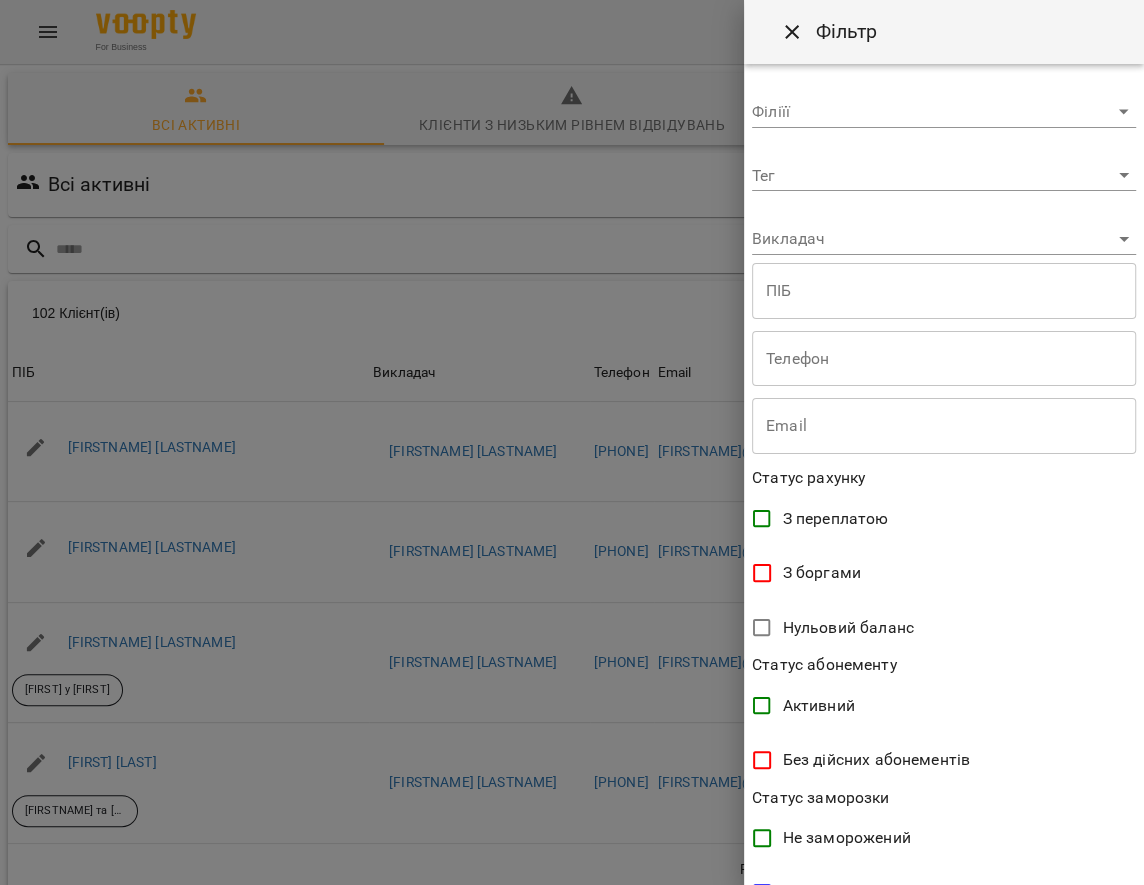 click on "З боргами" at bounding box center [822, 573] 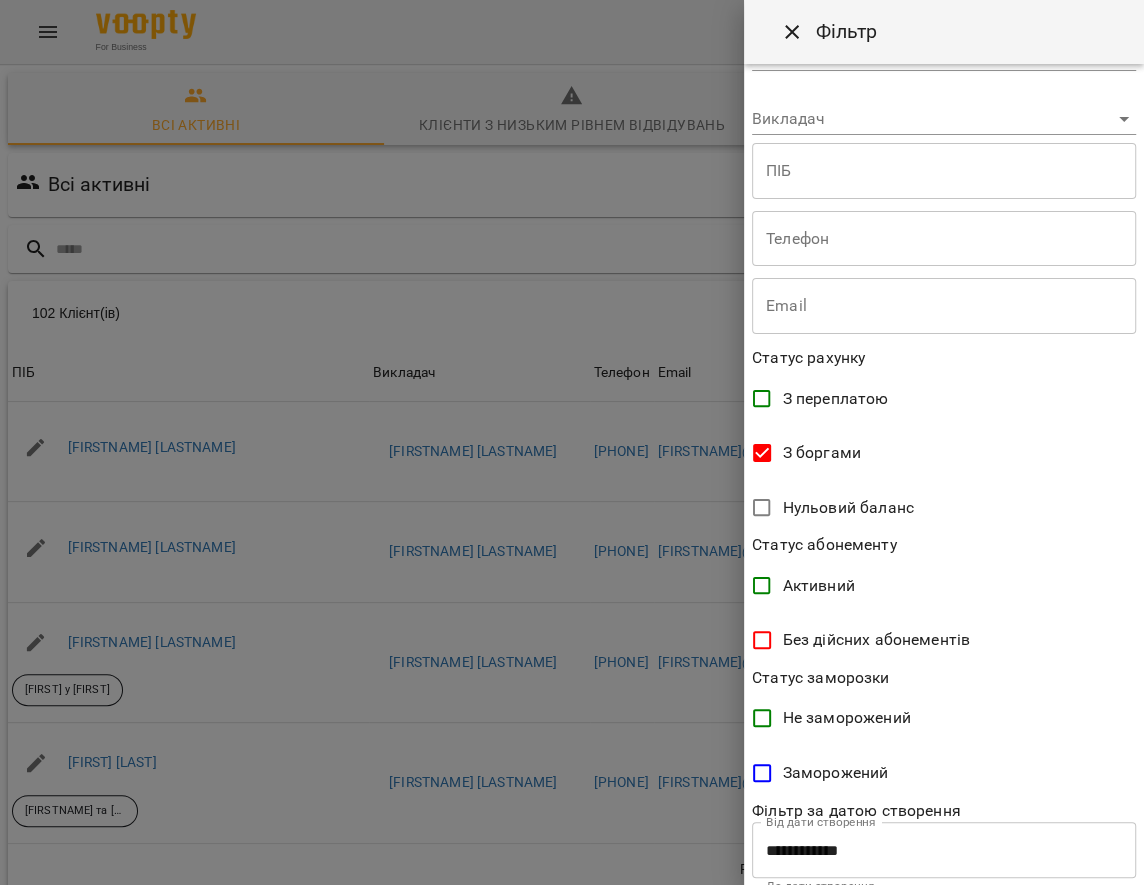 scroll, scrollTop: 228, scrollLeft: 0, axis: vertical 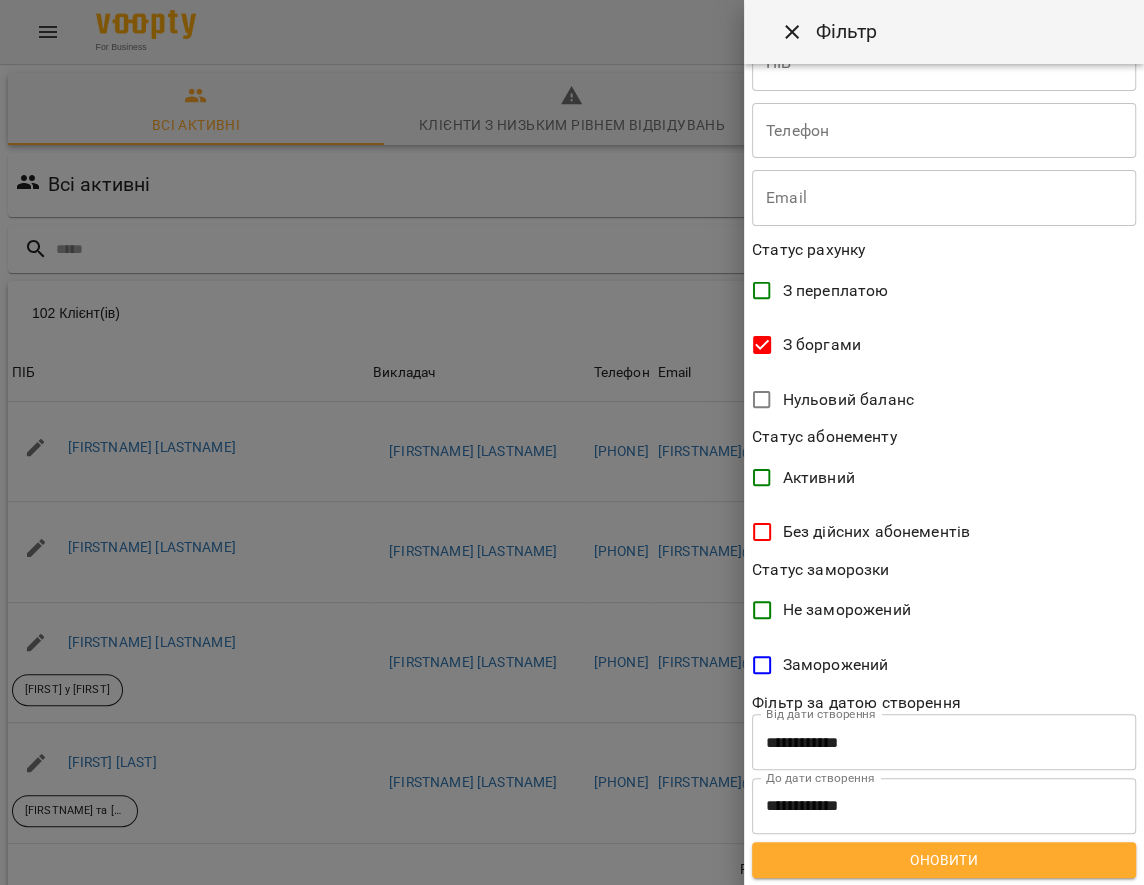 click on "Оновити" at bounding box center (944, 860) 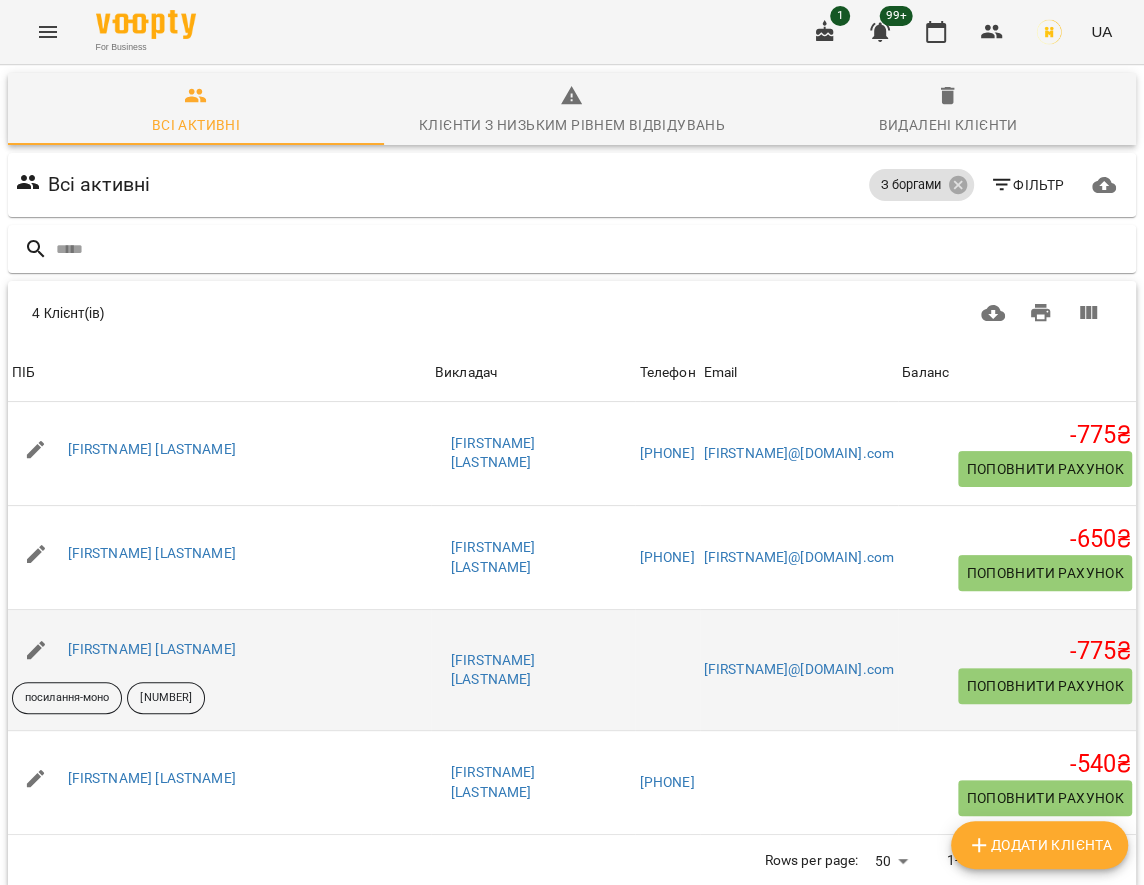 scroll, scrollTop: 88, scrollLeft: 0, axis: vertical 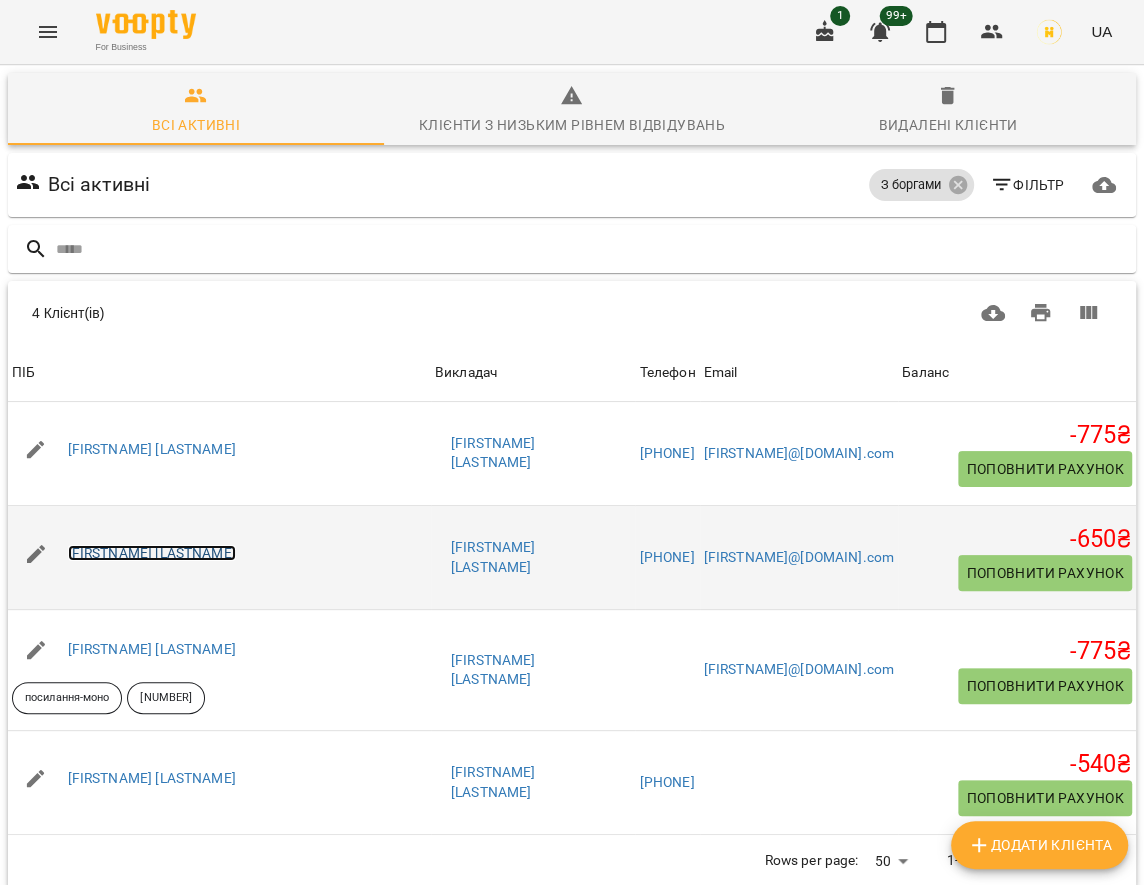 click on "[FIRSTNAME] [LASTNAME]" at bounding box center (152, 553) 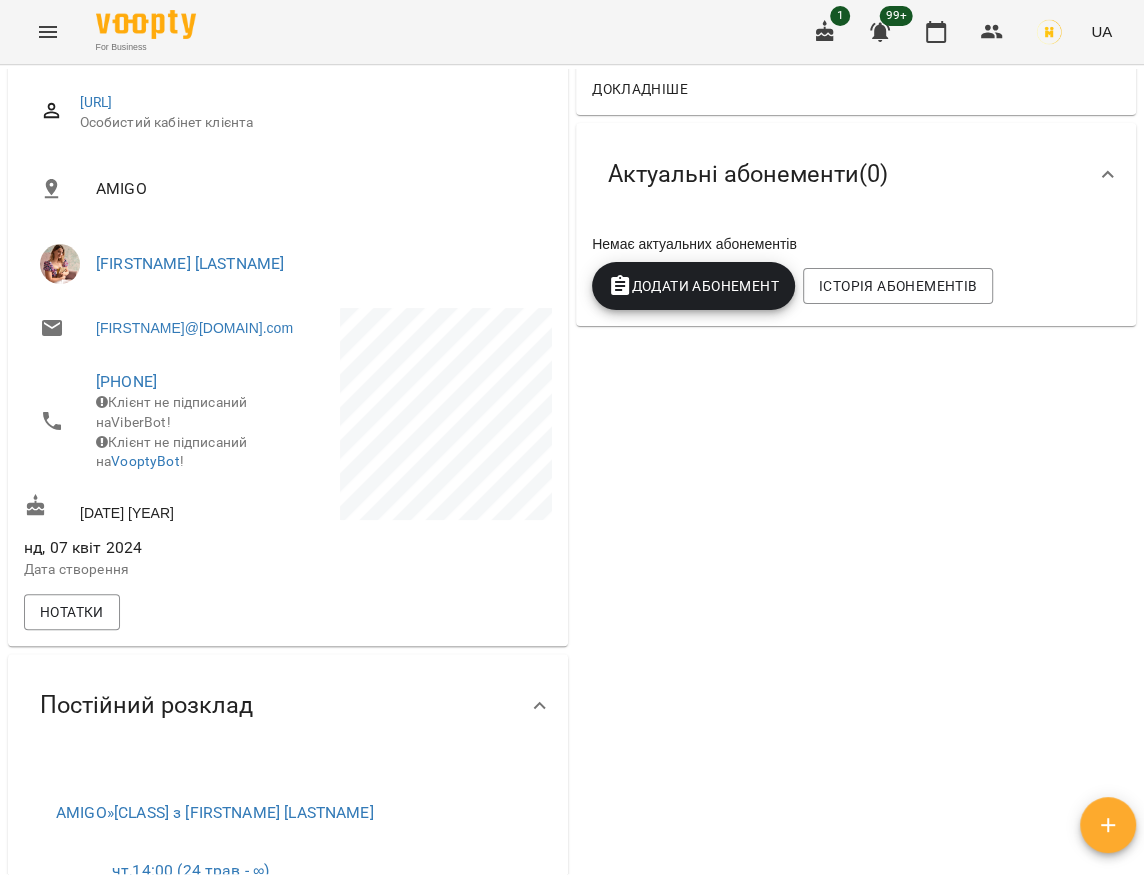 scroll, scrollTop: 0, scrollLeft: 0, axis: both 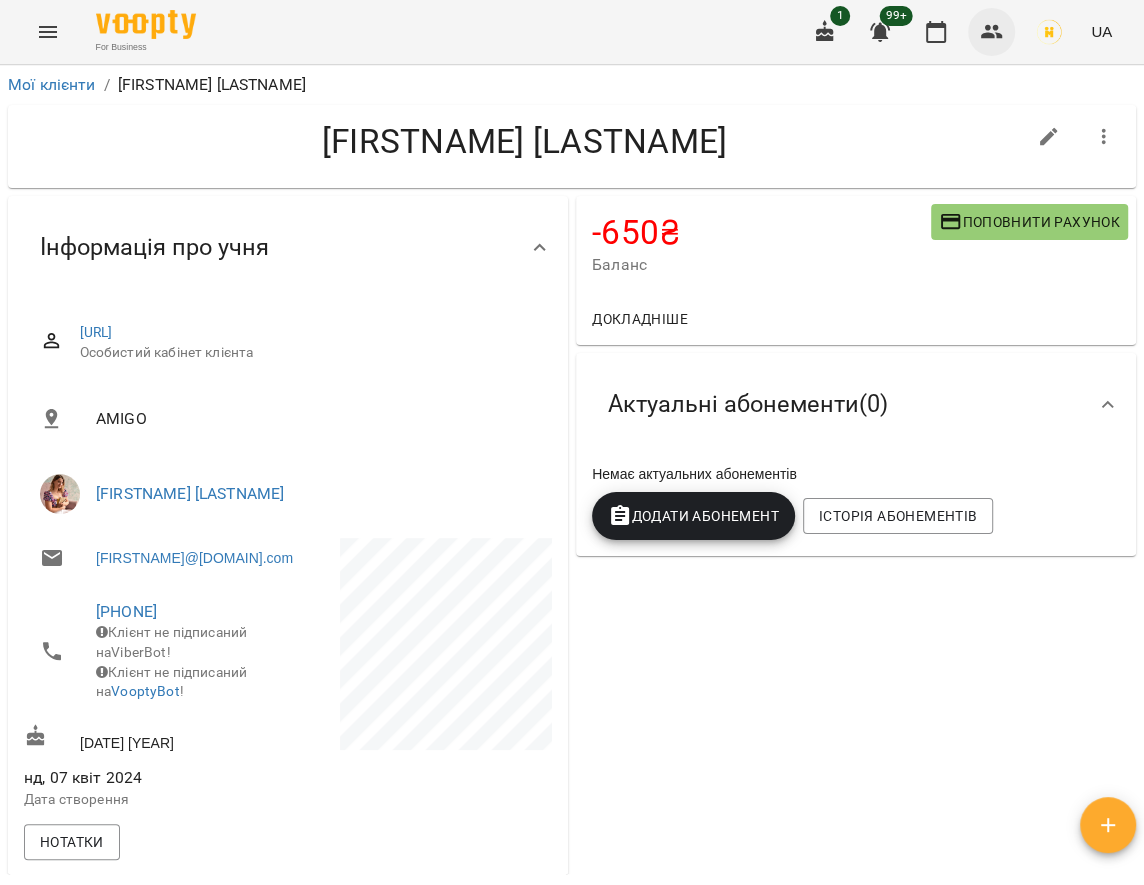 click at bounding box center [992, 32] 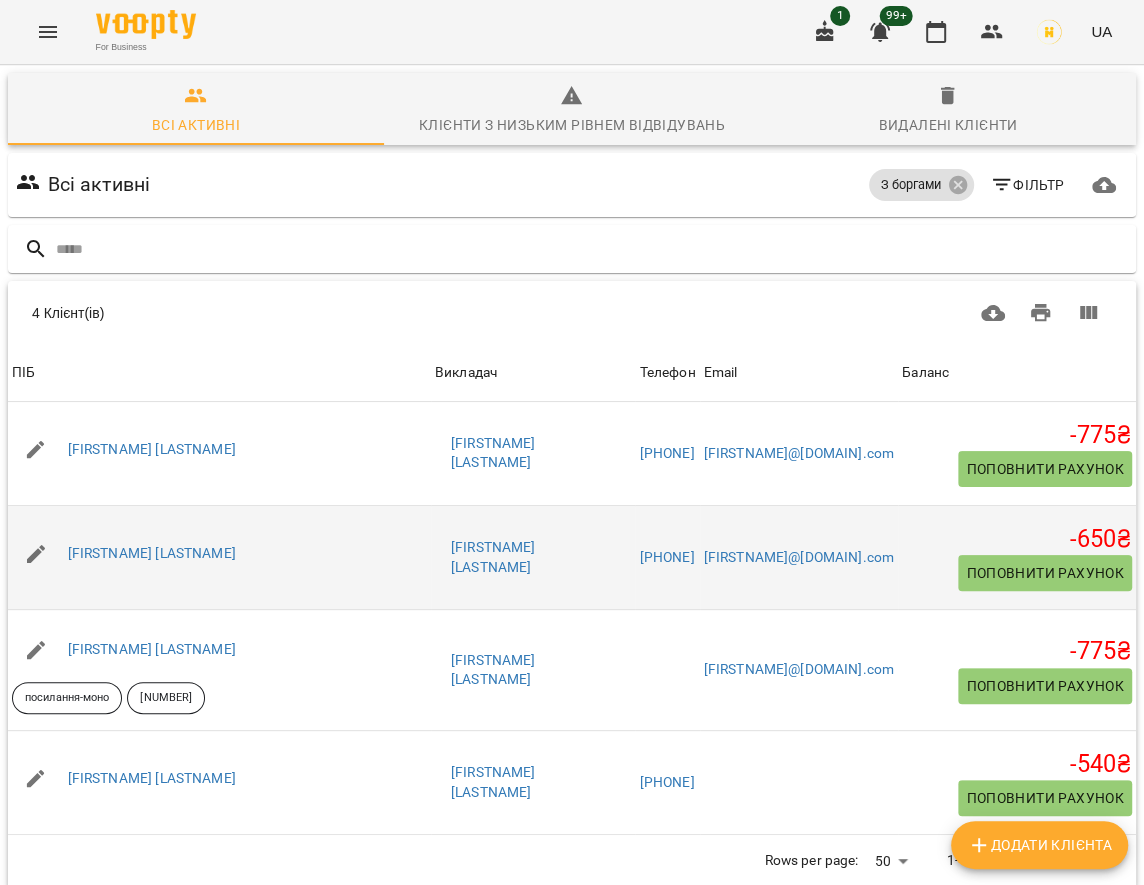 scroll, scrollTop: 88, scrollLeft: 0, axis: vertical 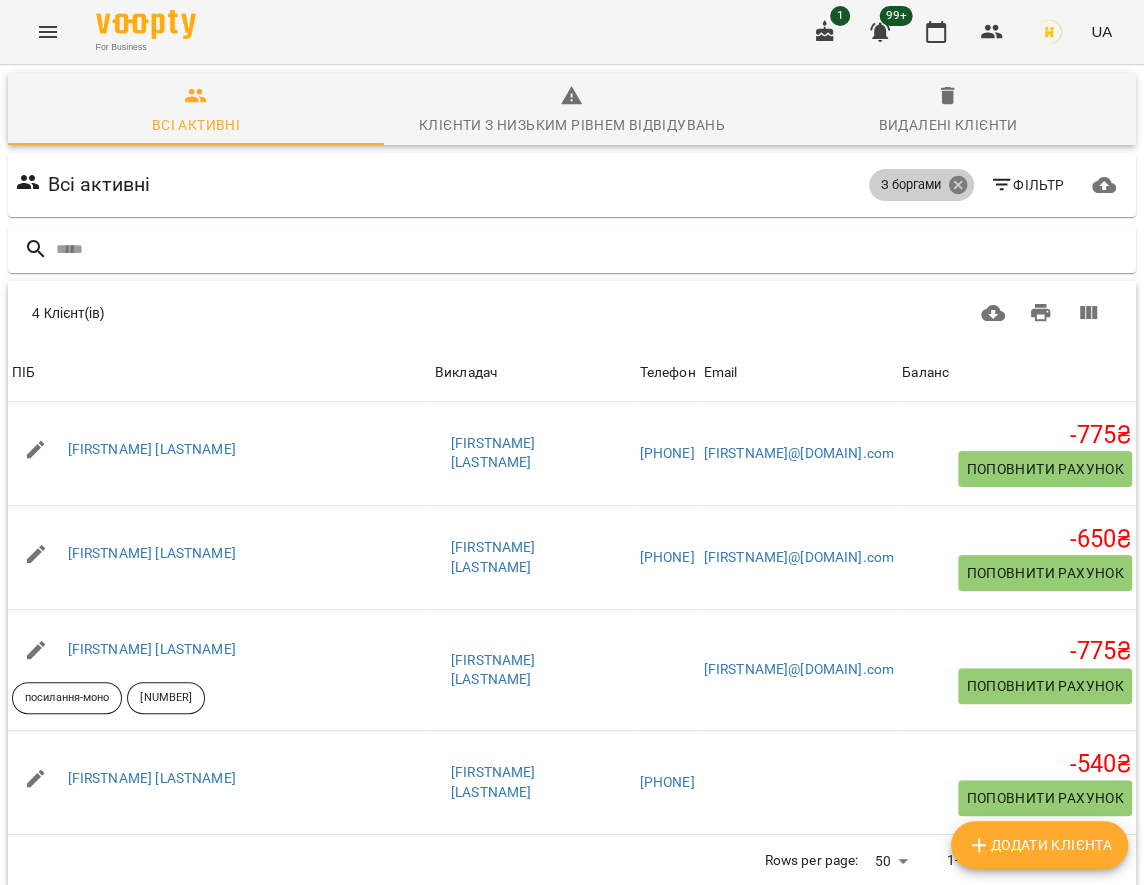 click 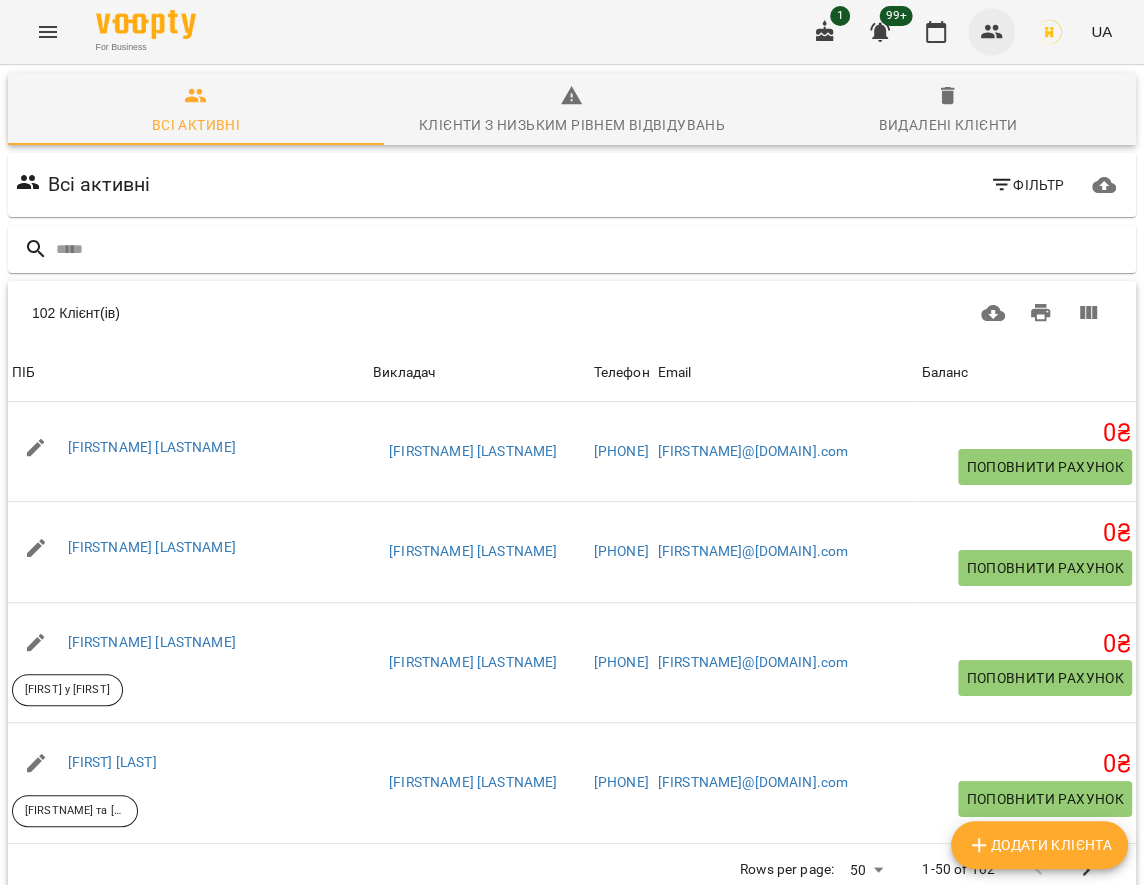 click at bounding box center [992, 32] 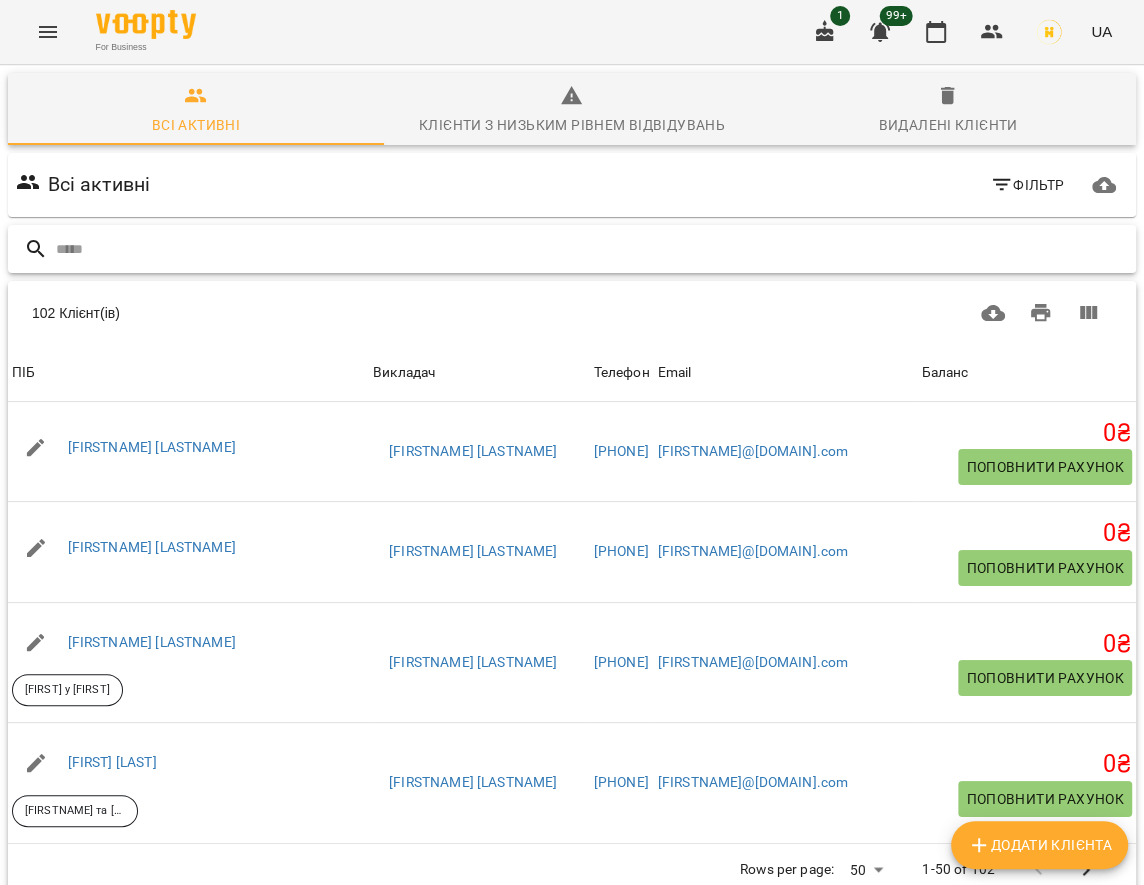 click at bounding box center (592, 249) 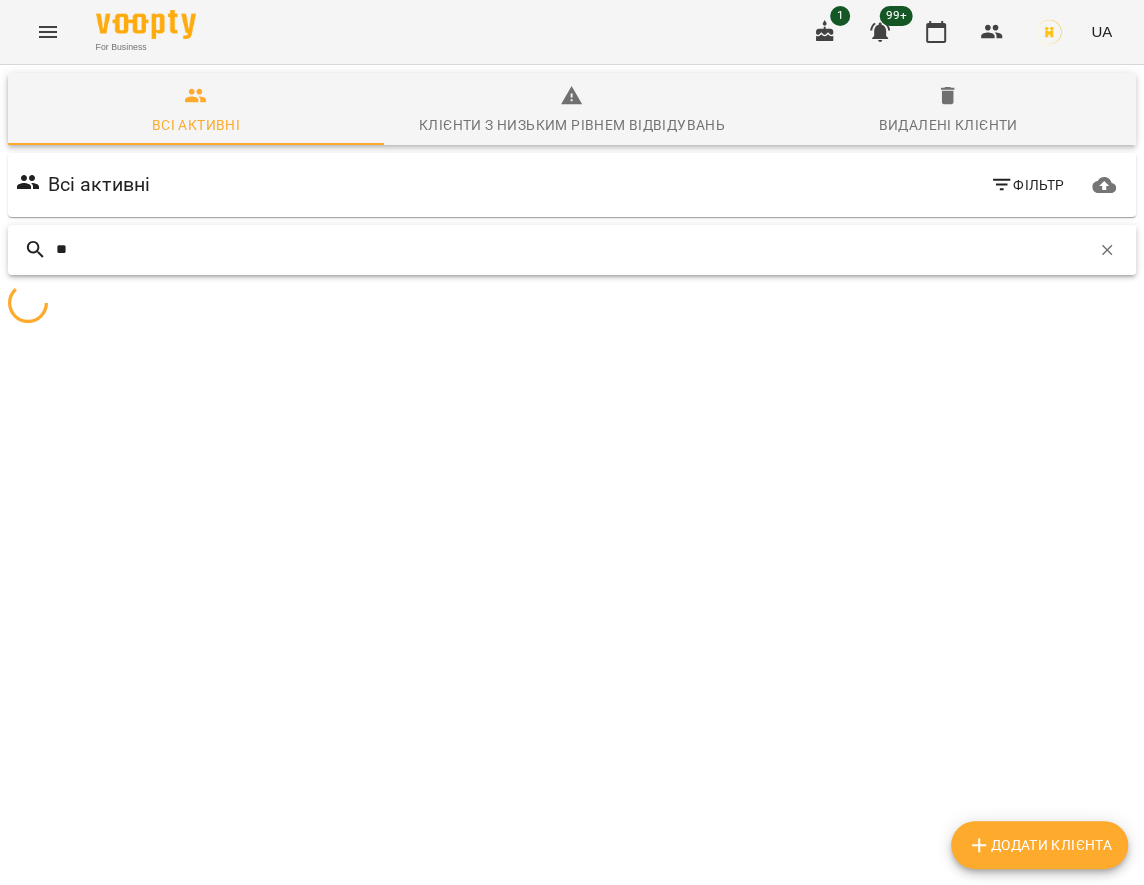 type on "*" 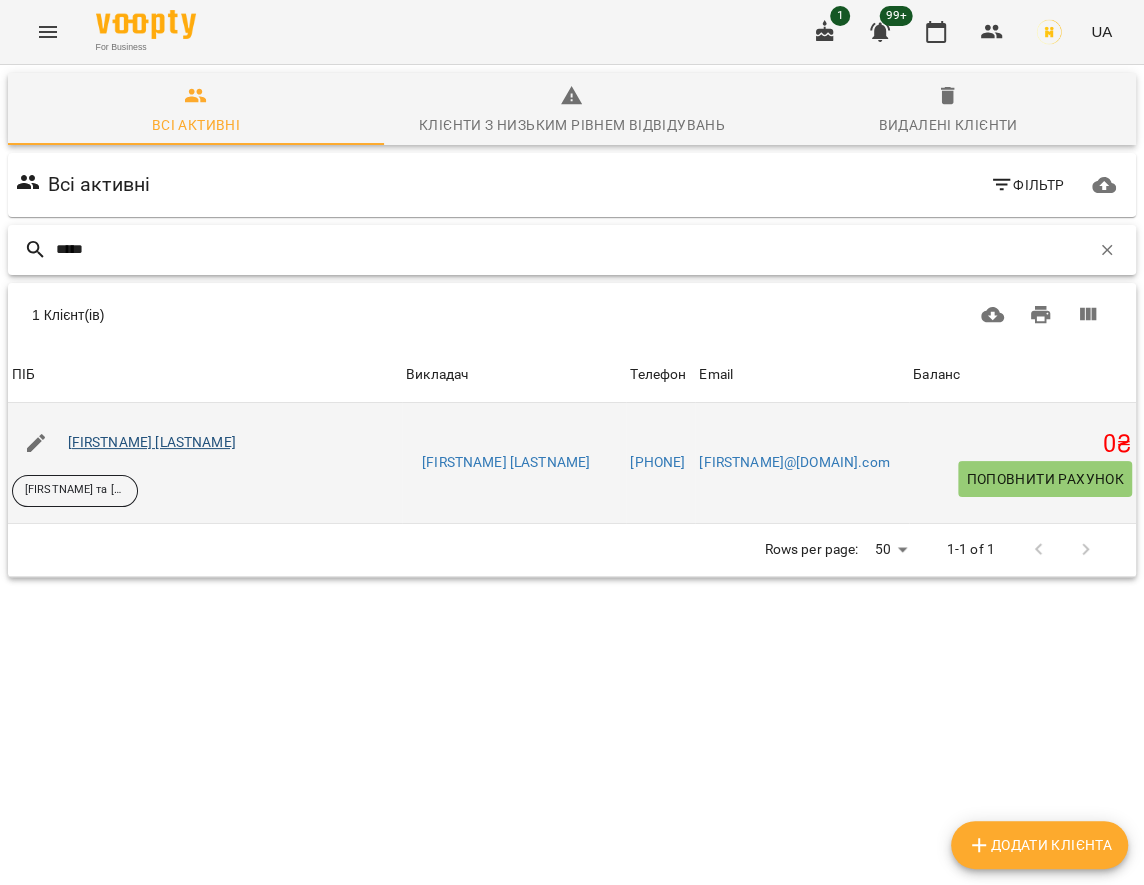 type on "*****" 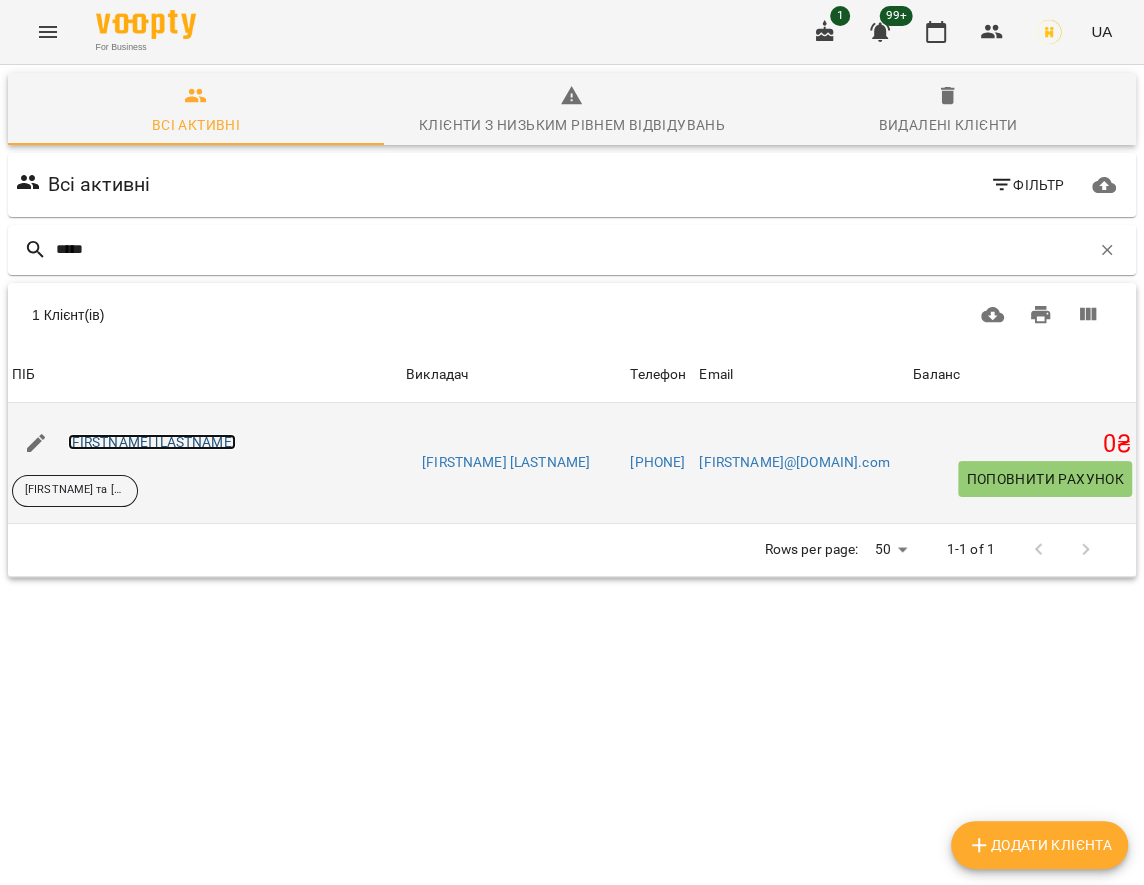 click on "[FIRSTNAME] [LASTNAME]" at bounding box center (152, 442) 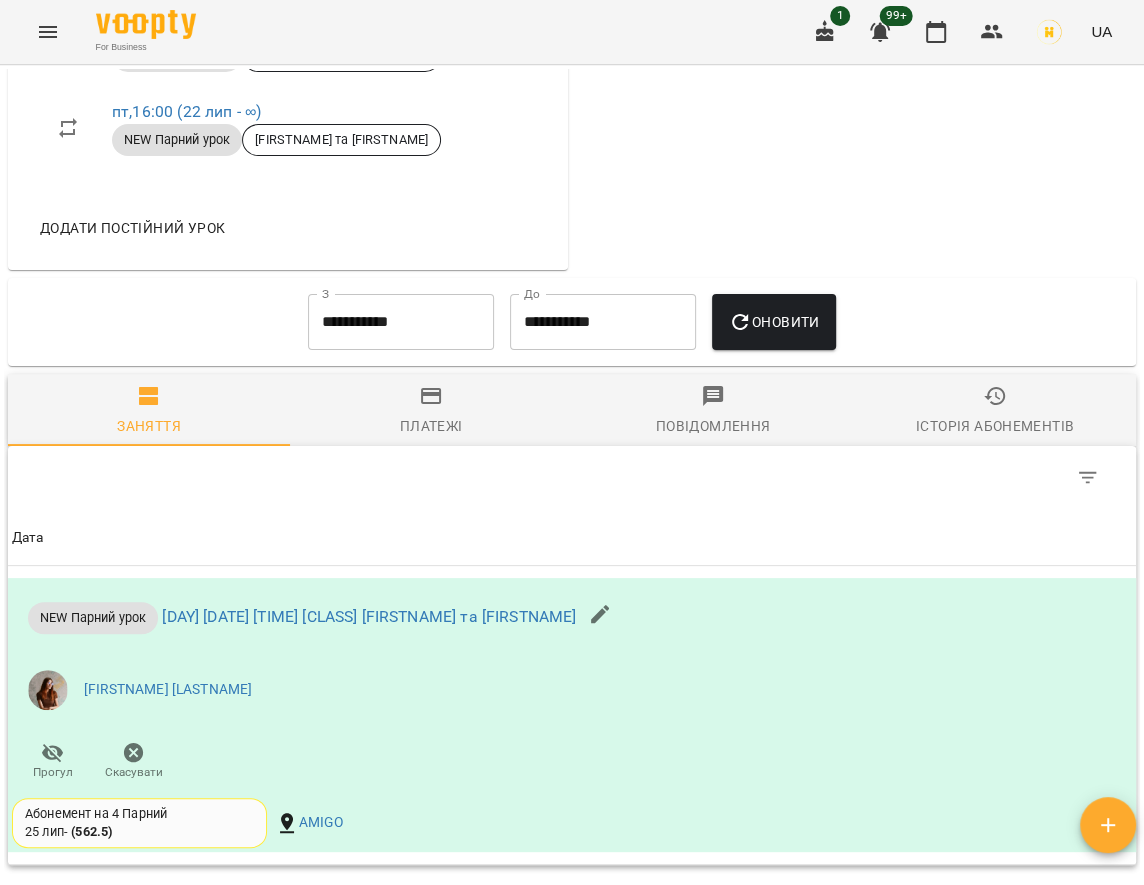 scroll, scrollTop: 1387, scrollLeft: 0, axis: vertical 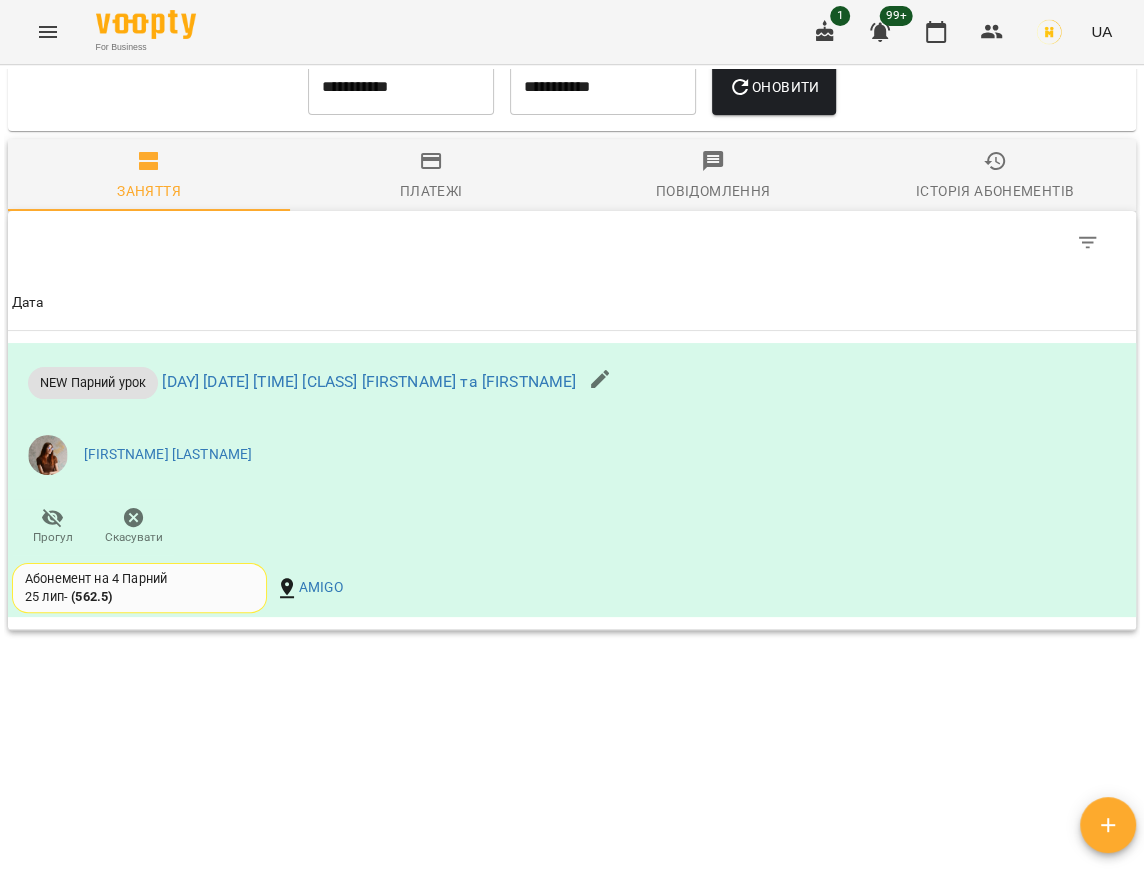 click on "**********" at bounding box center [401, 87] 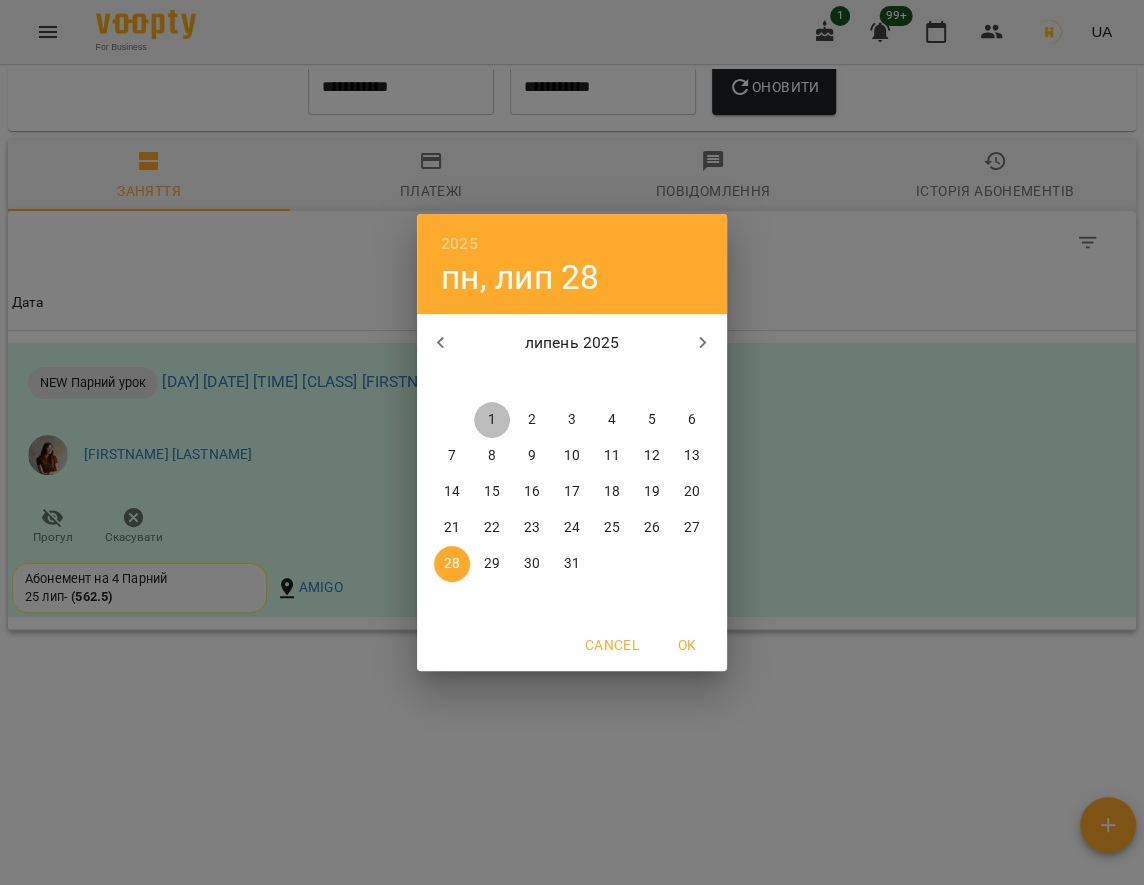 click on "1" at bounding box center (492, 420) 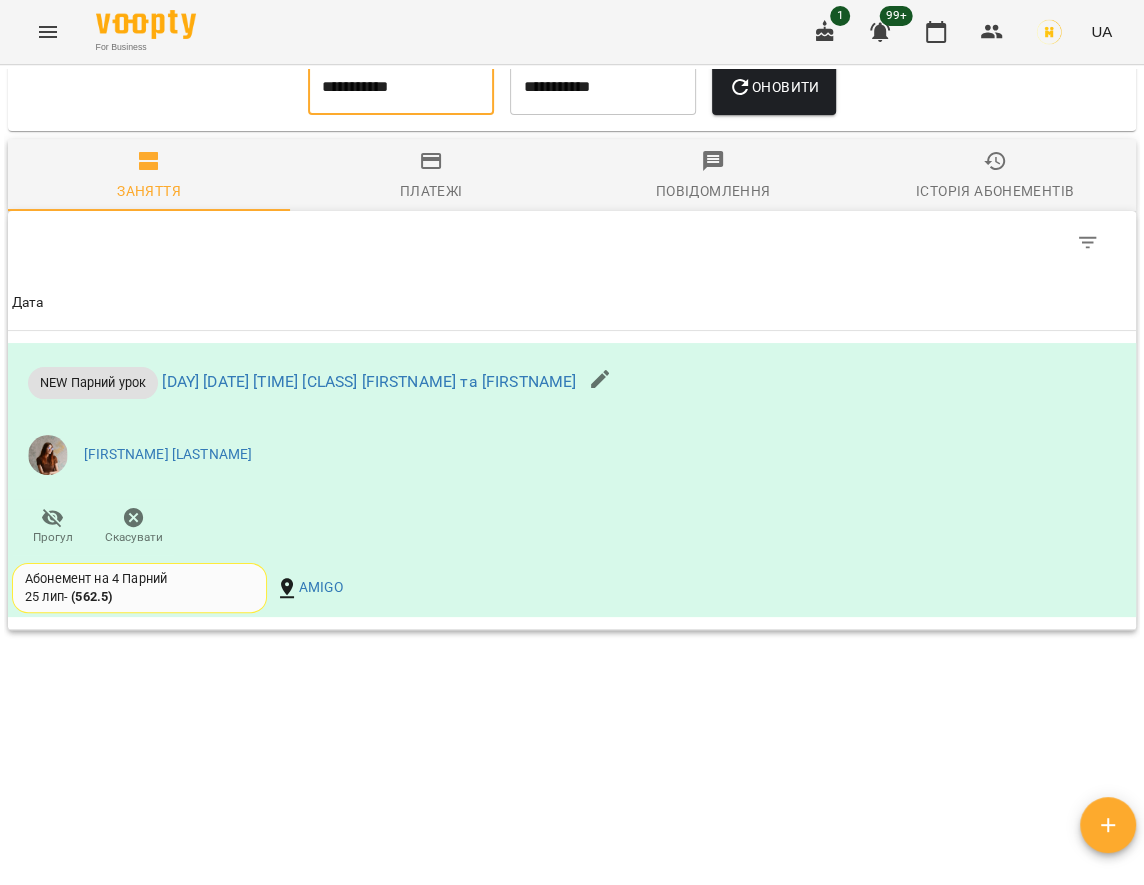 click on "Оновити" at bounding box center [773, 87] 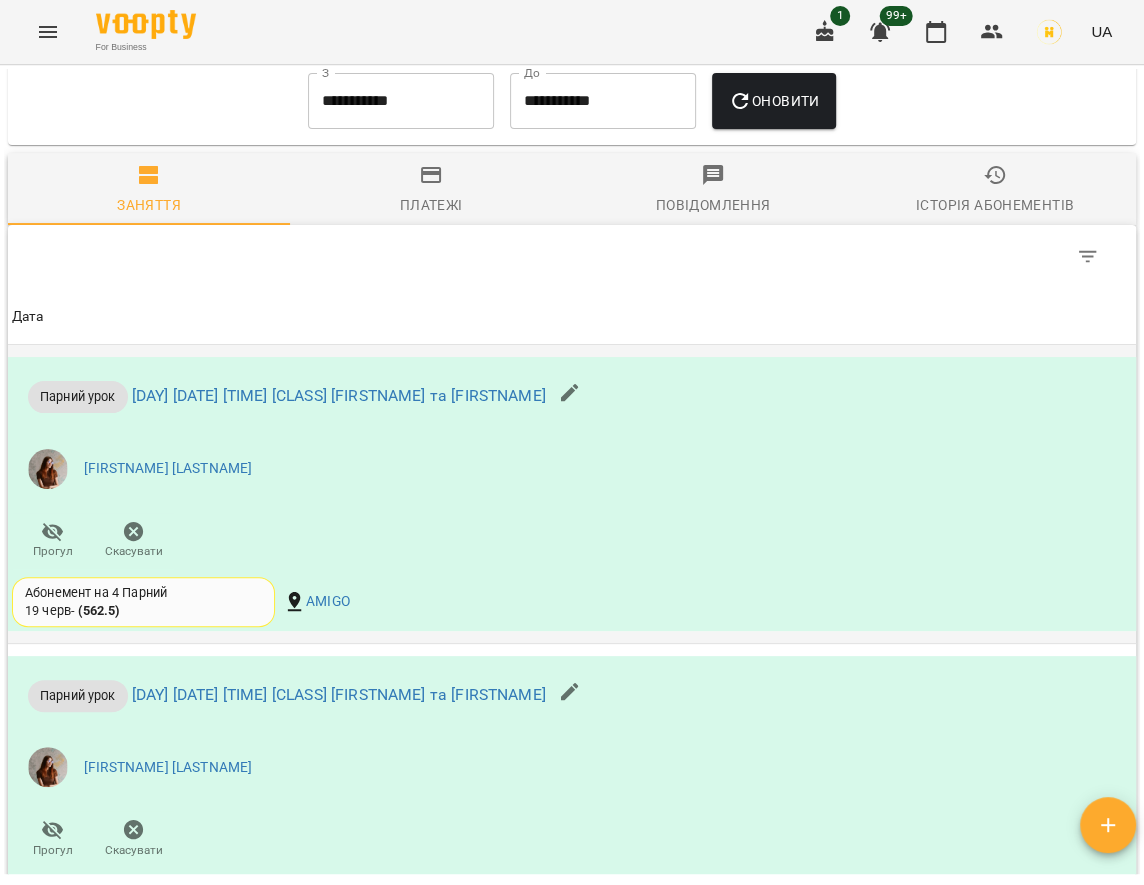 scroll, scrollTop: 1285, scrollLeft: 0, axis: vertical 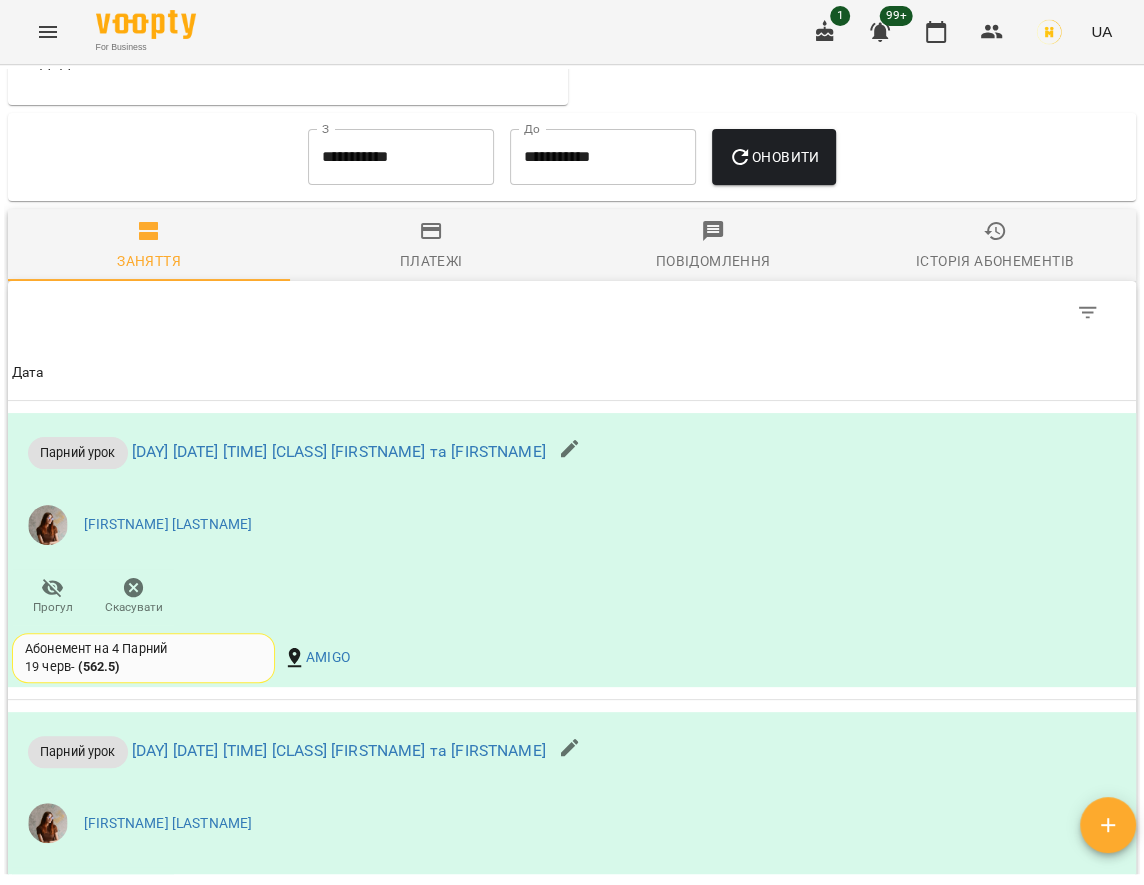 click on "**********" at bounding box center [401, 157] 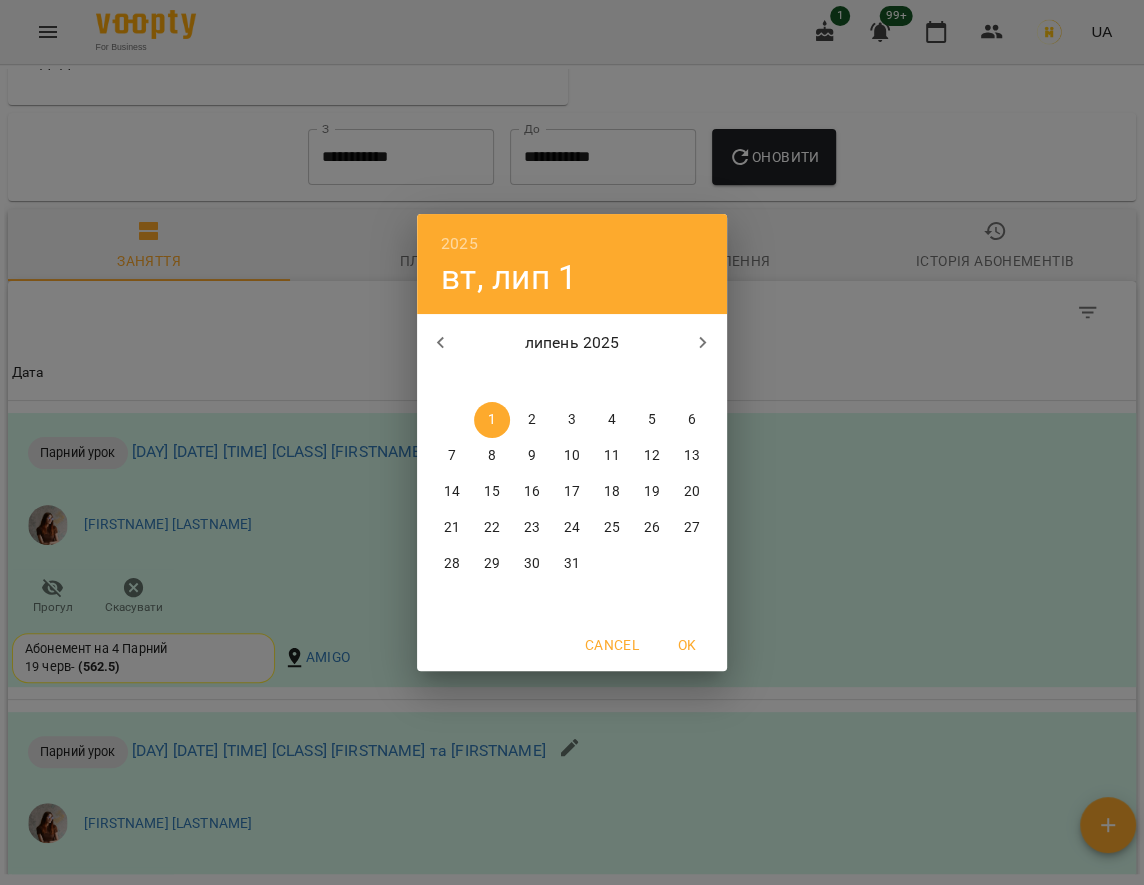 click 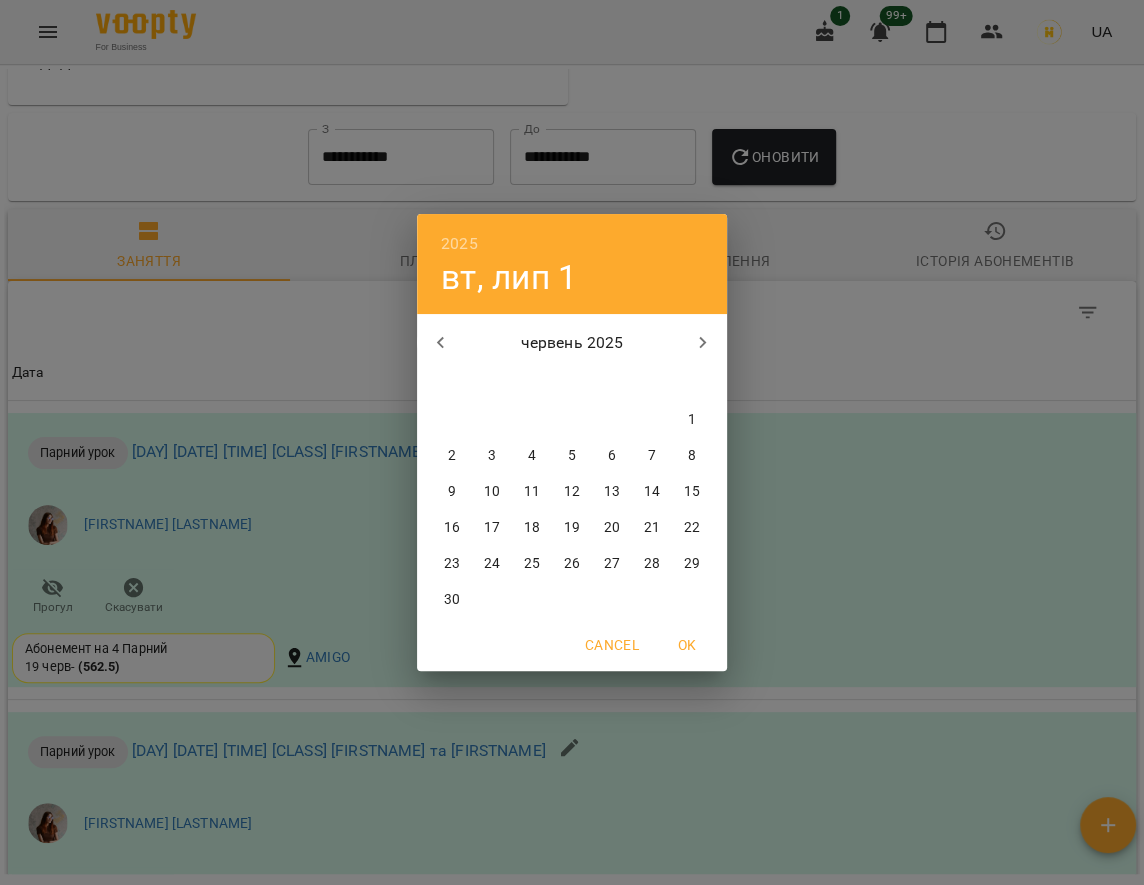 click on "1" at bounding box center [692, 420] 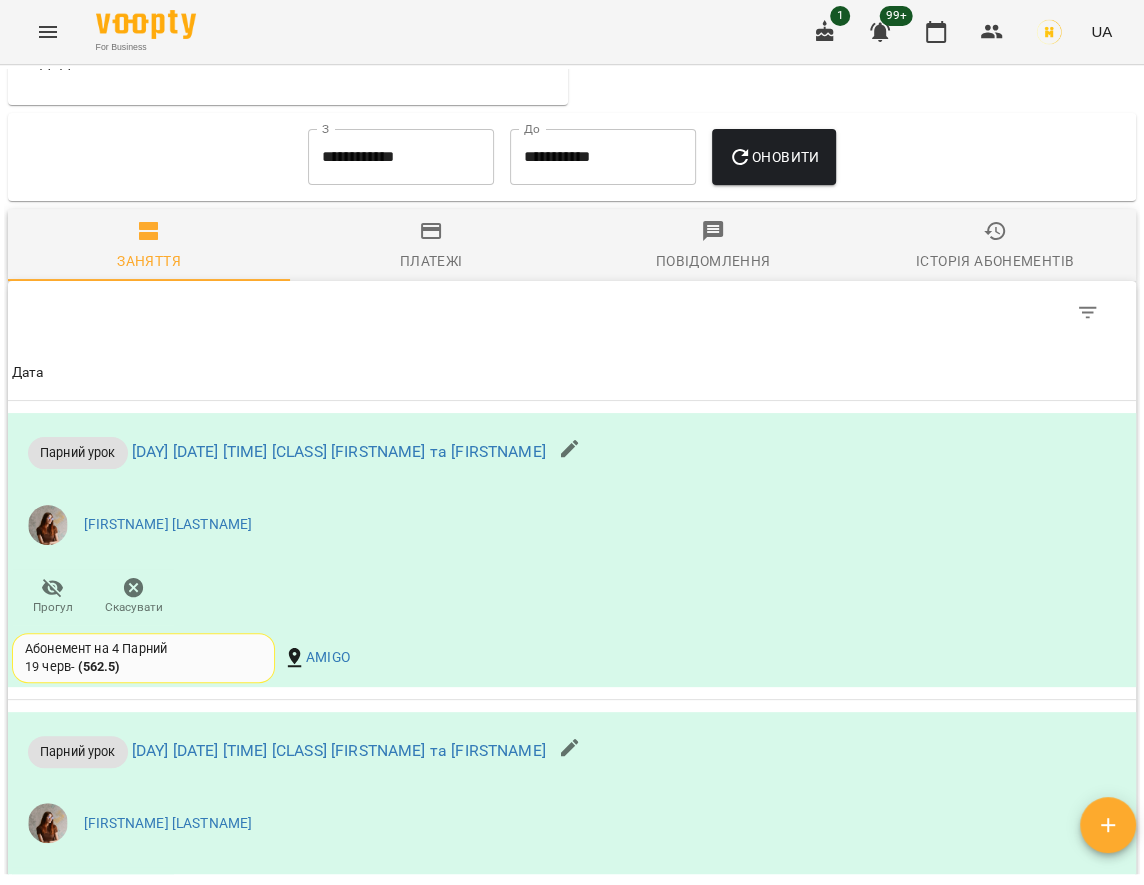 click on "Оновити" at bounding box center [773, 157] 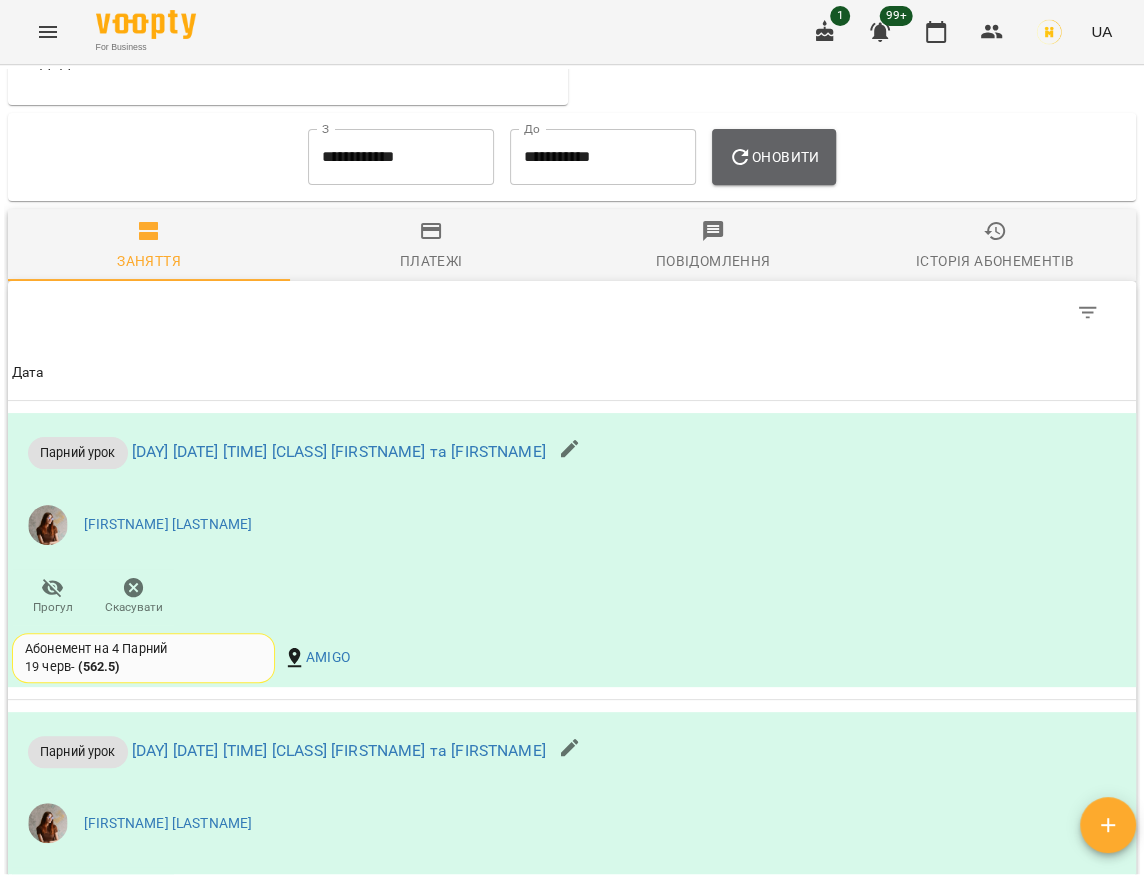 click on "Оновити" at bounding box center [773, 157] 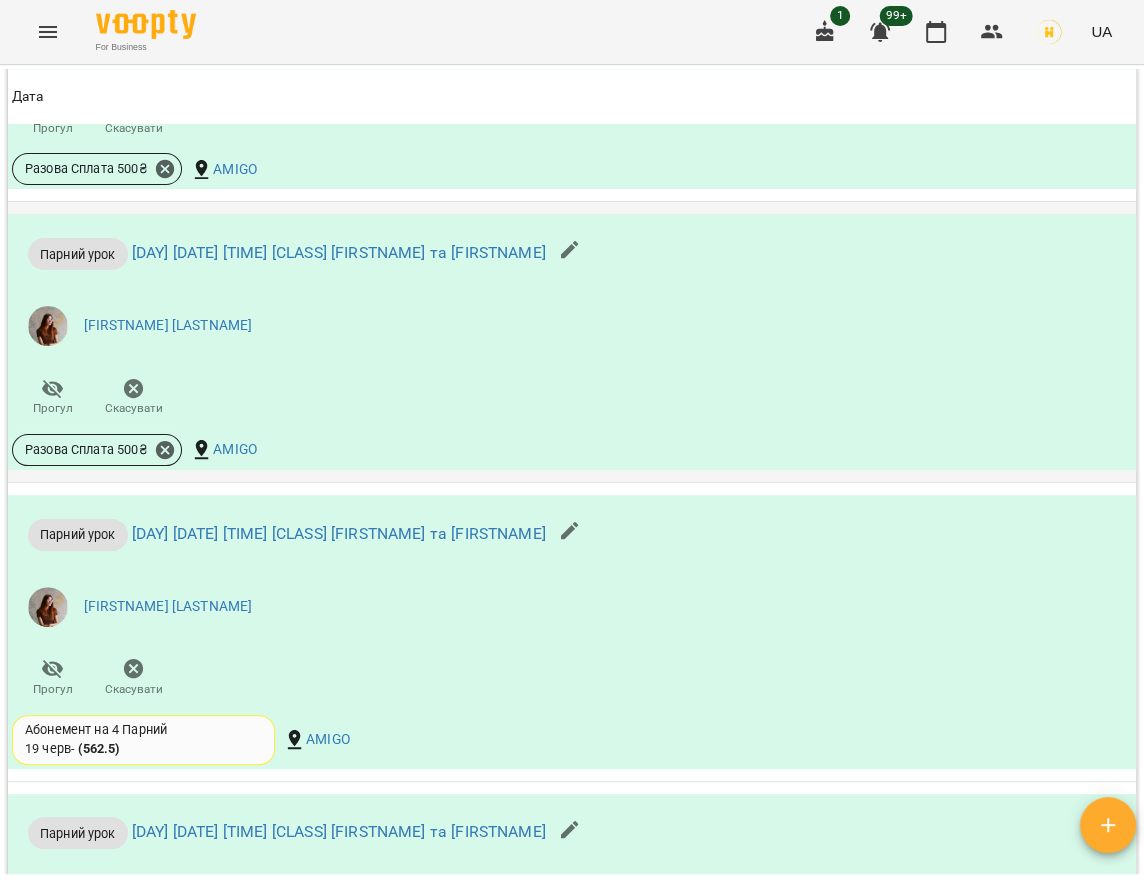 scroll, scrollTop: 1947, scrollLeft: 0, axis: vertical 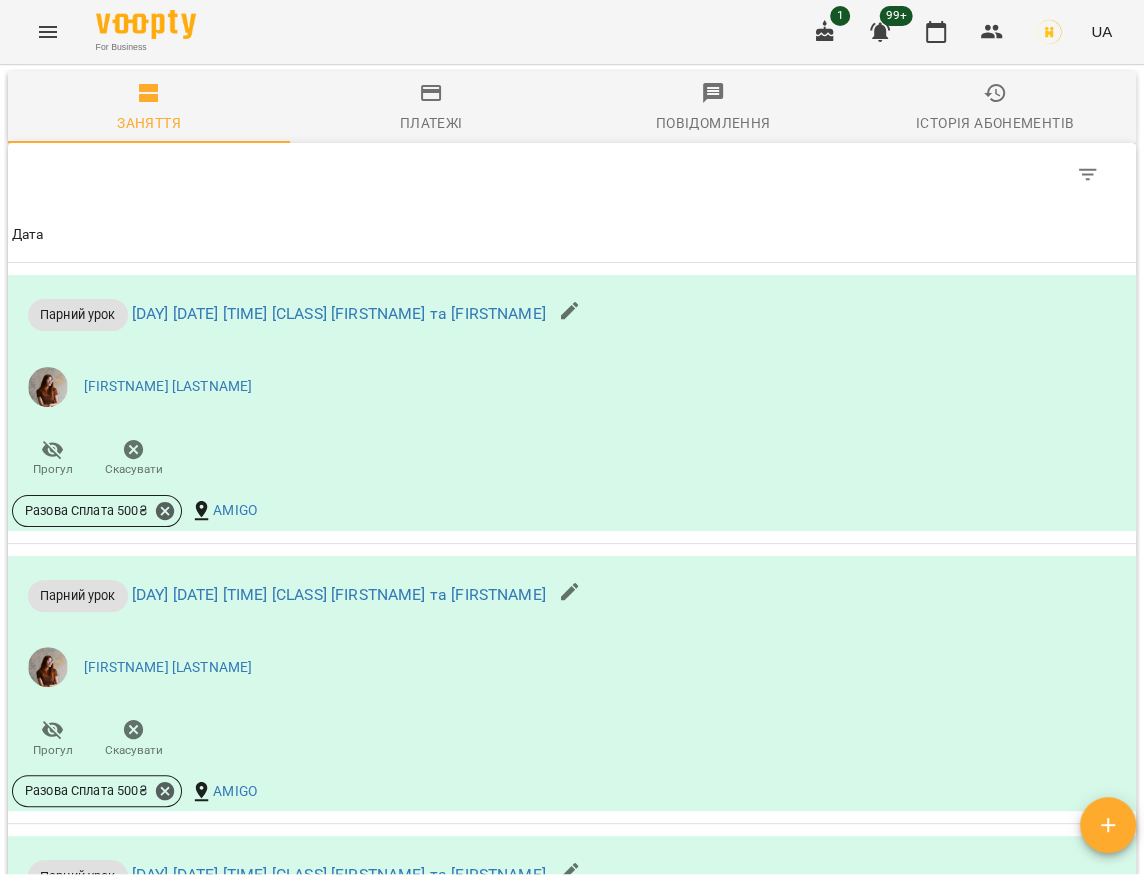 click on "Історія абонементів" at bounding box center (995, 123) 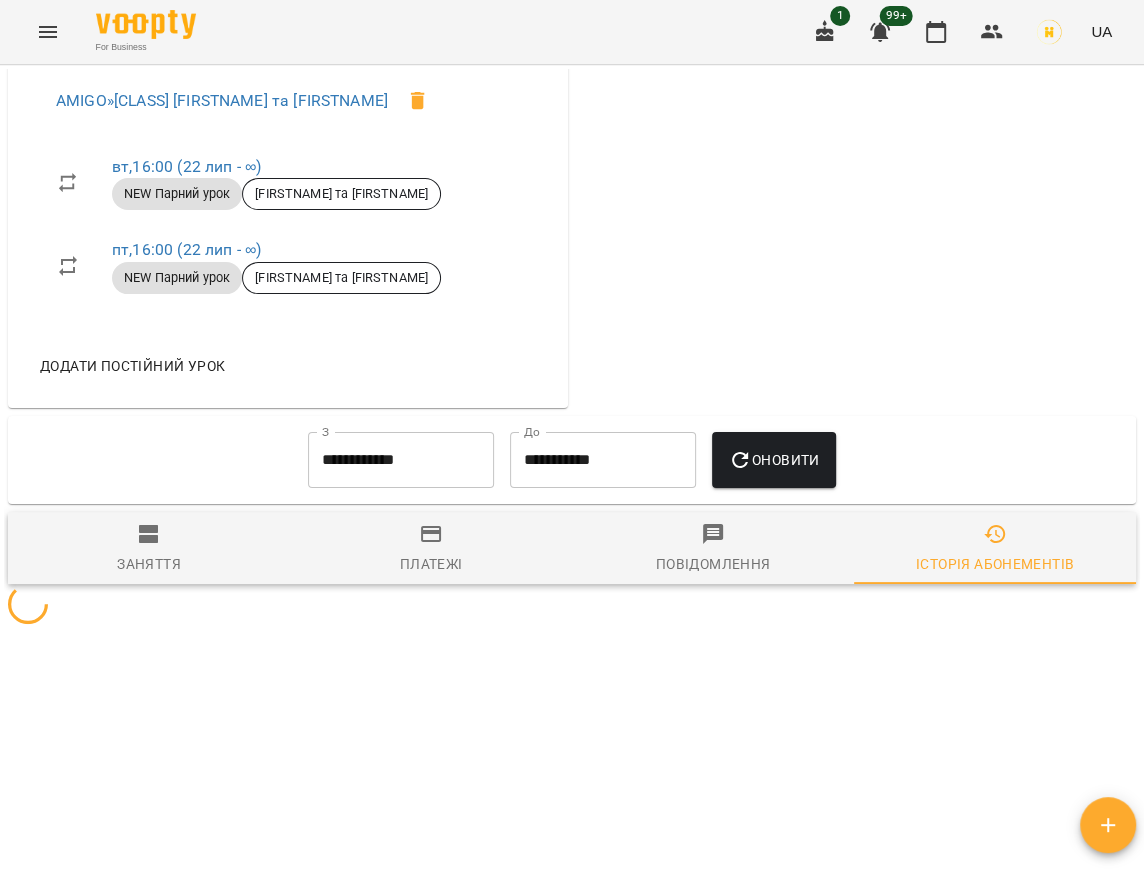 scroll, scrollTop: 1222, scrollLeft: 0, axis: vertical 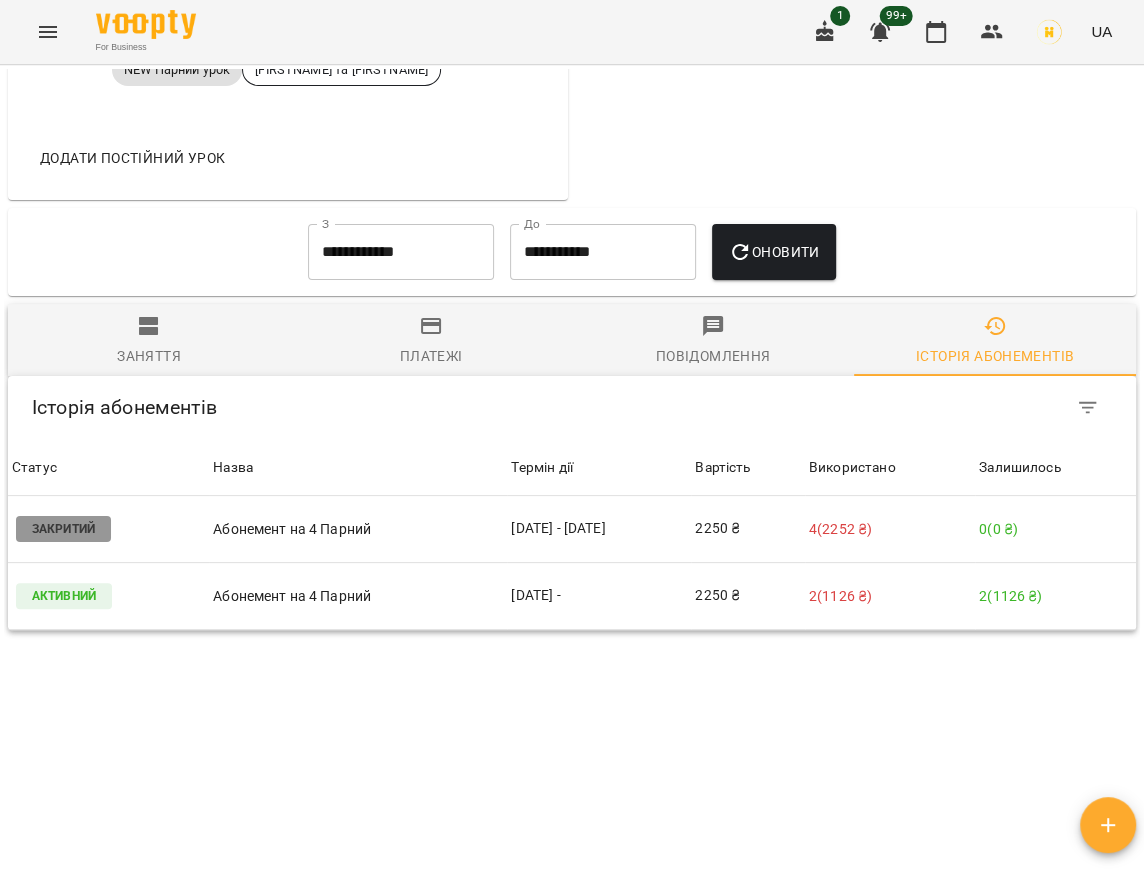 click on "**********" at bounding box center [401, 252] 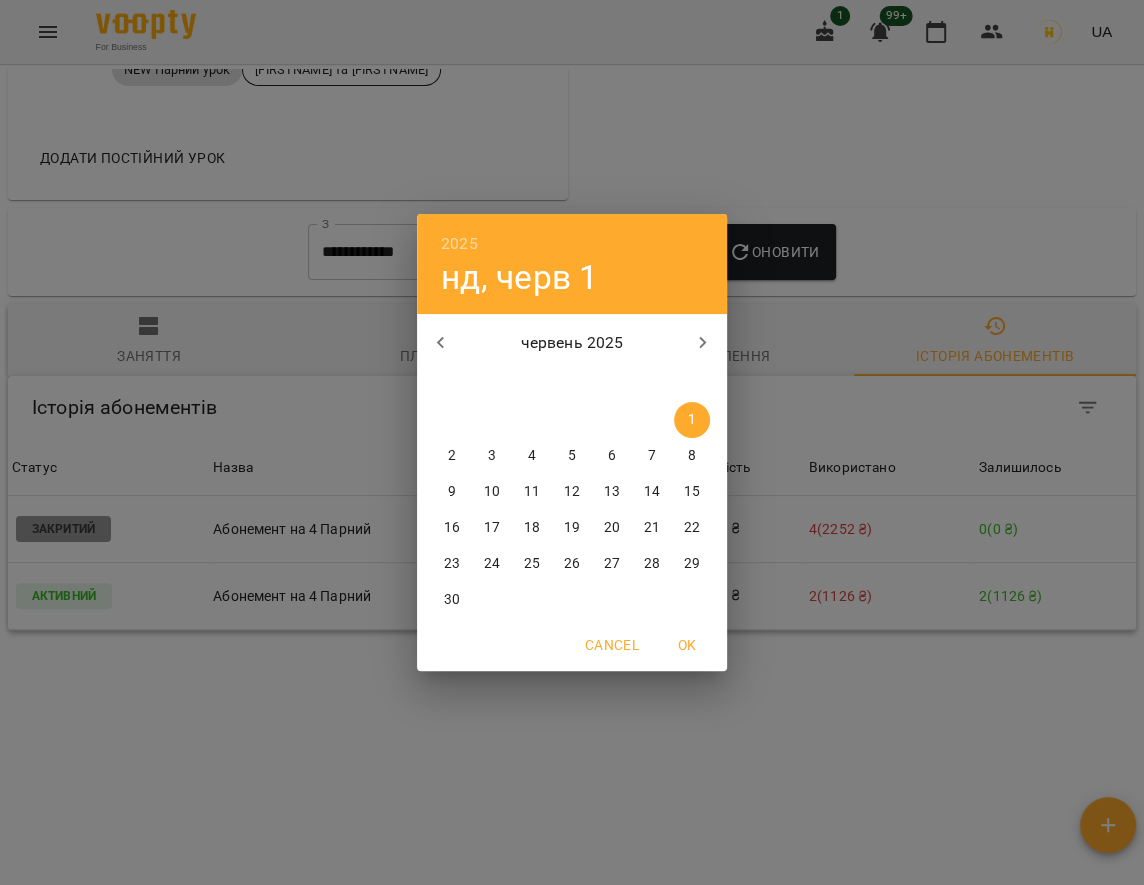 click at bounding box center (441, 343) 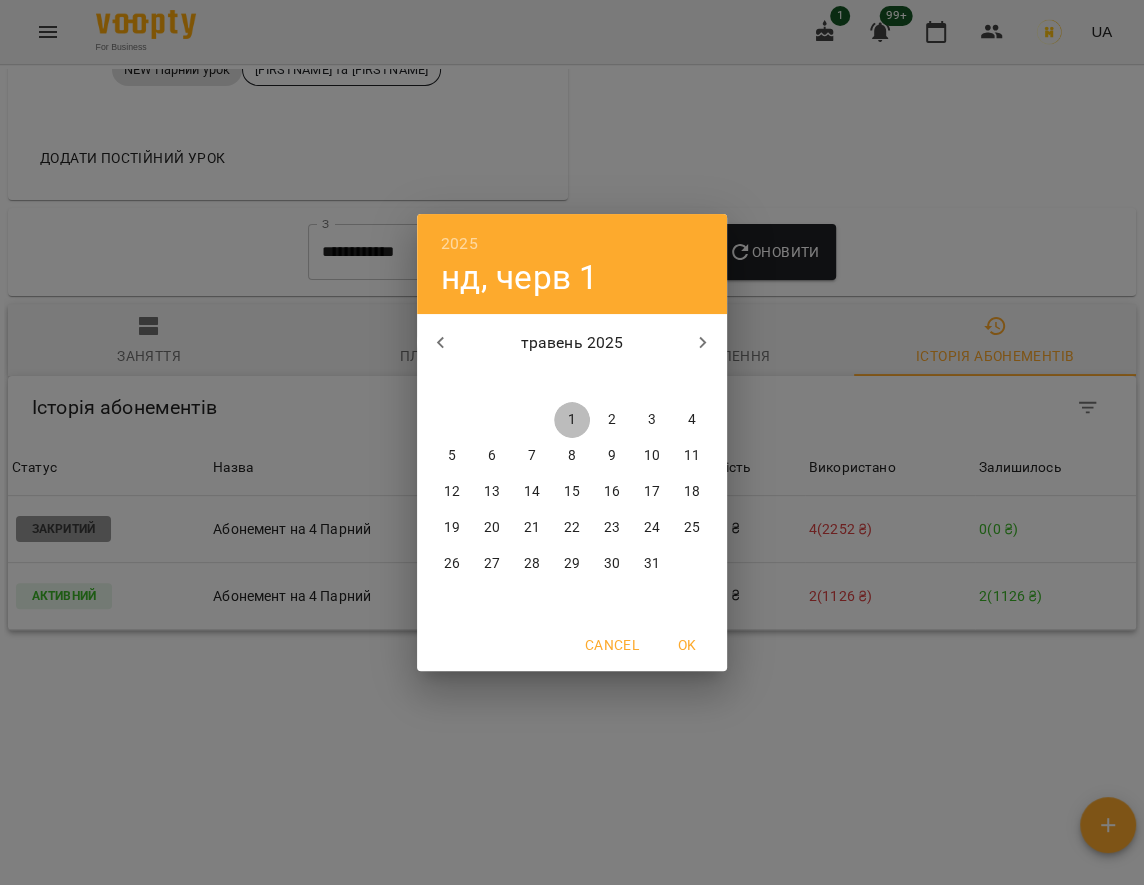 click on "1" at bounding box center (572, 420) 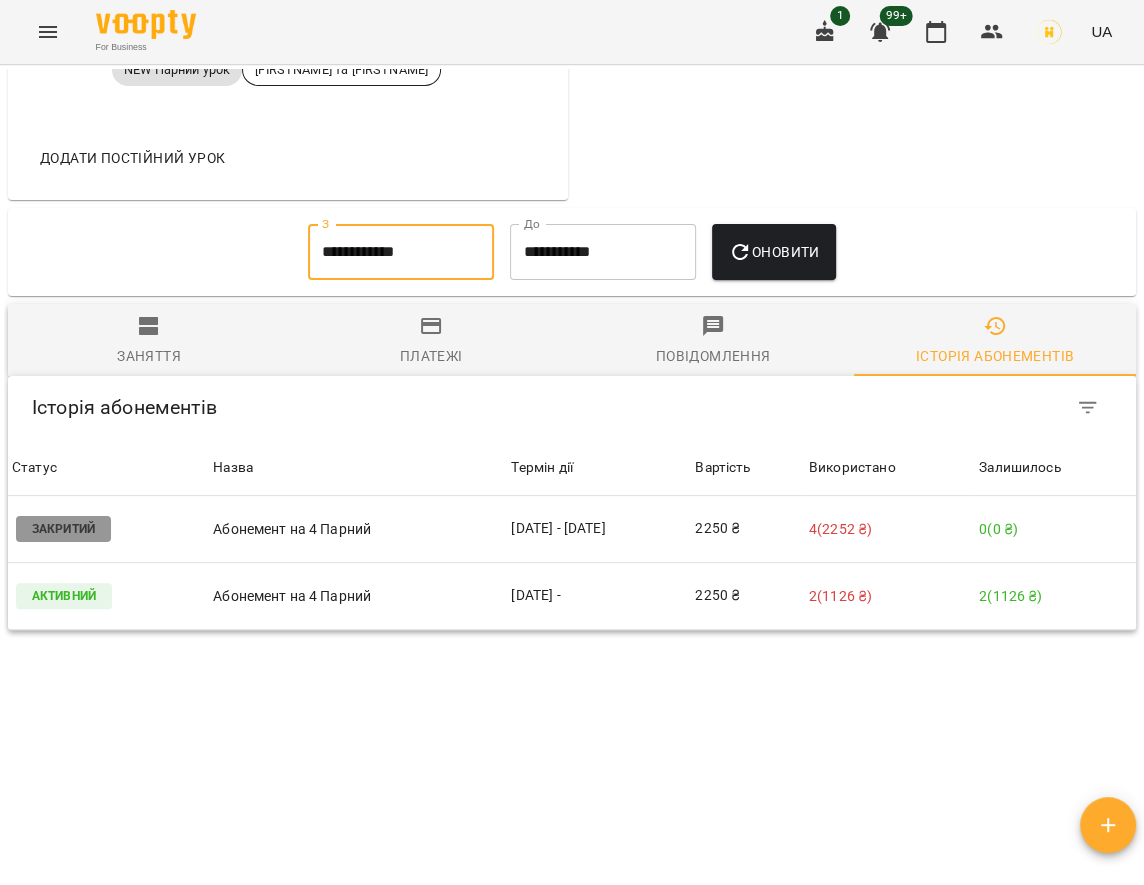 click on "Оновити" at bounding box center (773, 252) 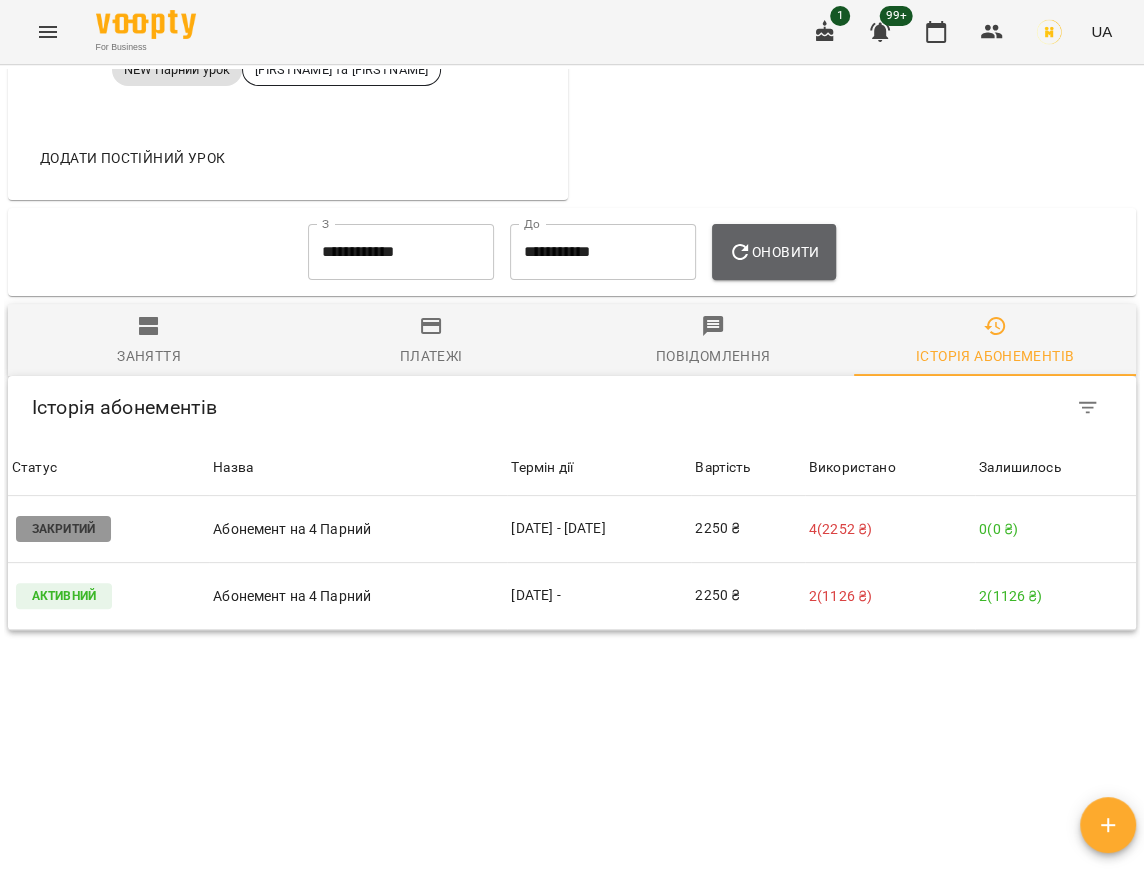 click on "Оновити" at bounding box center (773, 252) 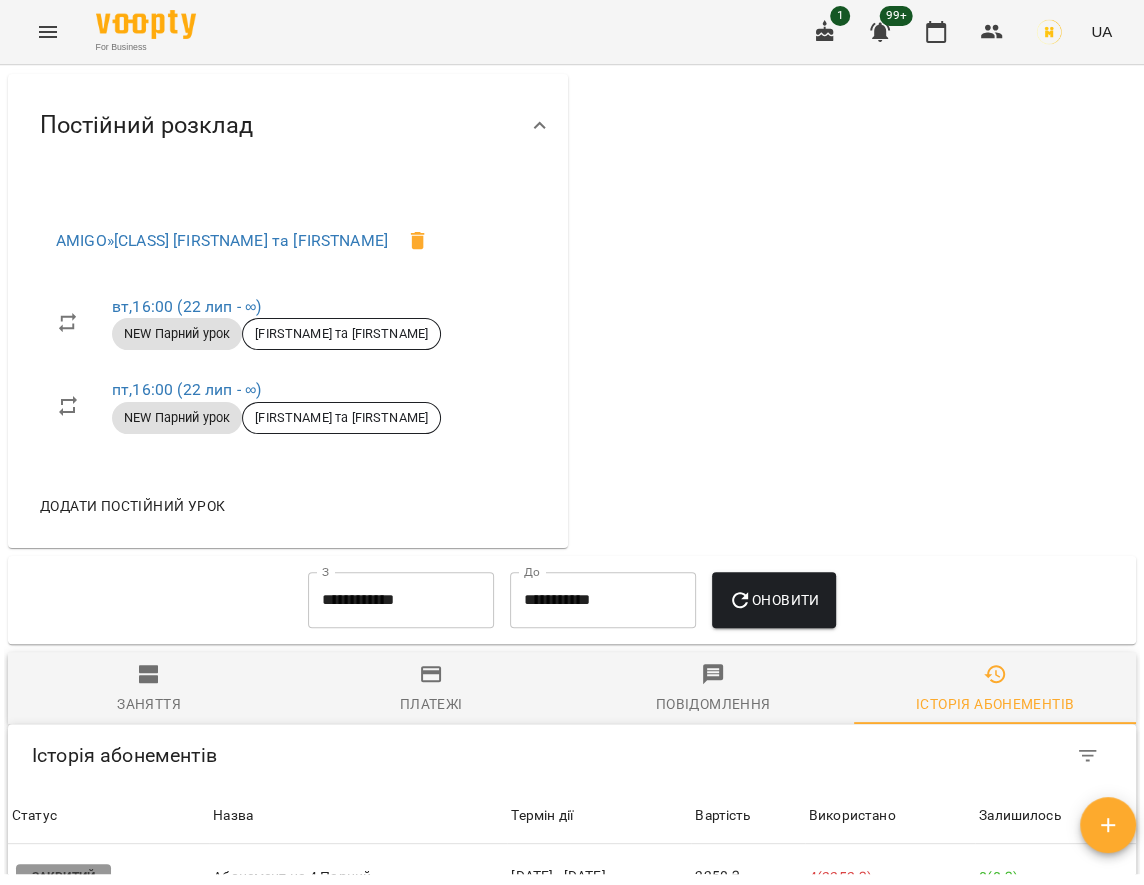 scroll, scrollTop: 821, scrollLeft: 0, axis: vertical 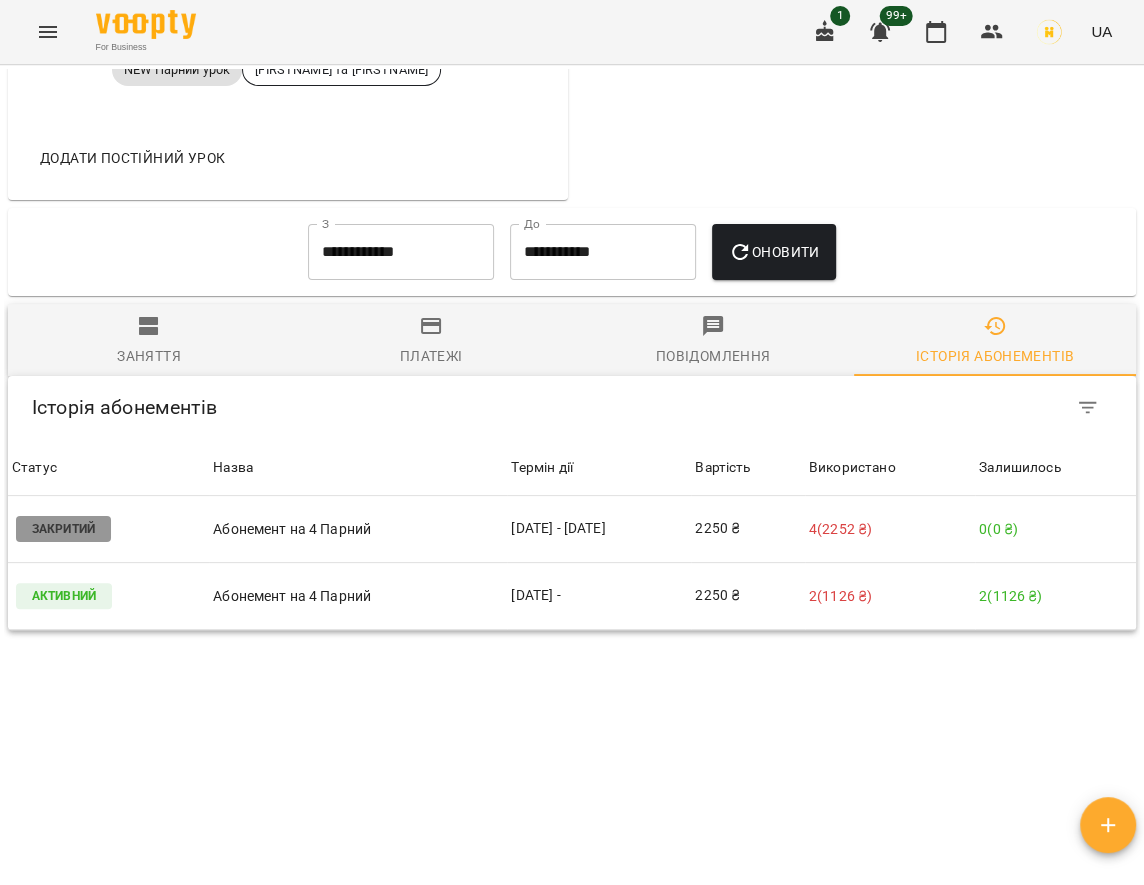 click on "Заняття" at bounding box center (149, 341) 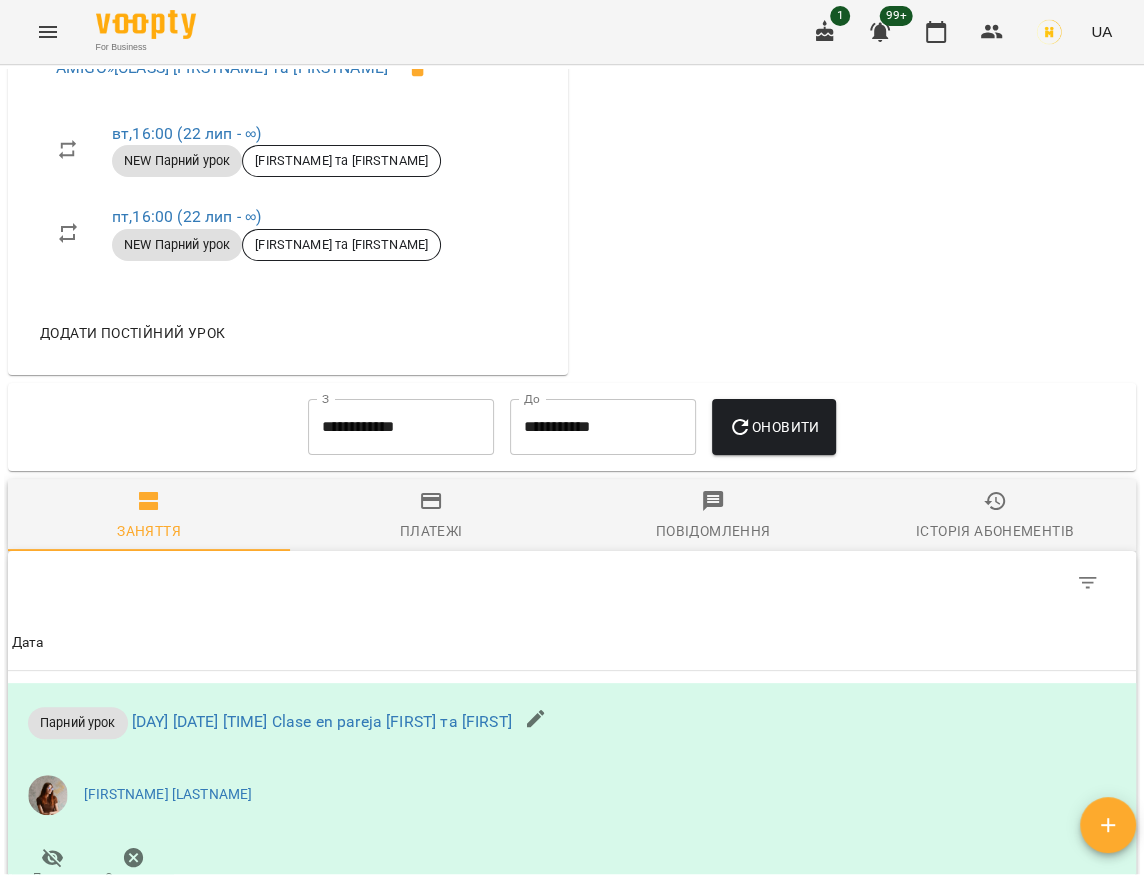 click on "Дата" at bounding box center [572, 643] 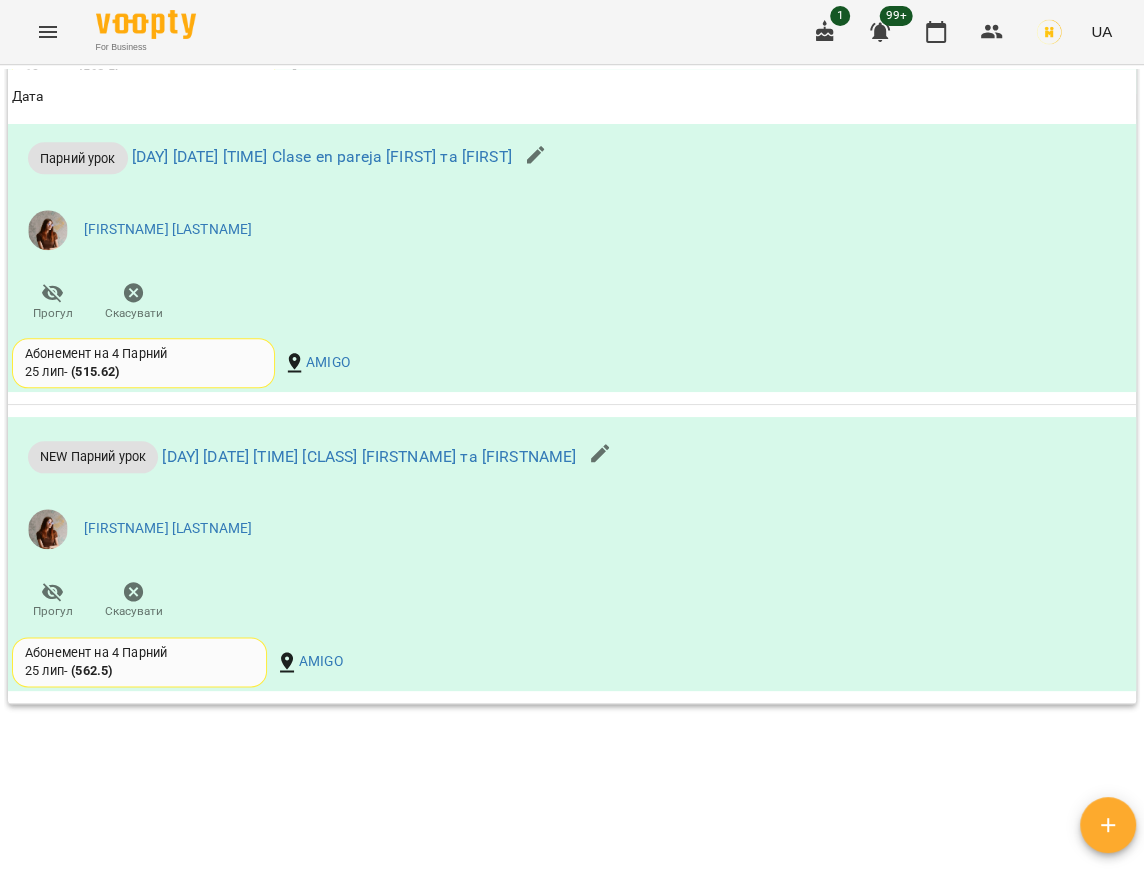 scroll, scrollTop: 5895, scrollLeft: 0, axis: vertical 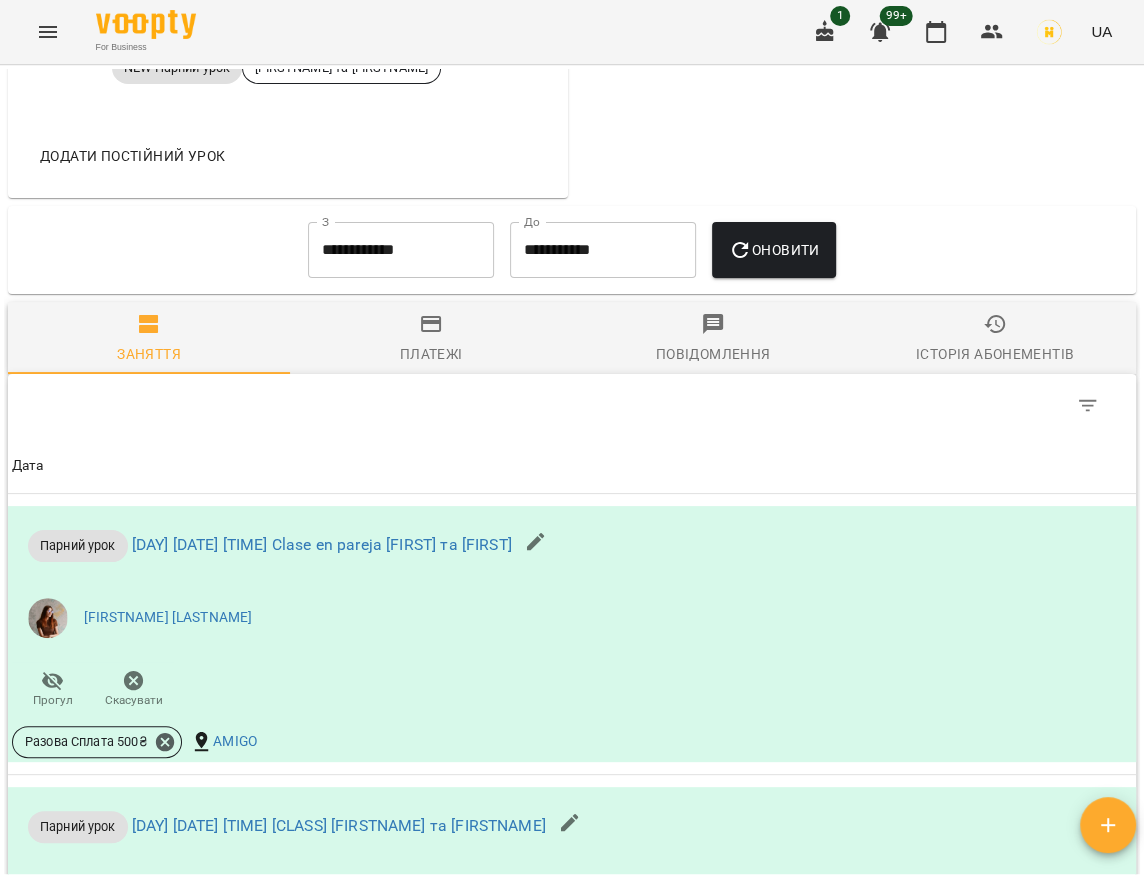 click on "Історія абонементів" at bounding box center (995, 339) 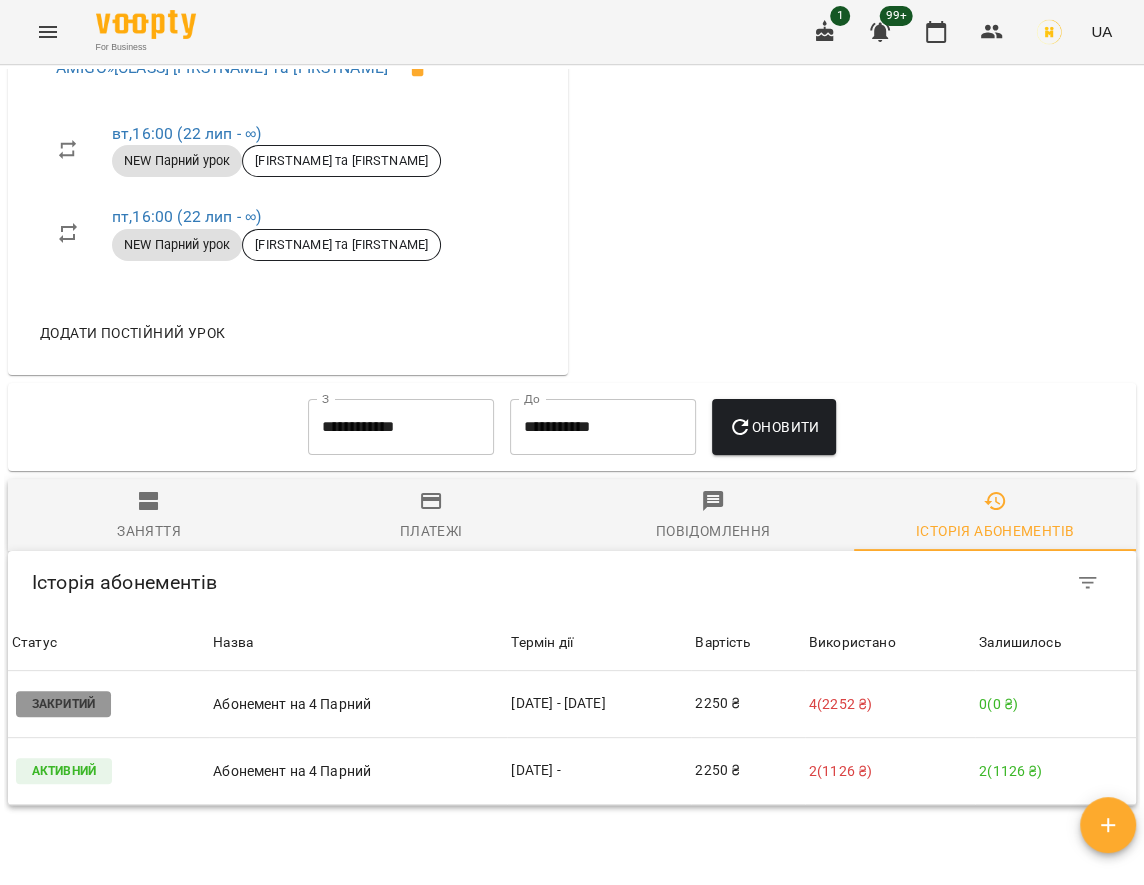 scroll, scrollTop: 1192, scrollLeft: 0, axis: vertical 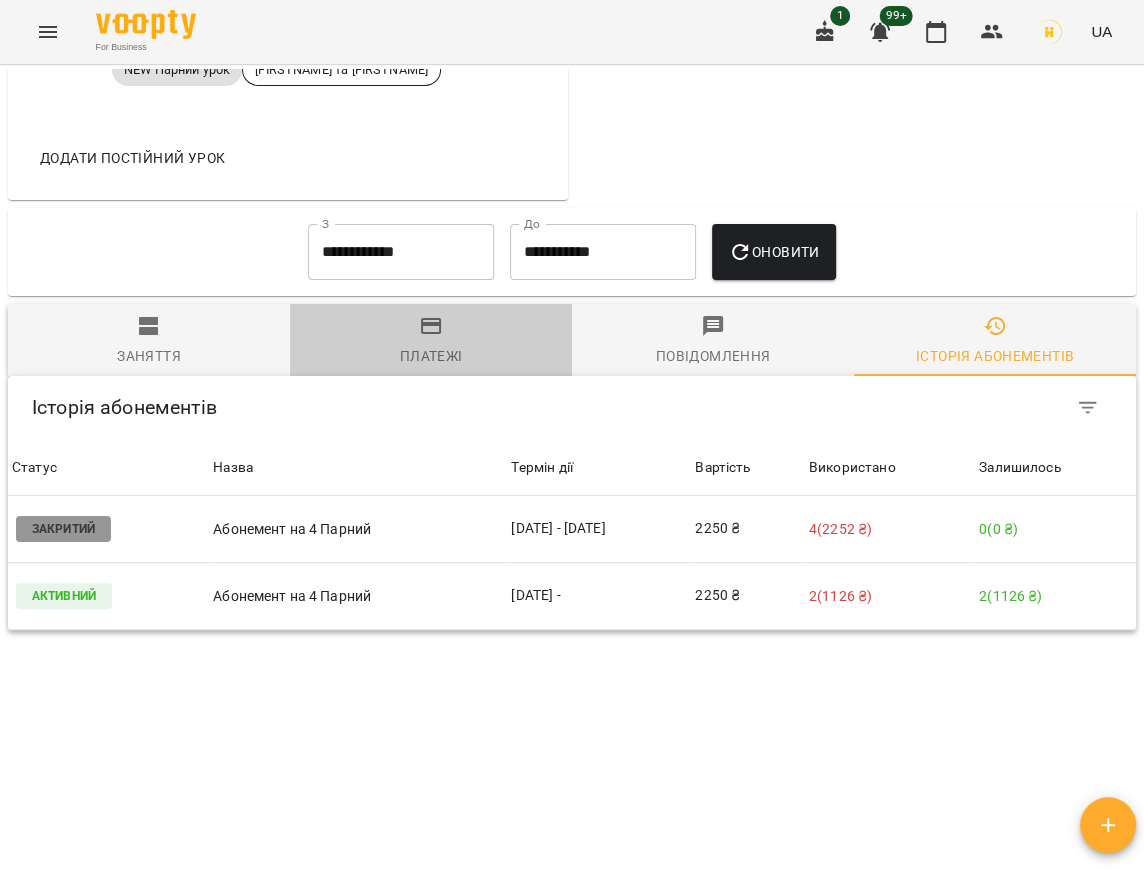 click on "Платежі" at bounding box center (431, 341) 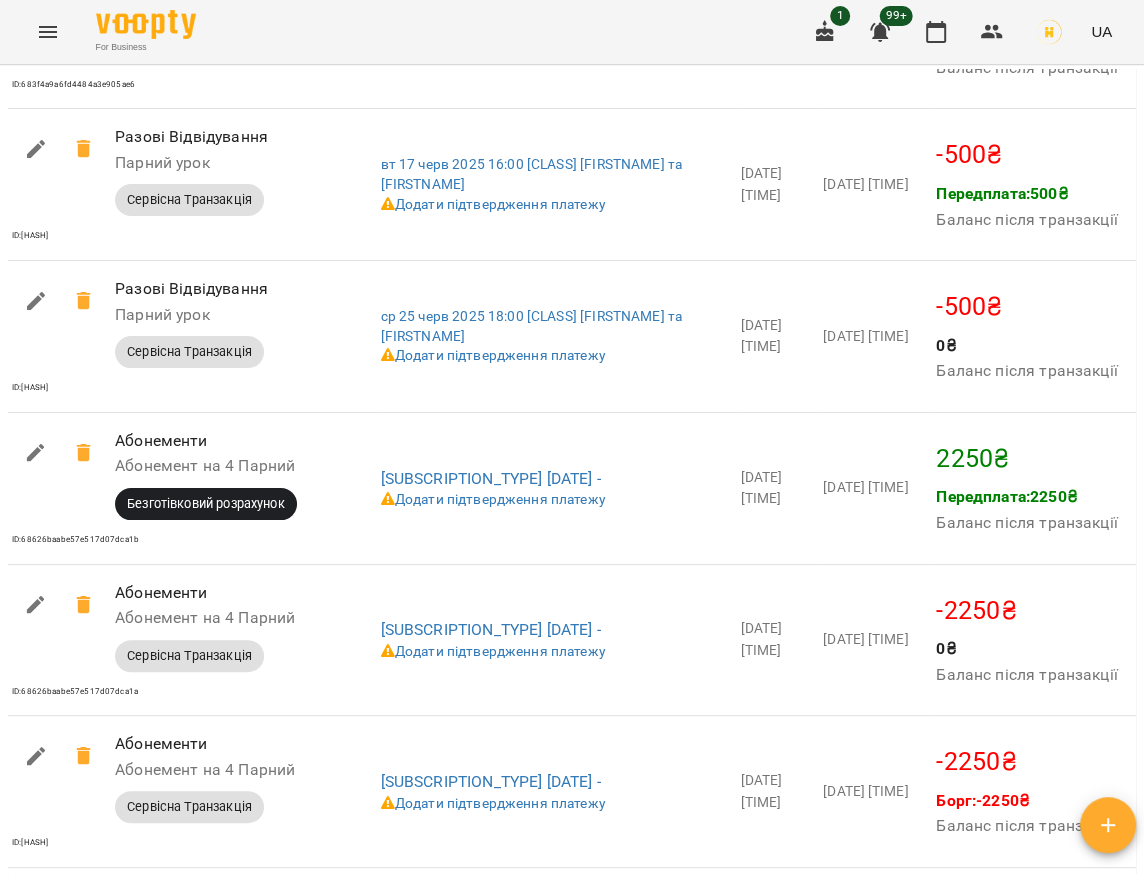 scroll, scrollTop: 3679, scrollLeft: 0, axis: vertical 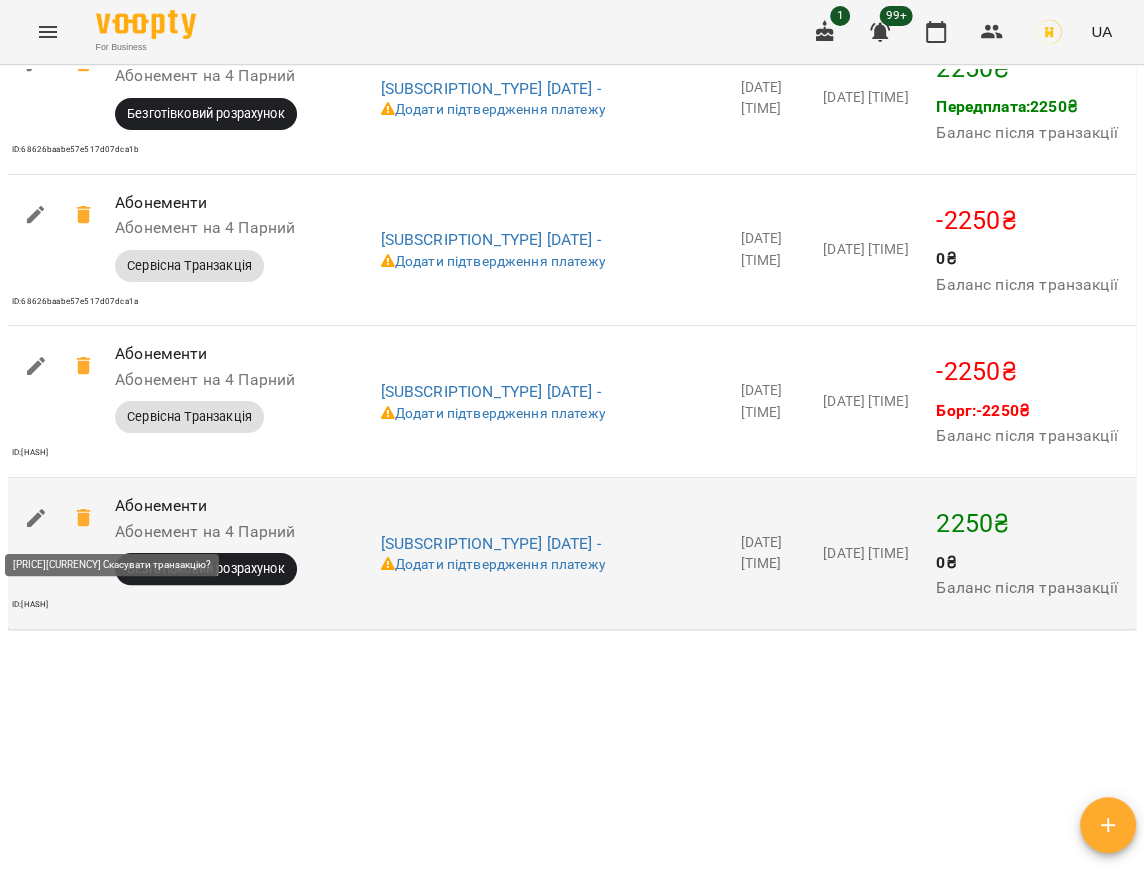 click 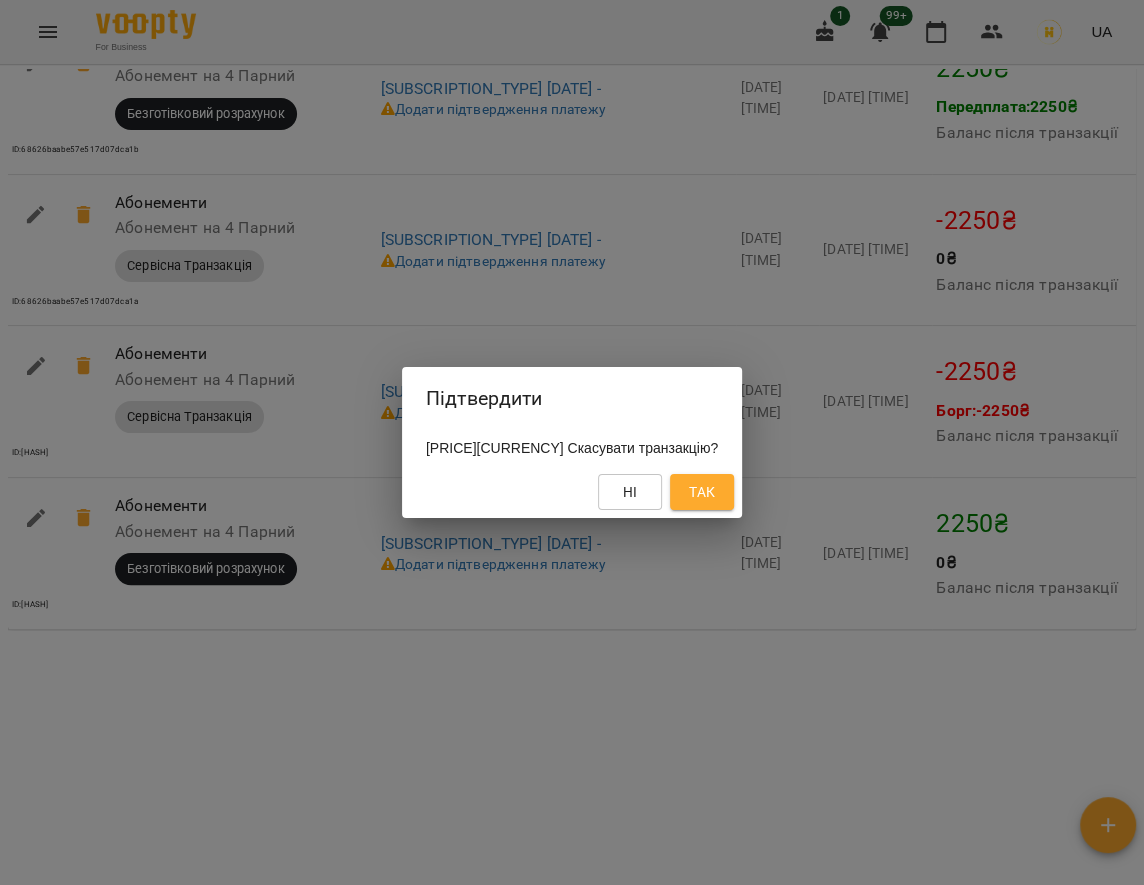 click on "Так" at bounding box center [702, 492] 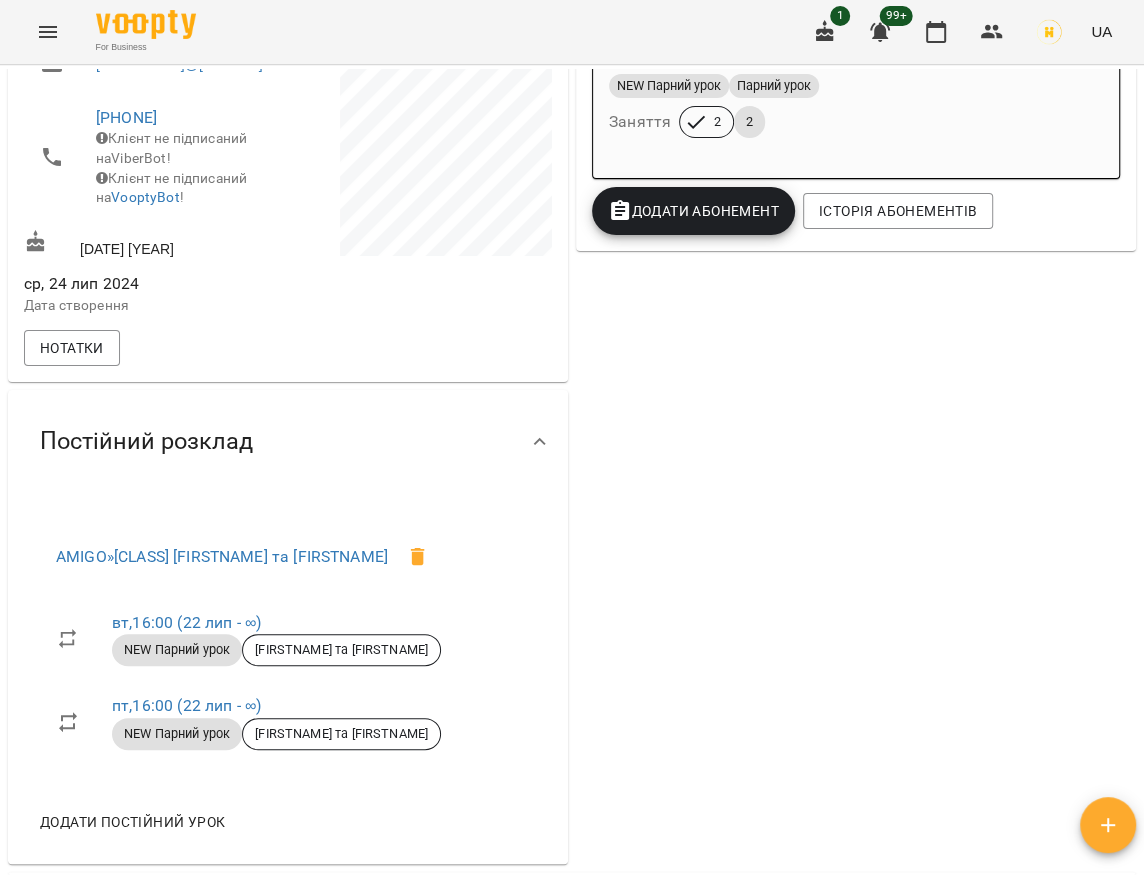 scroll, scrollTop: 0, scrollLeft: 0, axis: both 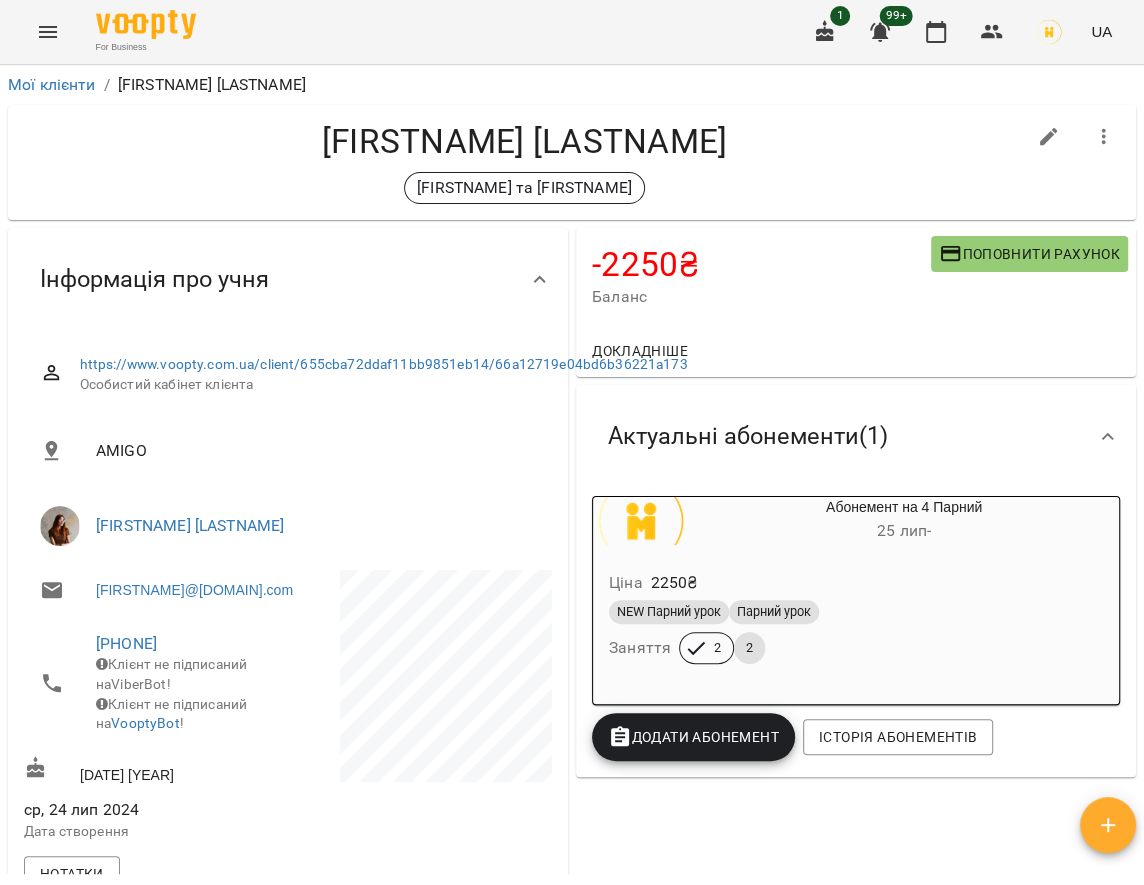 click on "NEW Парний урок" at bounding box center (669, 612) 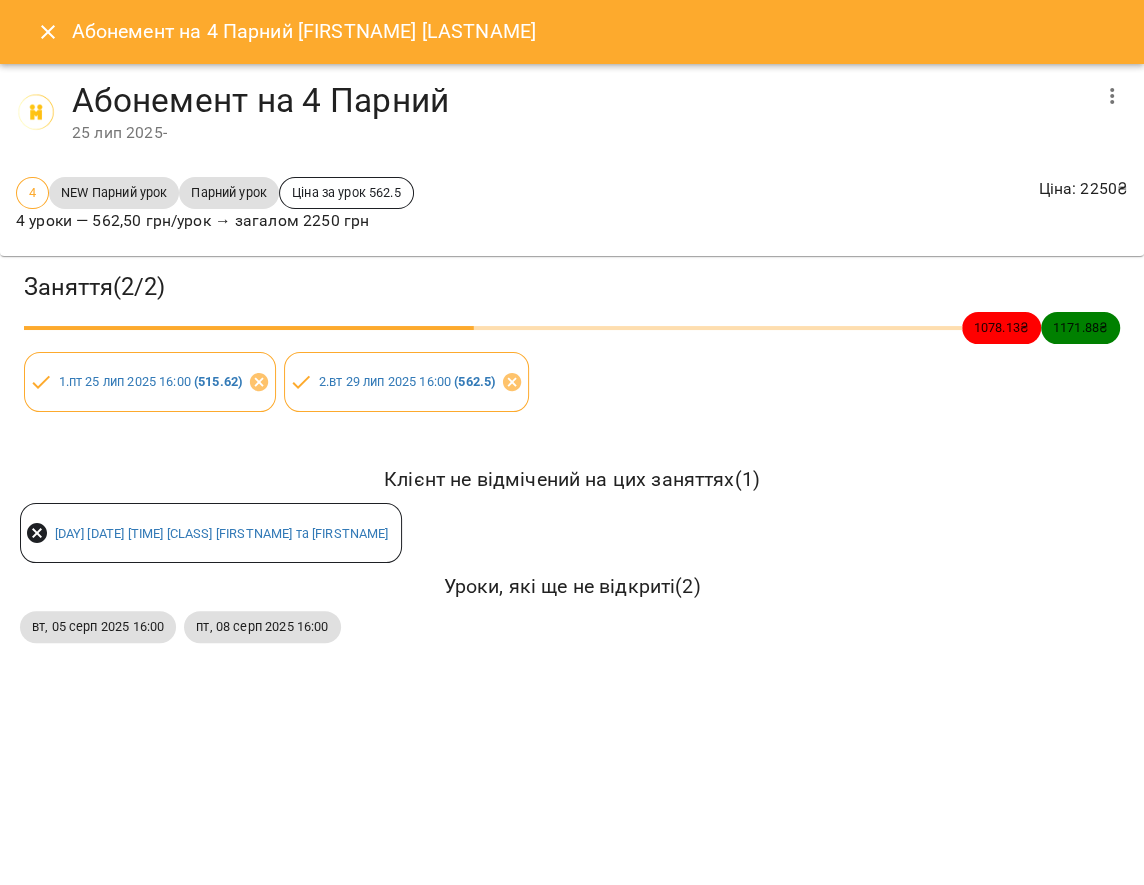 click at bounding box center [1112, 96] 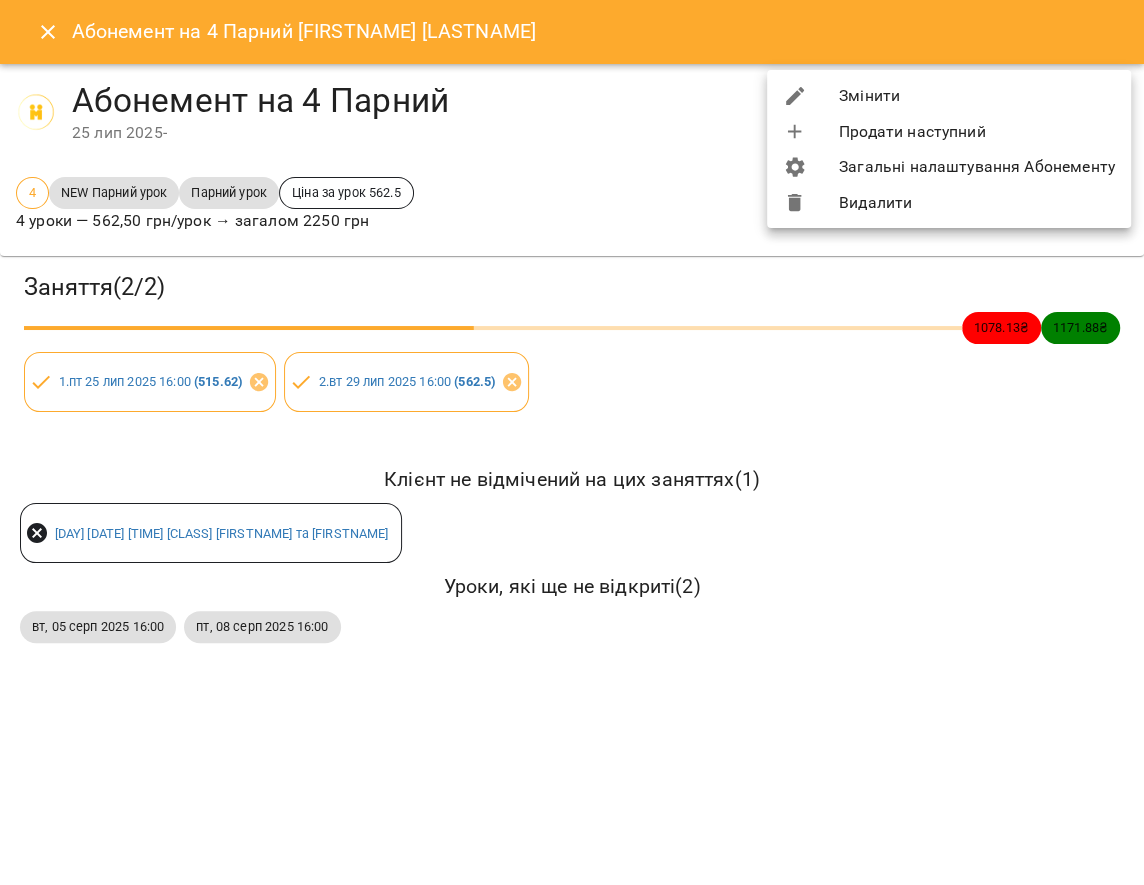 click on "Видалити" at bounding box center (949, 203) 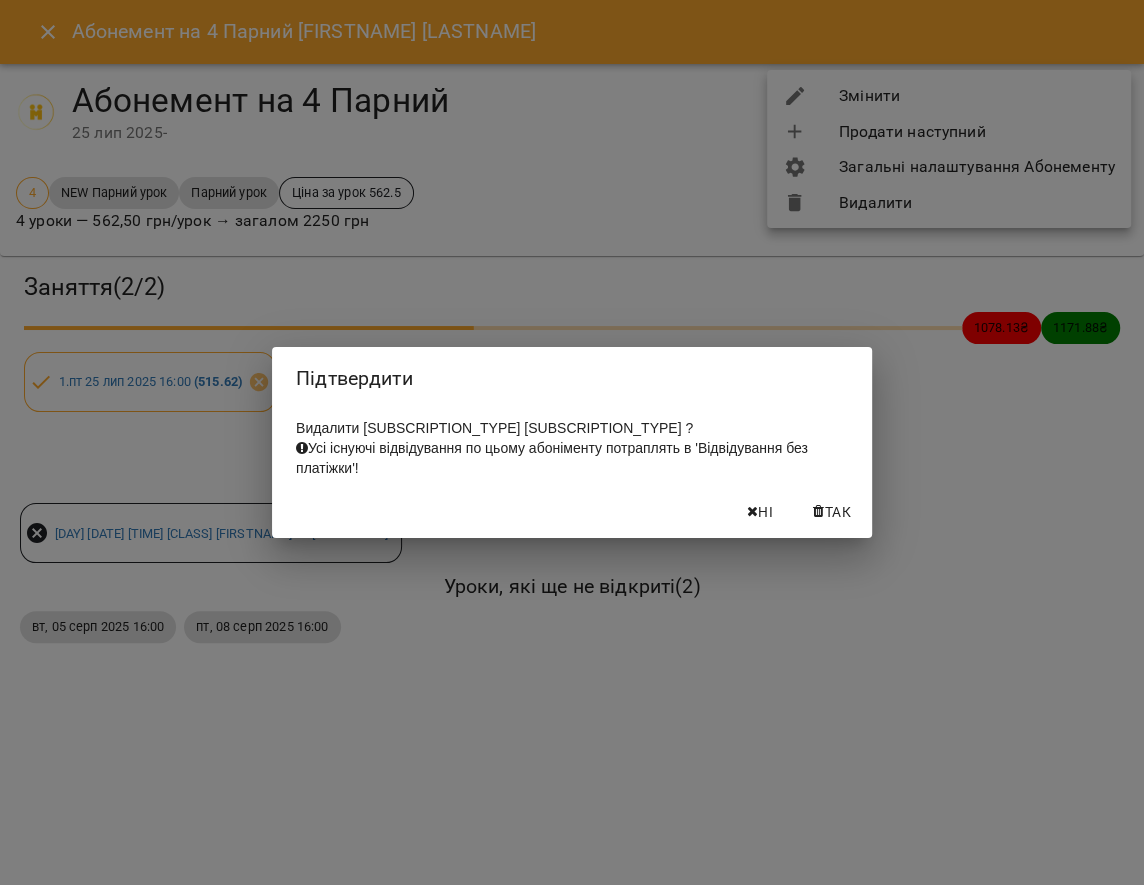 click on "Так" at bounding box center (838, 512) 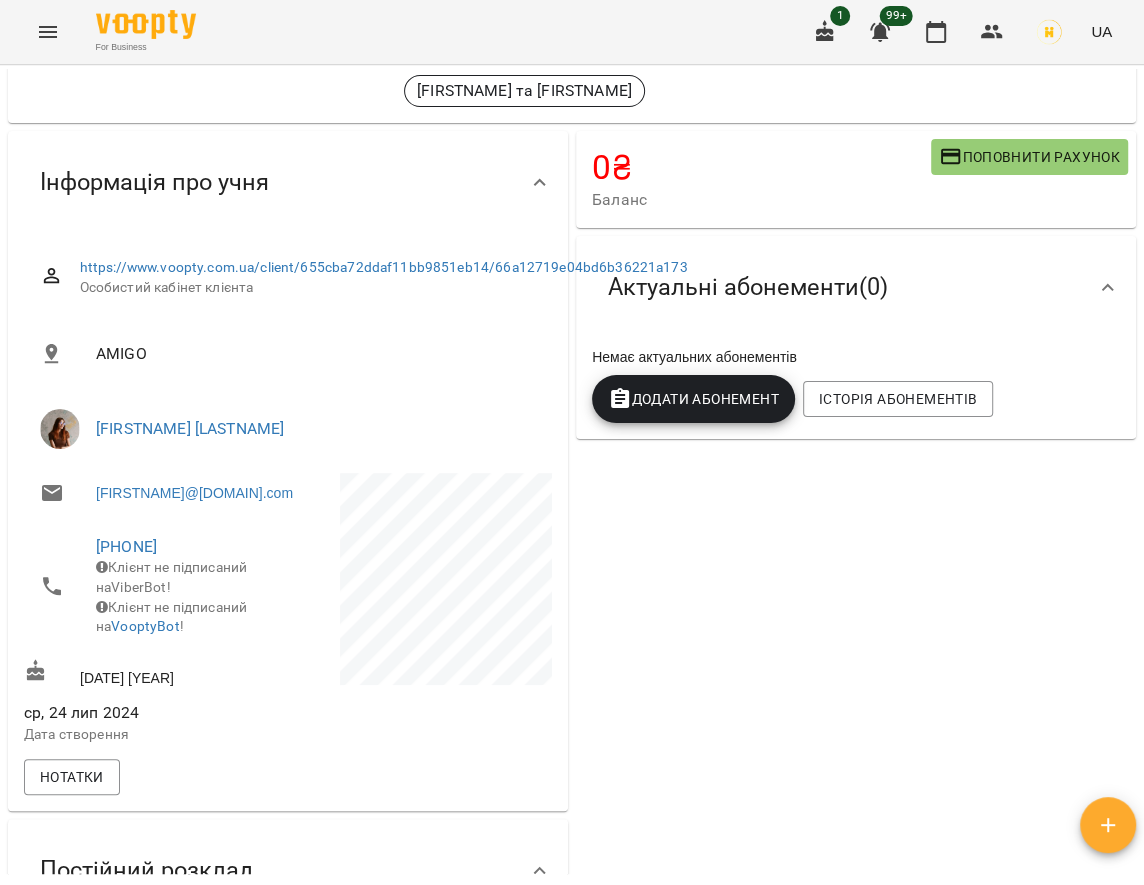 scroll, scrollTop: 0, scrollLeft: 0, axis: both 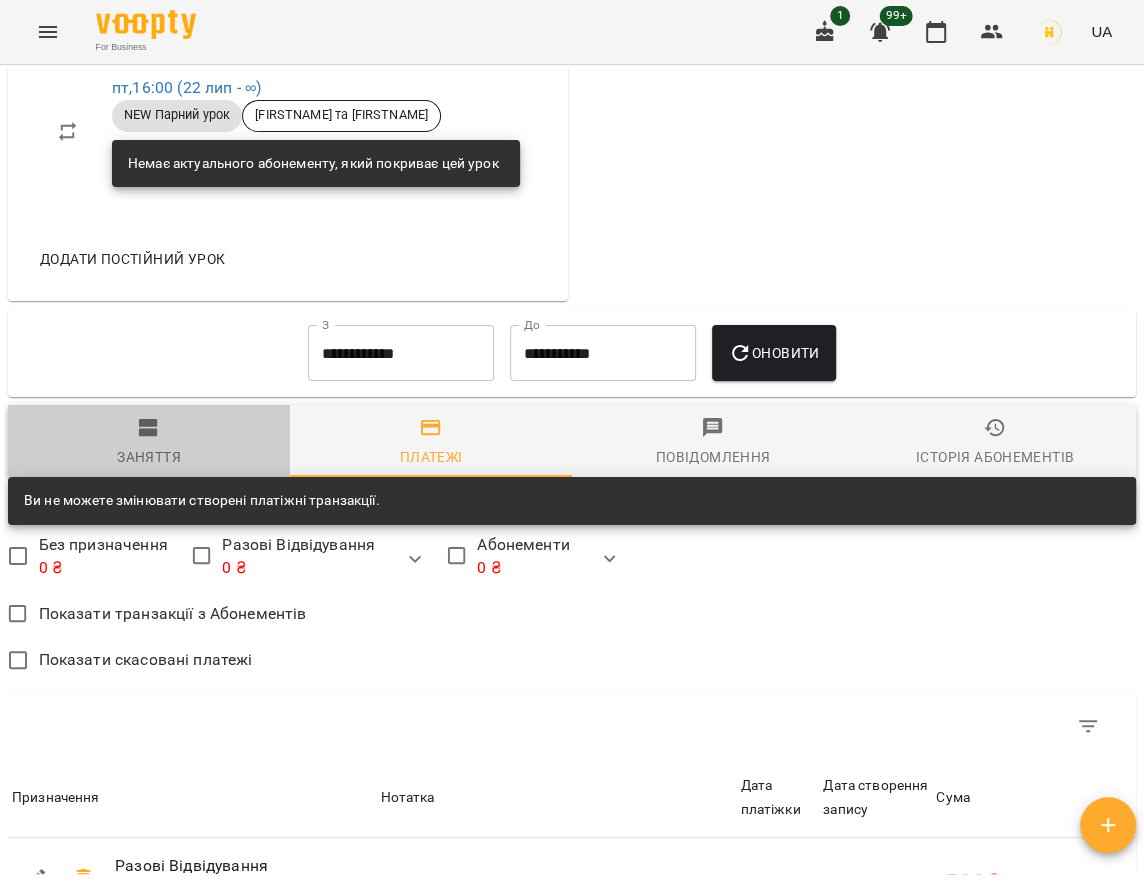 click on "Заняття" at bounding box center [149, 443] 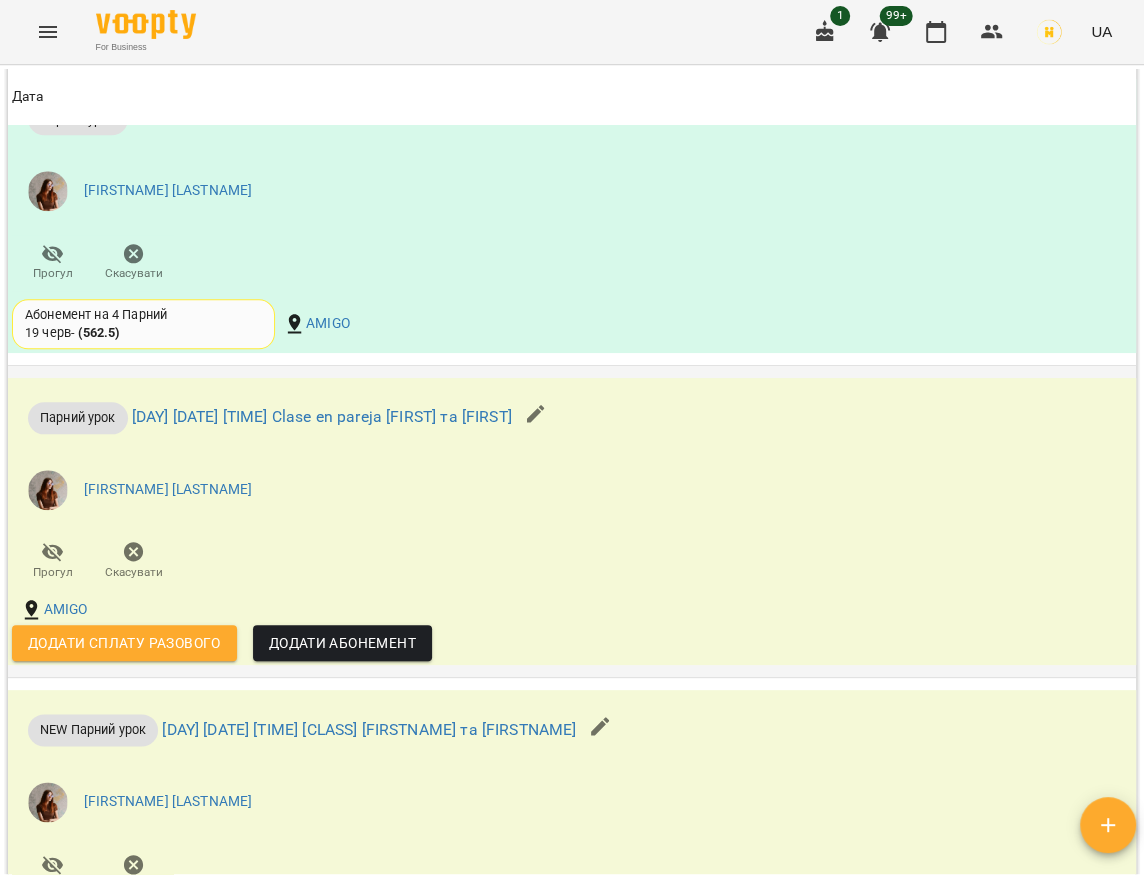 scroll, scrollTop: 5650, scrollLeft: 0, axis: vertical 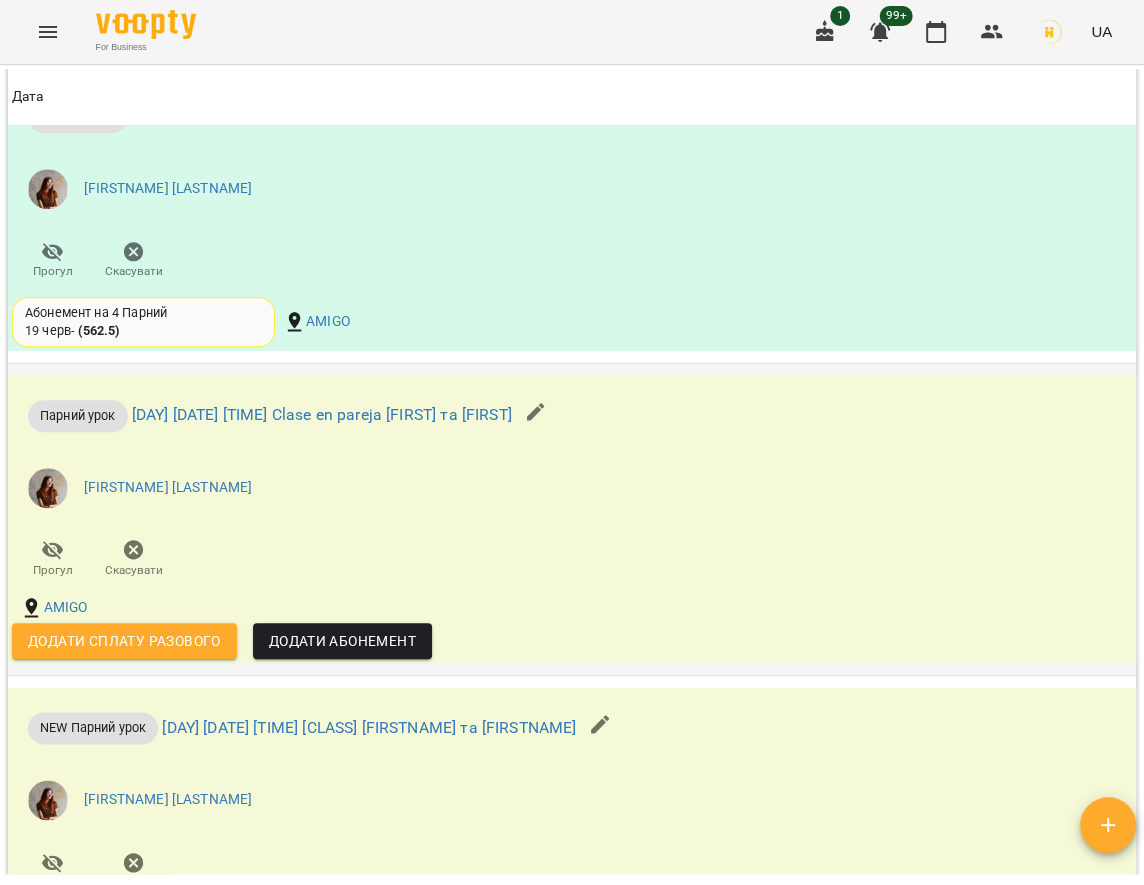 click on "Додати Абонемент" at bounding box center [342, 641] 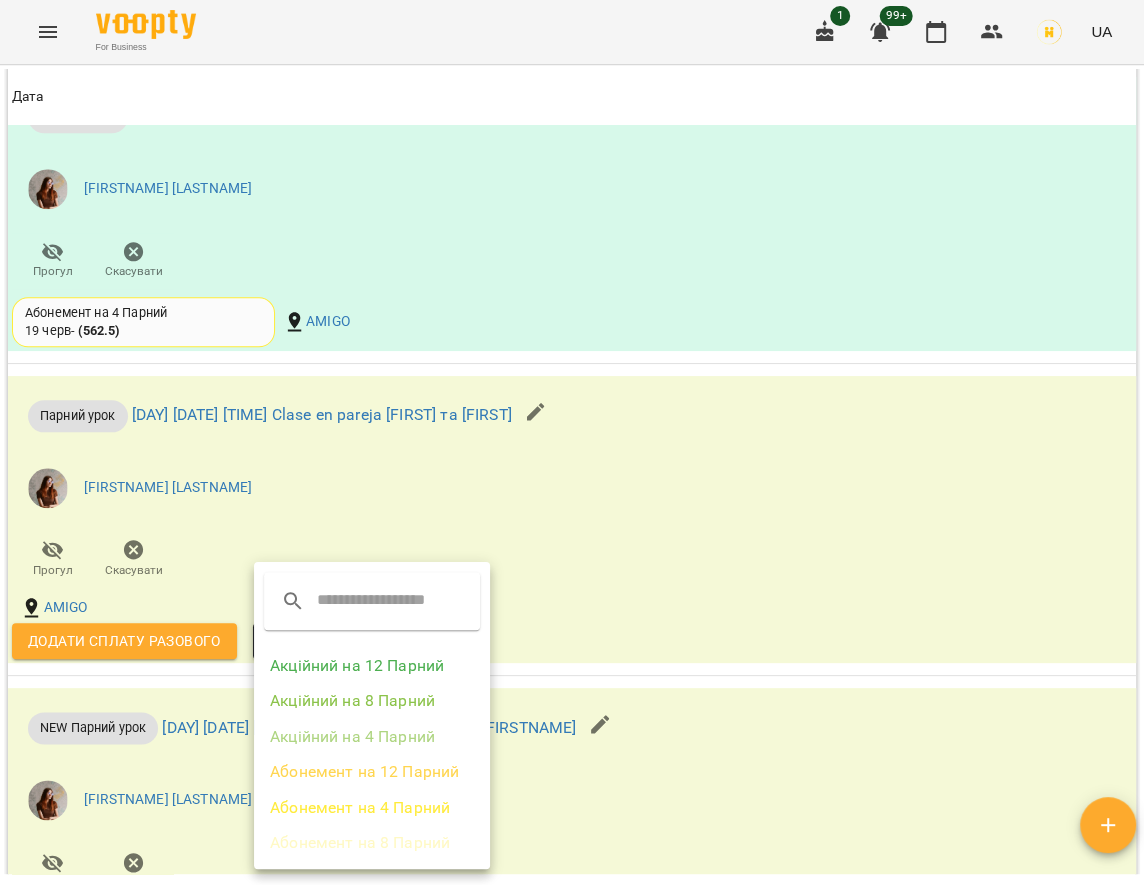 click on "Абонемент на 8 Парний" at bounding box center (372, 843) 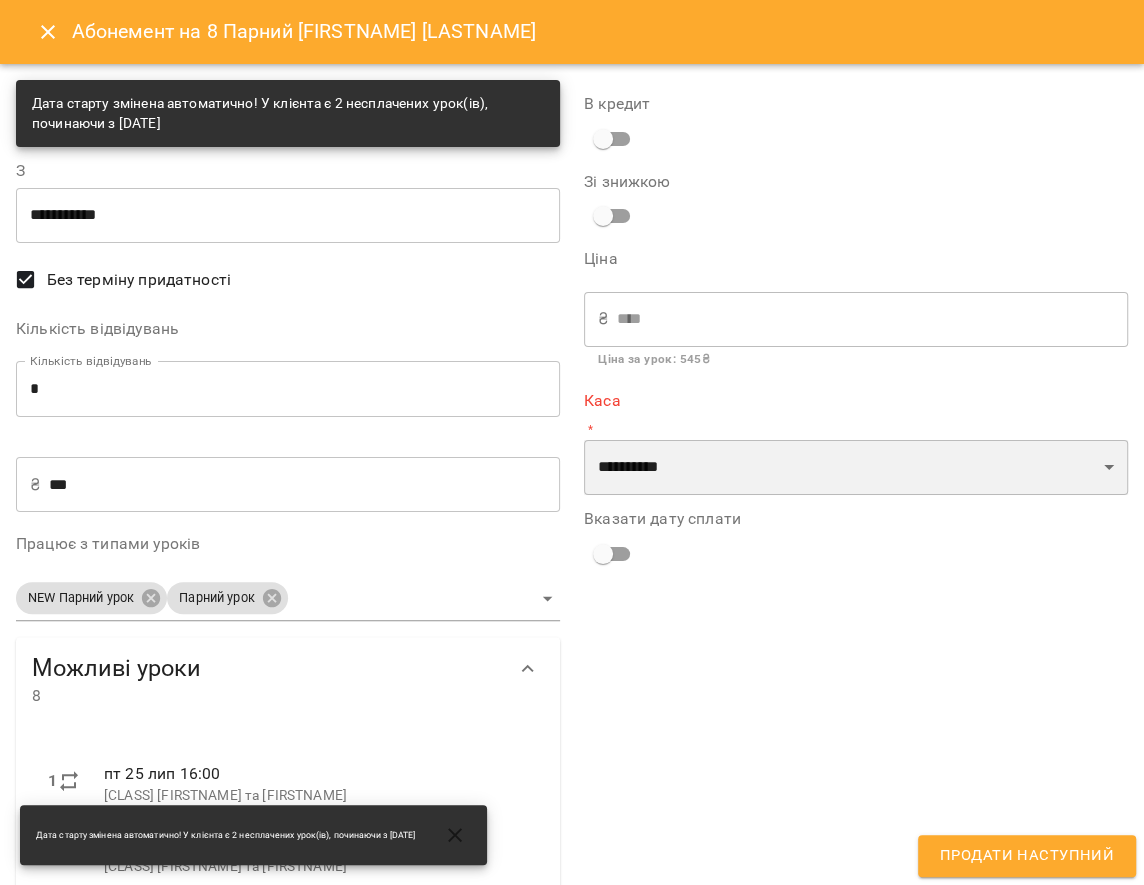 click on "**********" at bounding box center [856, 468] 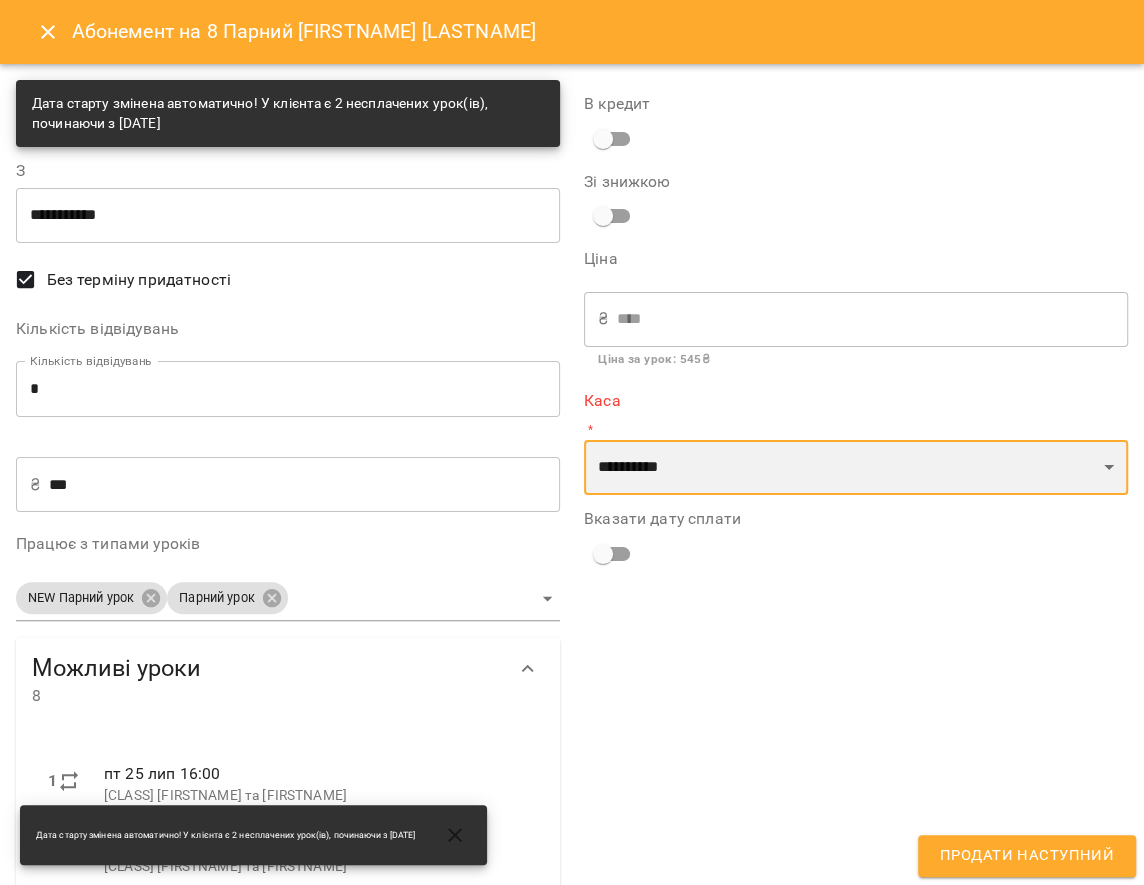 select on "****" 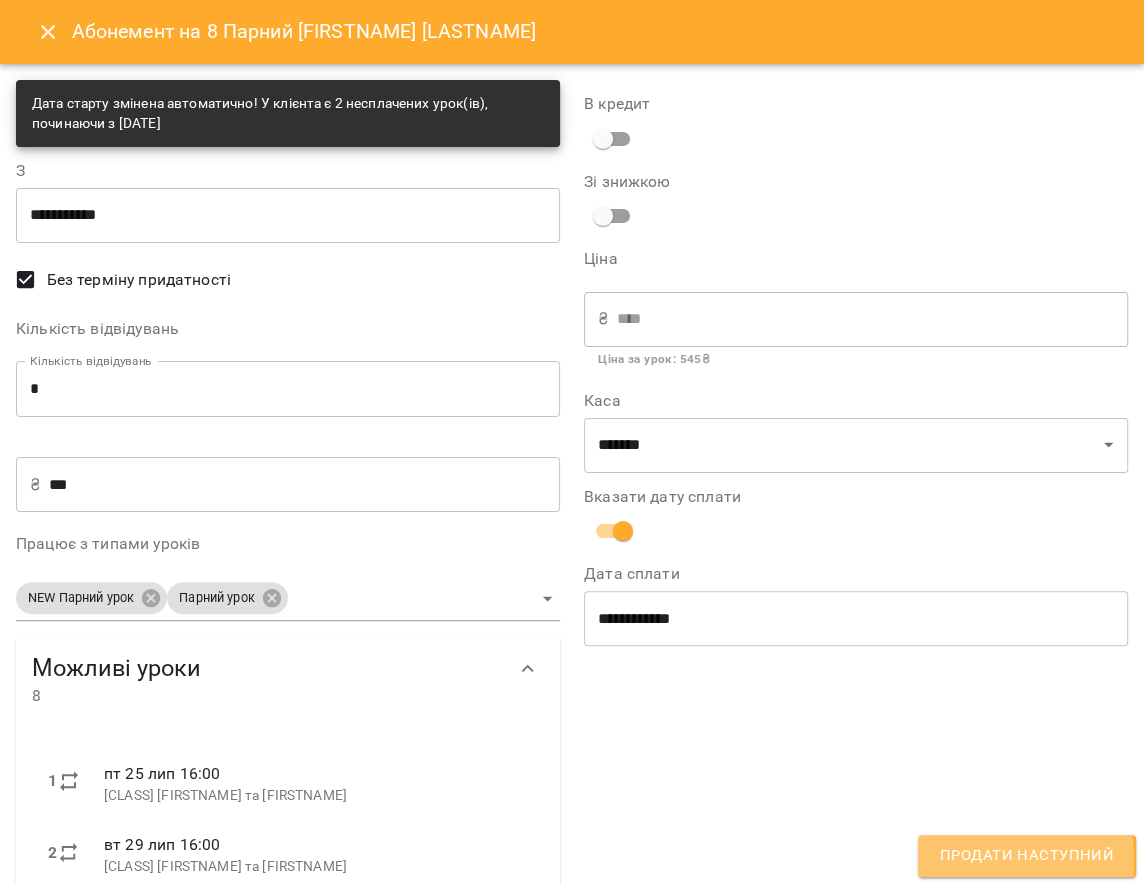 click on "Продати наступний" at bounding box center (1027, 856) 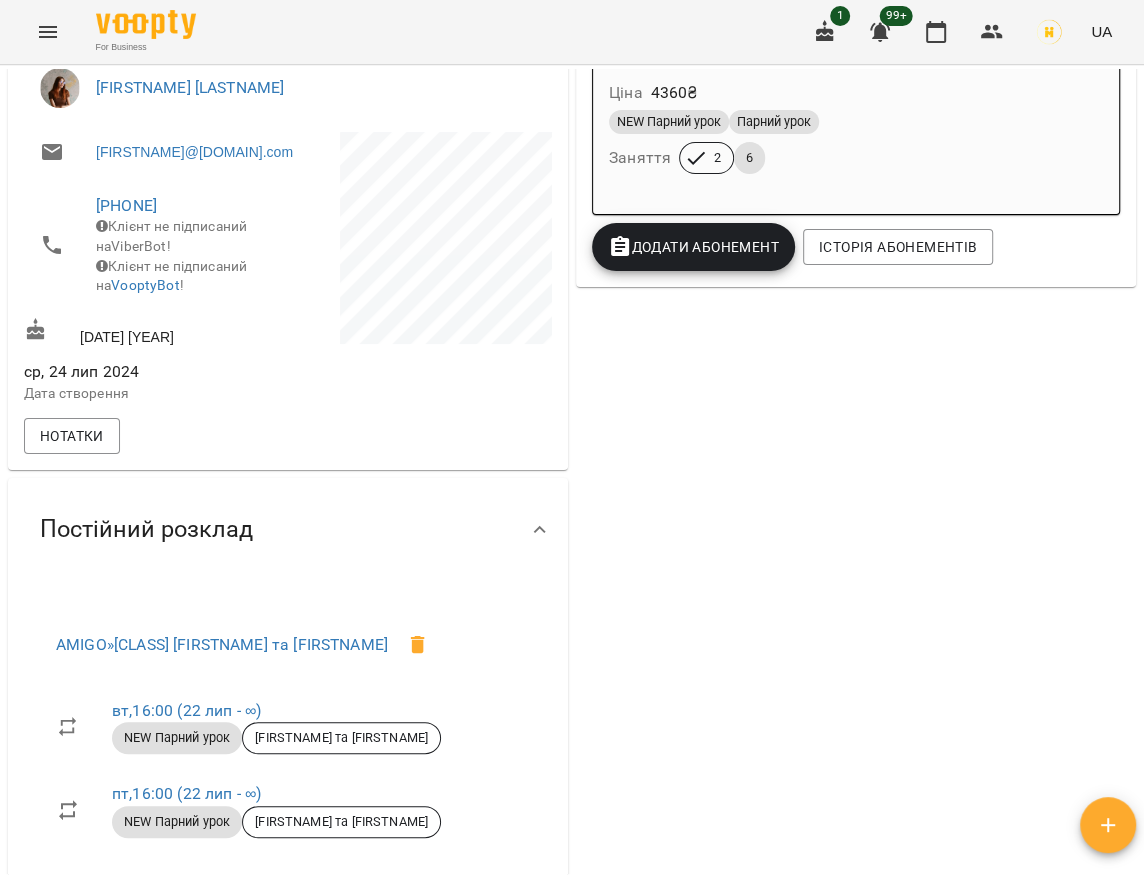scroll, scrollTop: 0, scrollLeft: 0, axis: both 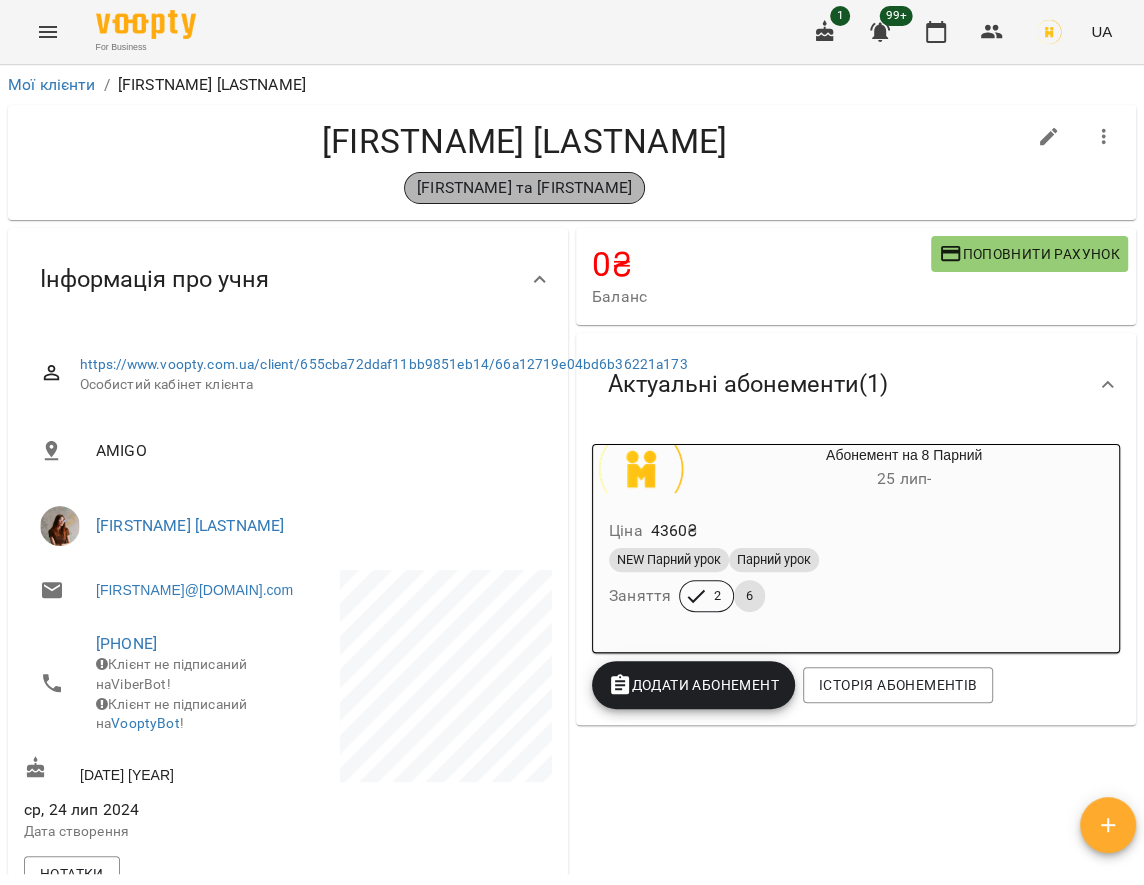 click on "[FIRSTNAME] та [FIRSTNAME]" at bounding box center (524, 188) 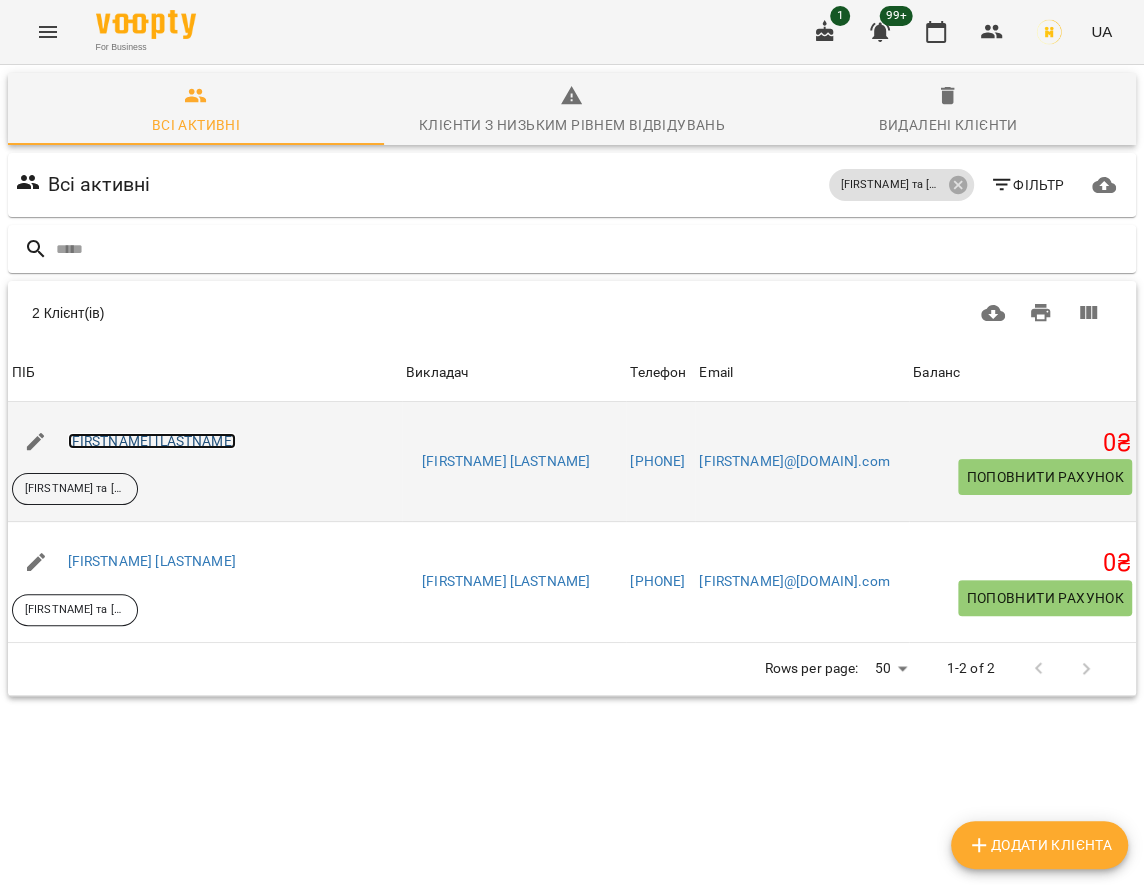 click on "[FIRSTNAME] [LASTNAME]" at bounding box center [152, 441] 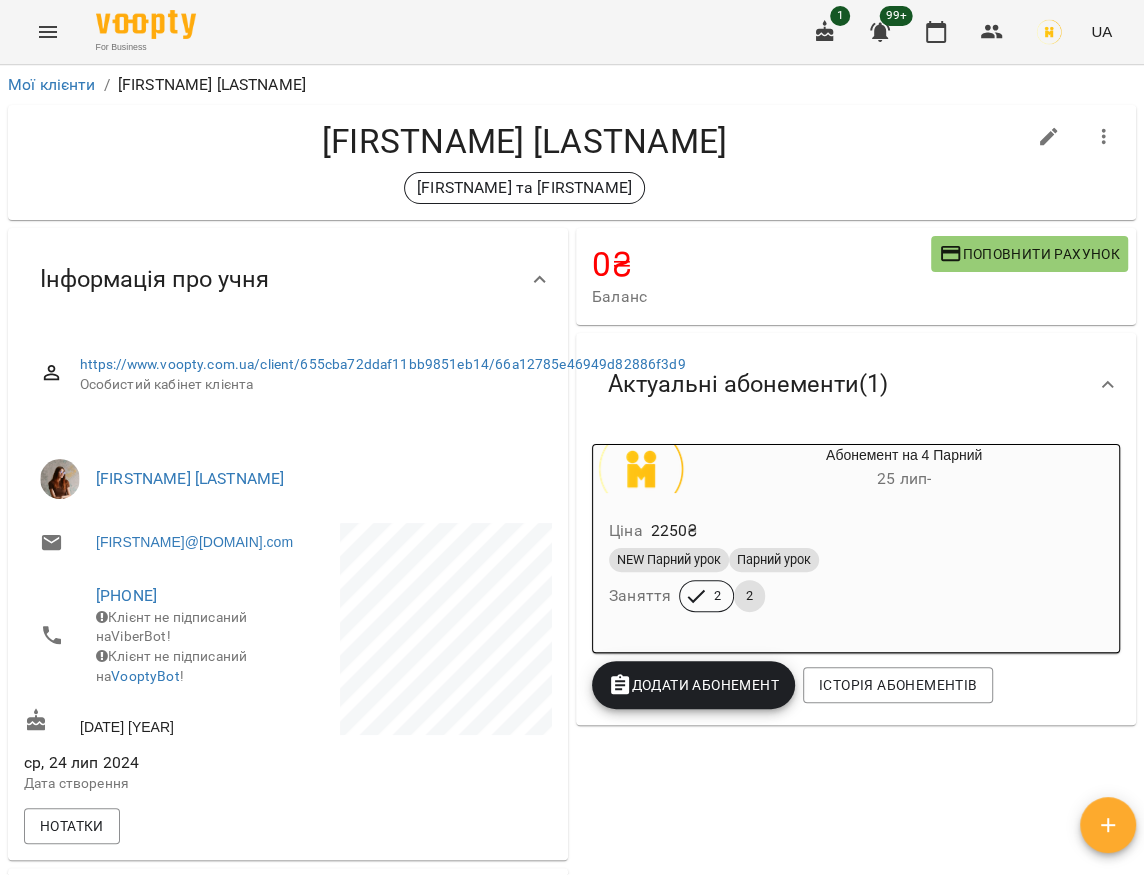 scroll, scrollTop: 8, scrollLeft: 0, axis: vertical 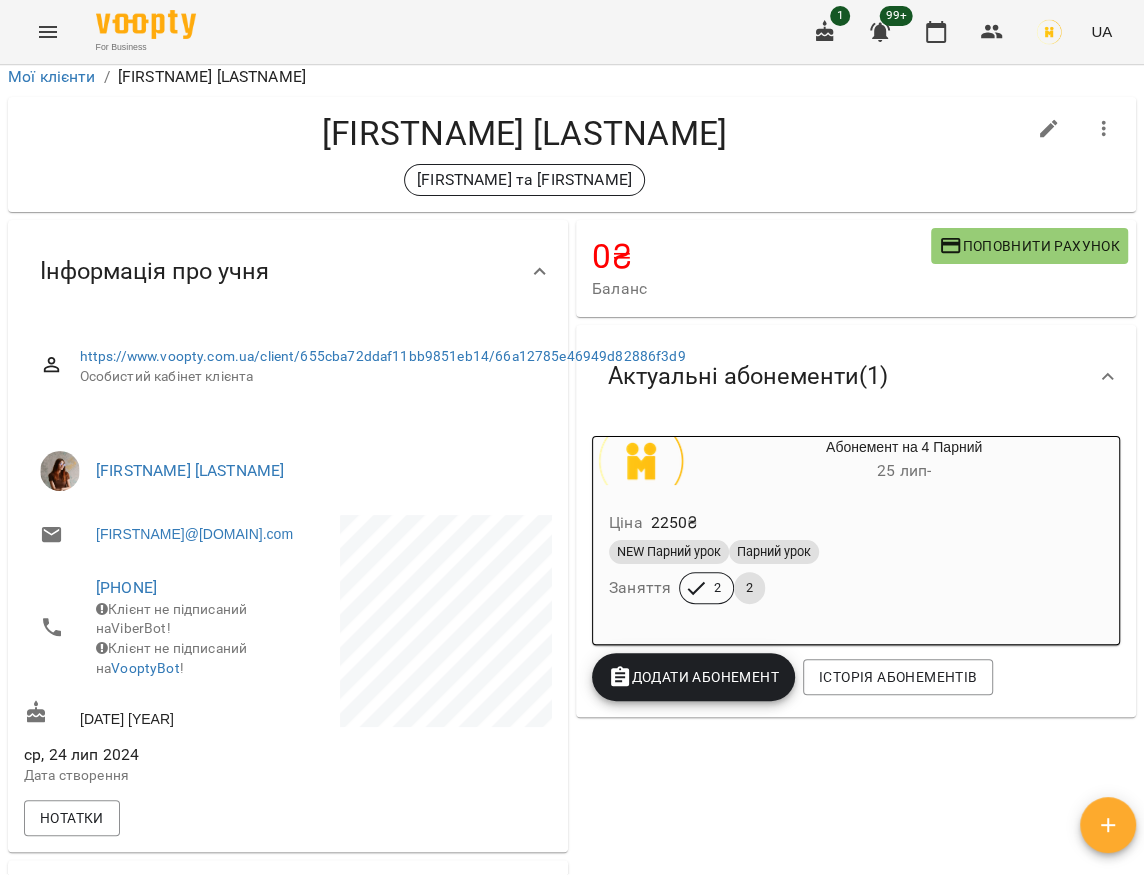click on "Ціна 2250 ₴ NEW Парний урок Парний урок Заняття 2 2" at bounding box center (856, 561) 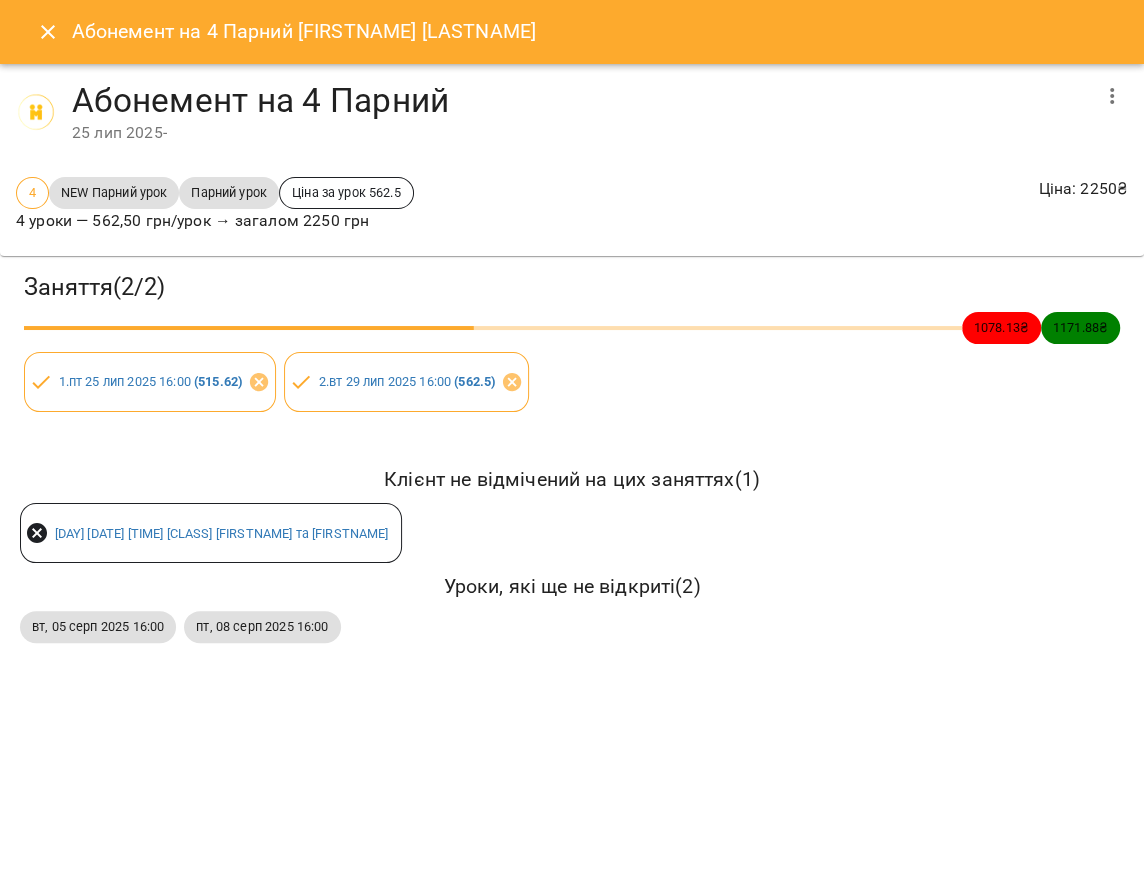 click at bounding box center (1112, 96) 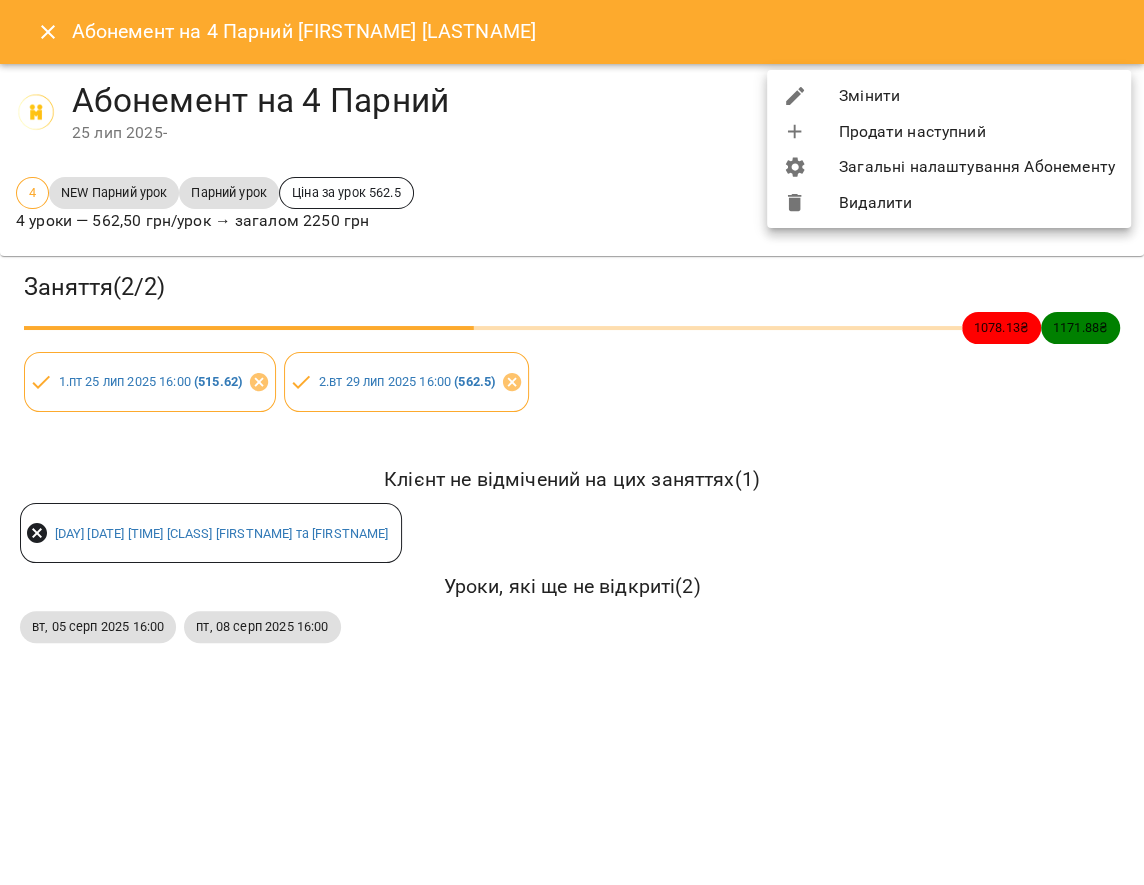 click on "Видалити" at bounding box center [949, 203] 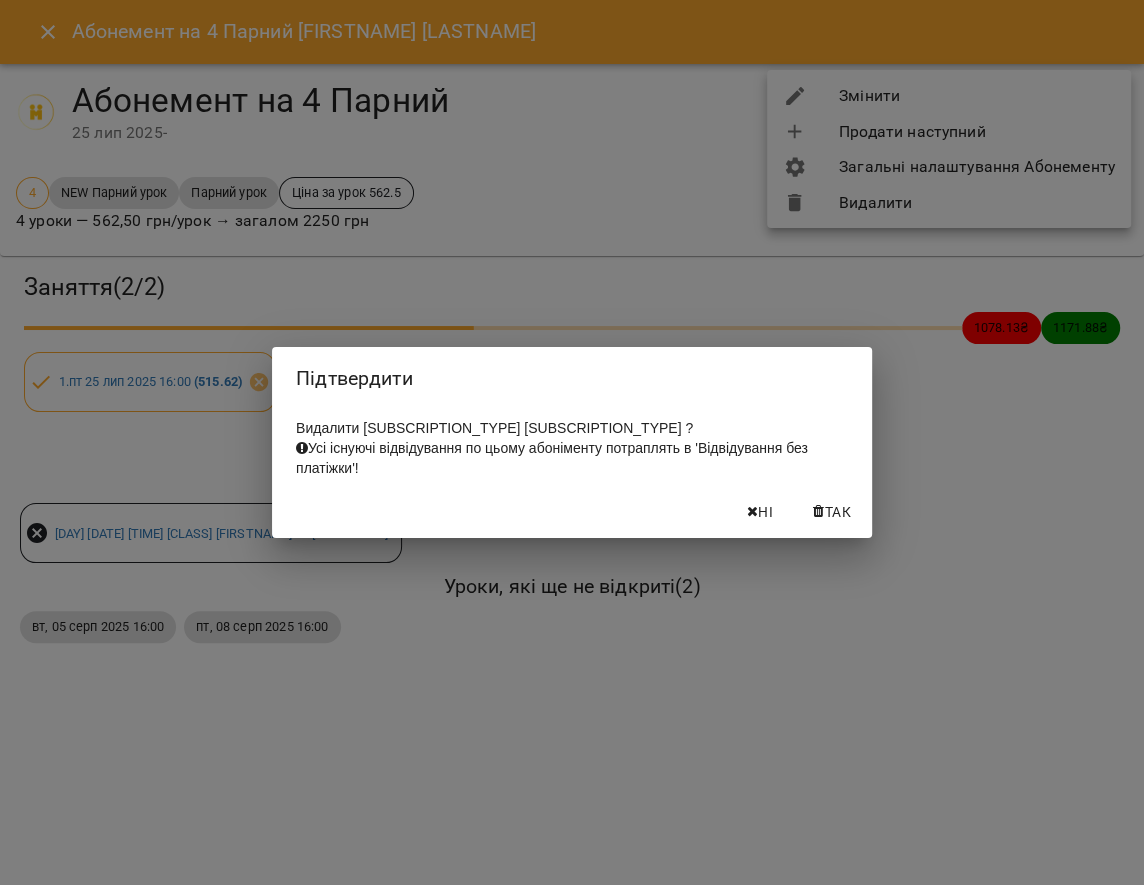 click on "Так" at bounding box center (838, 512) 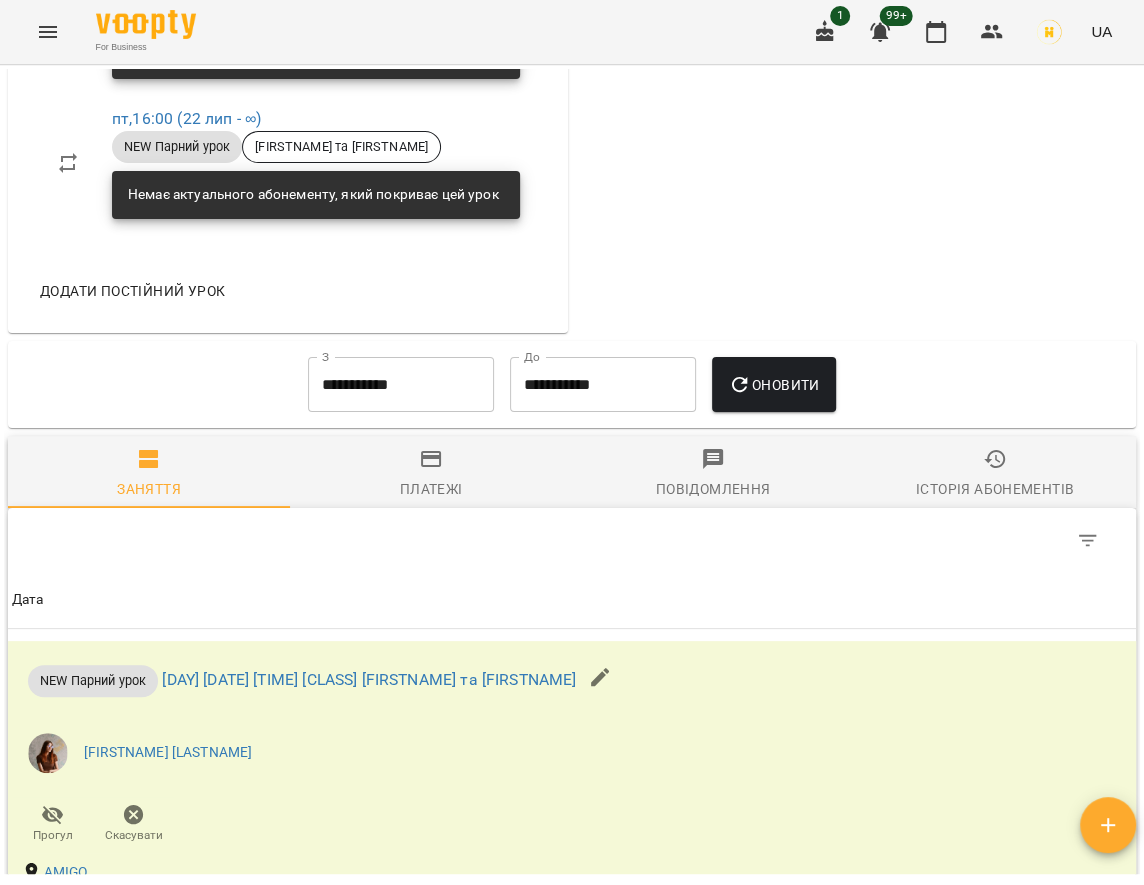 scroll, scrollTop: 1465, scrollLeft: 0, axis: vertical 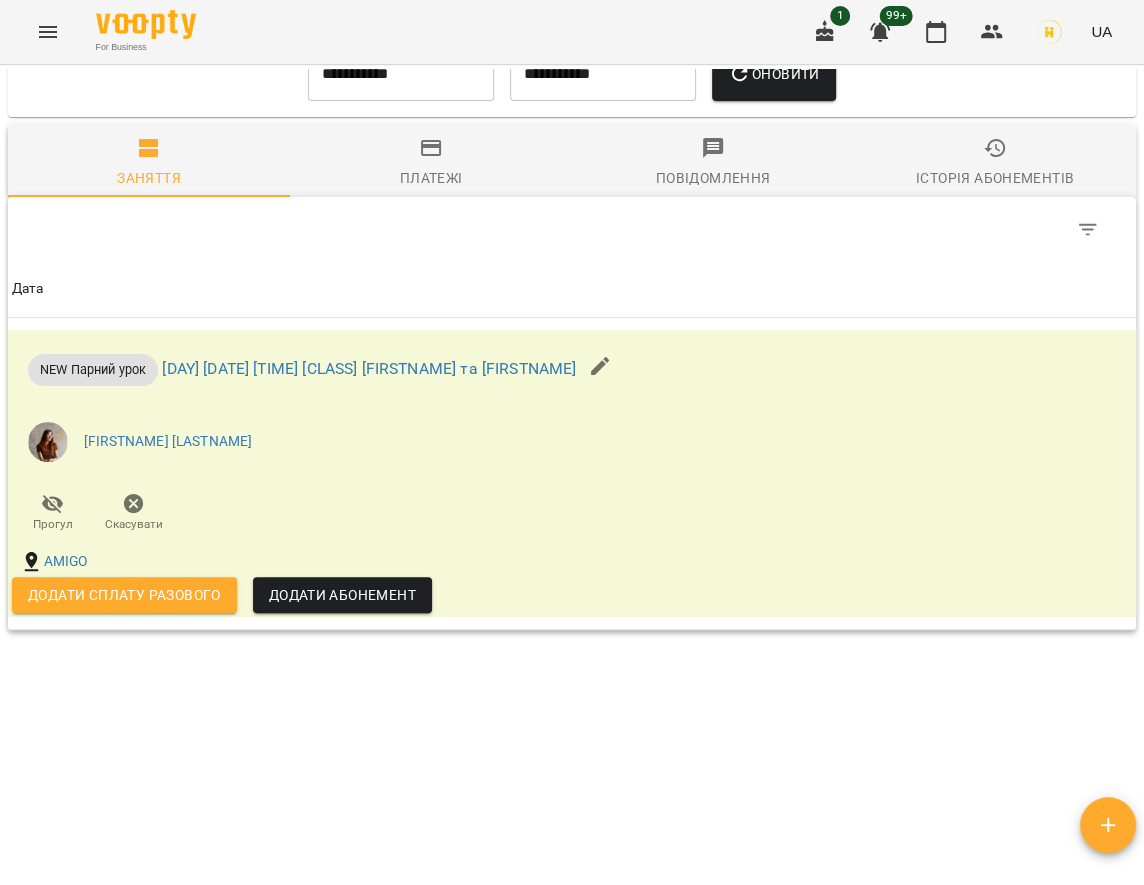 click on "Платежі" at bounding box center [431, 163] 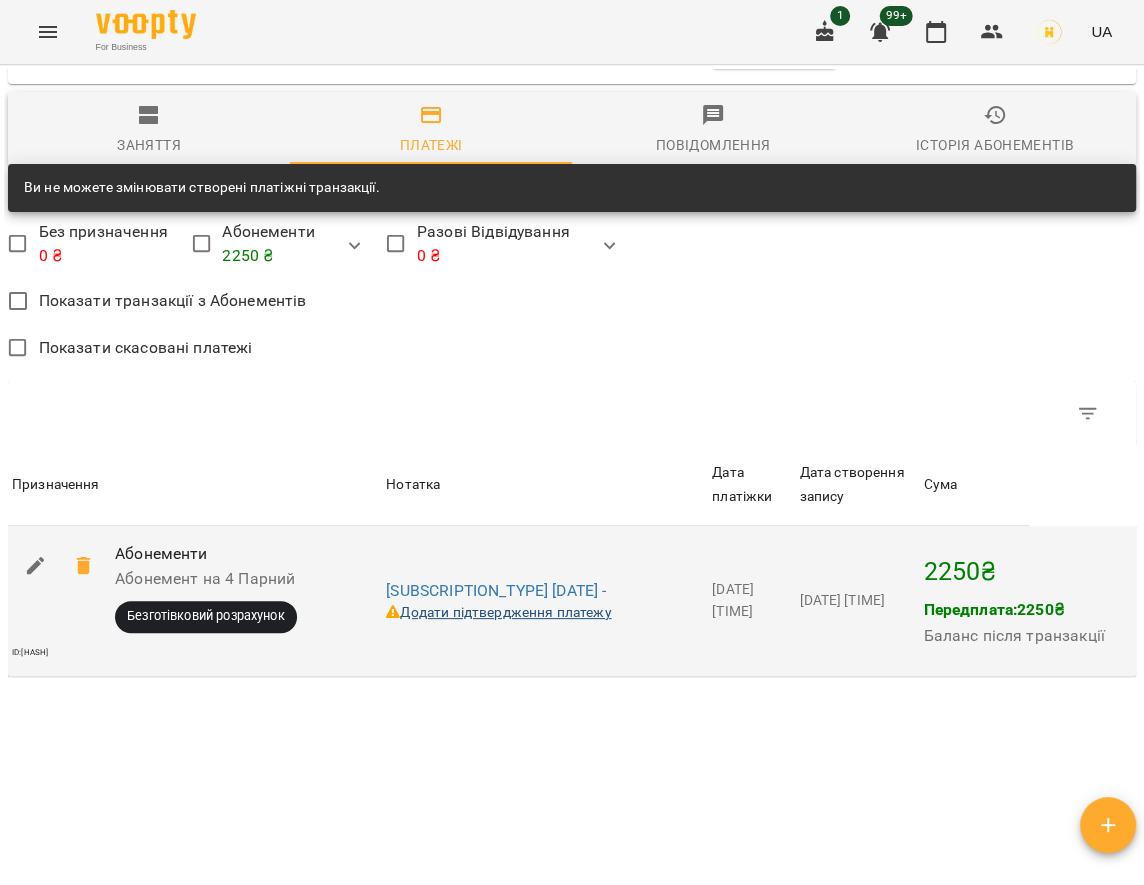 scroll, scrollTop: 1545, scrollLeft: 0, axis: vertical 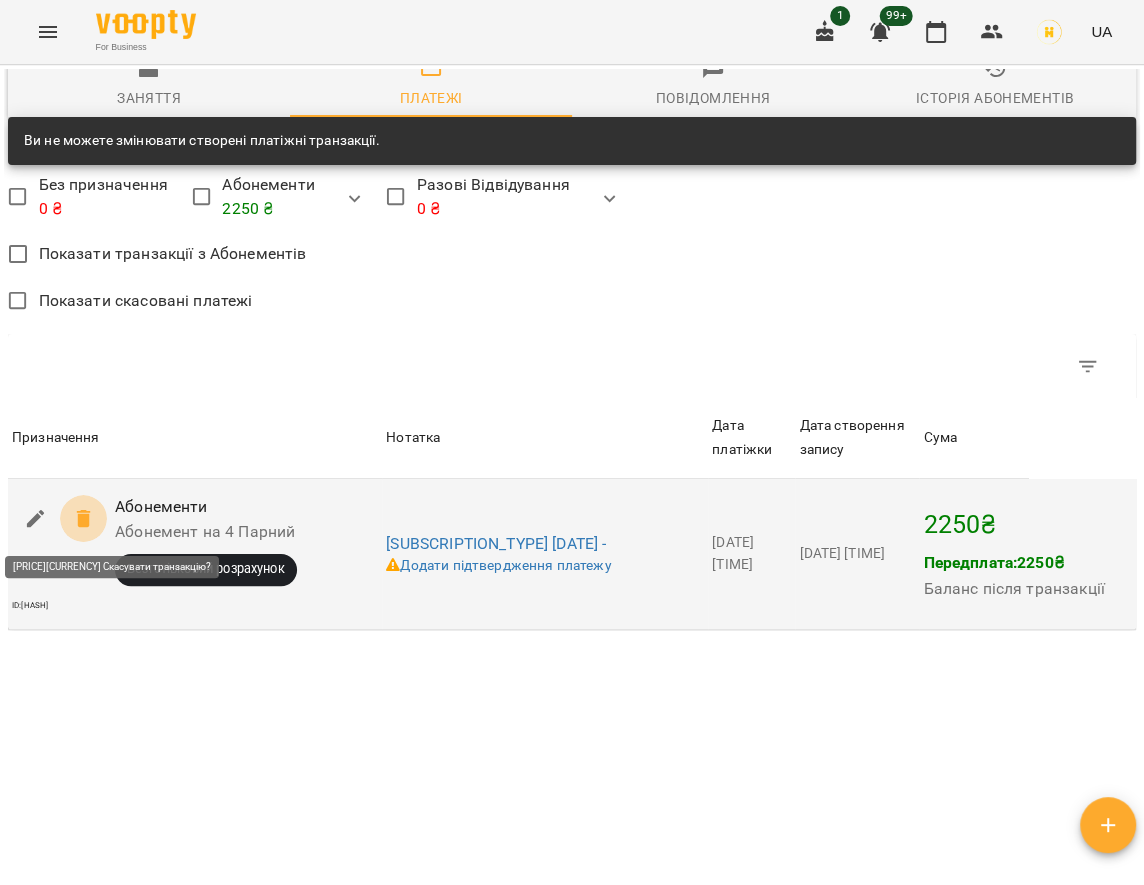 click at bounding box center [84, 519] 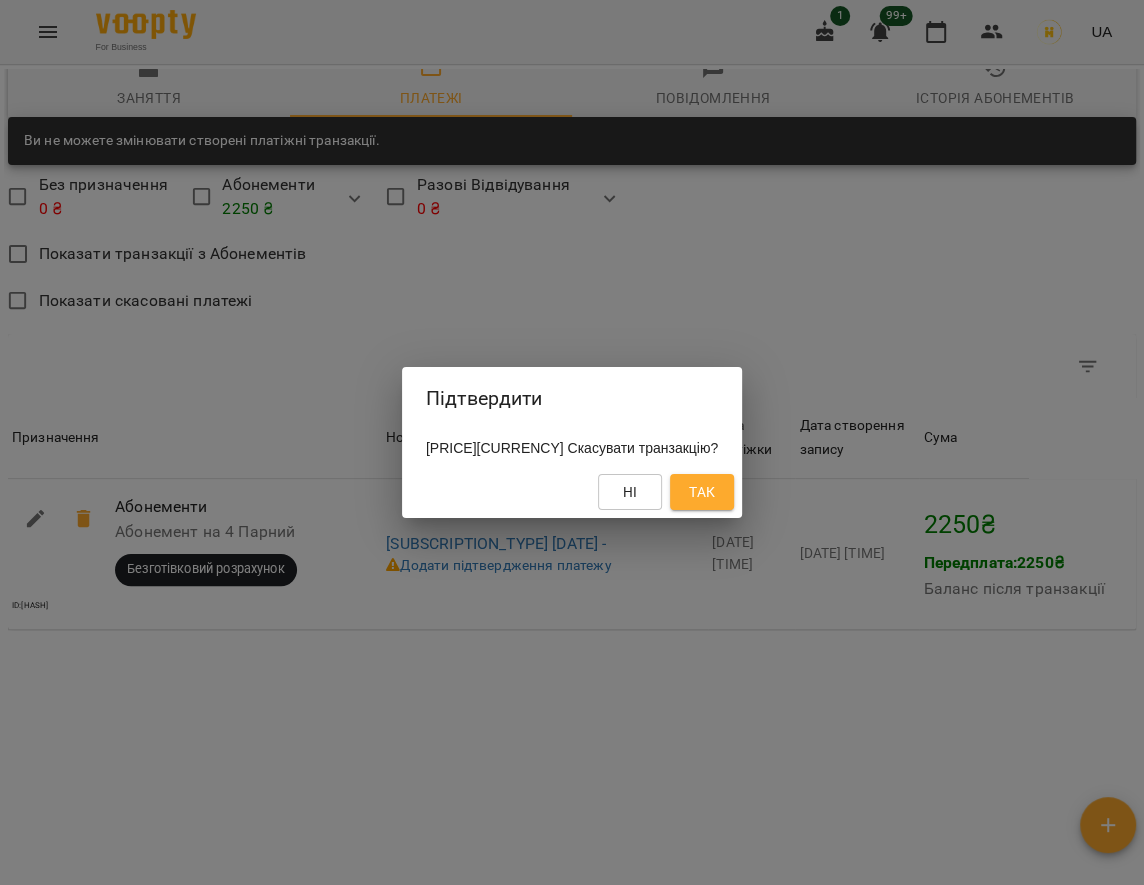 click on "Так" at bounding box center [702, 492] 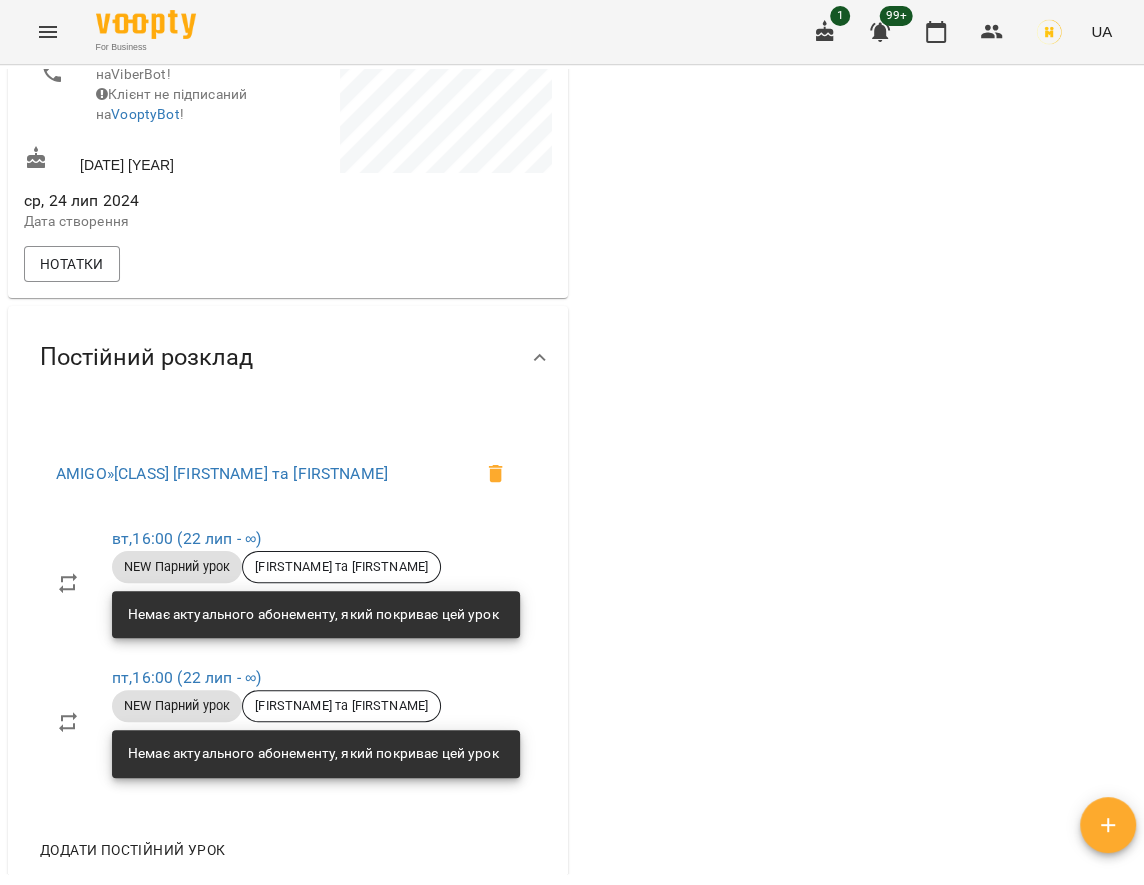 scroll, scrollTop: 808, scrollLeft: 0, axis: vertical 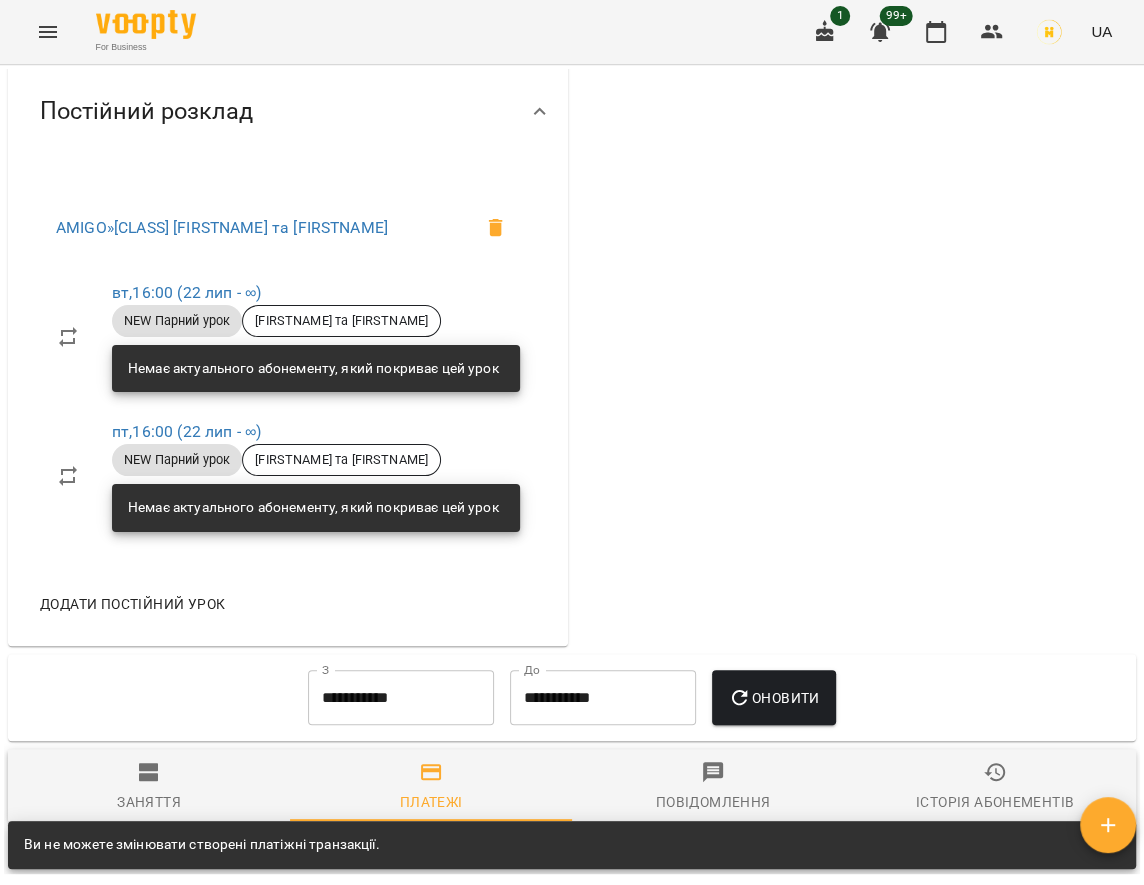 click on "NEW [CLASS] [FIRSTNAME] та [FIRSTNAME]" at bounding box center [316, 460] 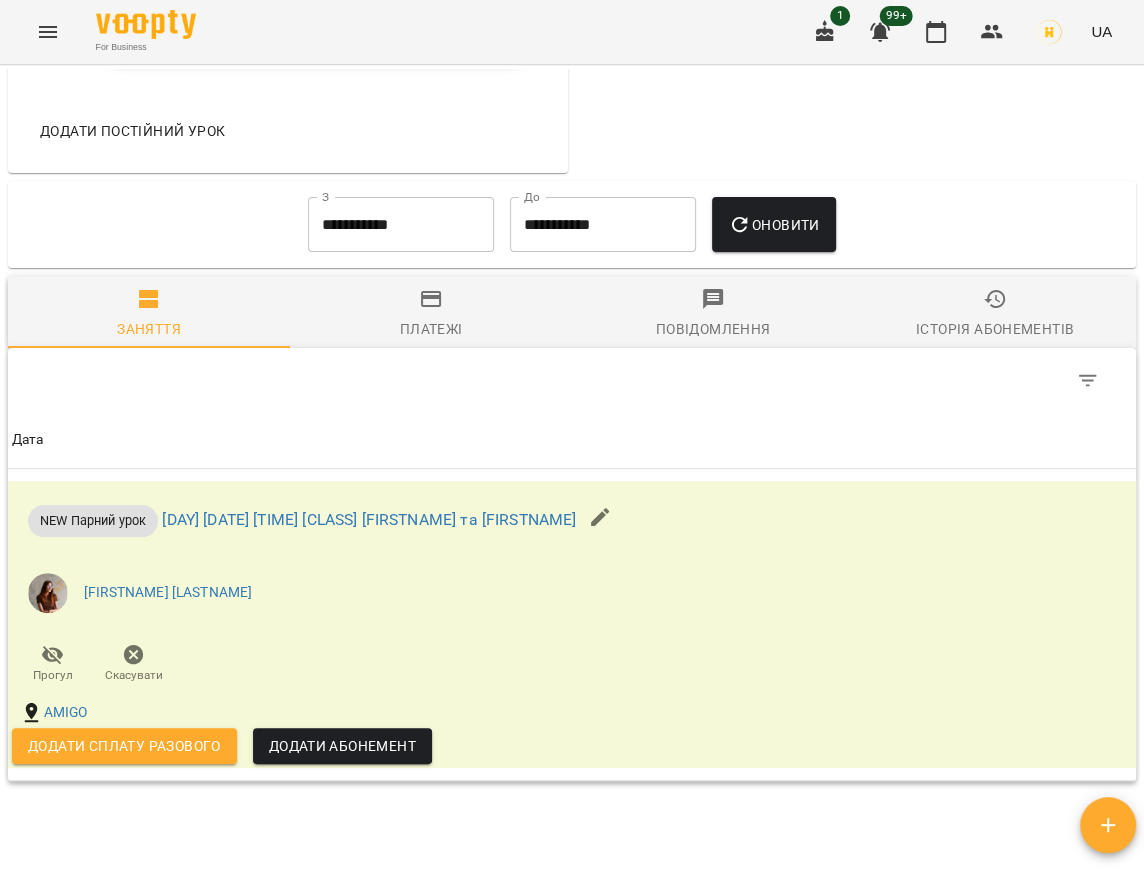 scroll, scrollTop: 1278, scrollLeft: 0, axis: vertical 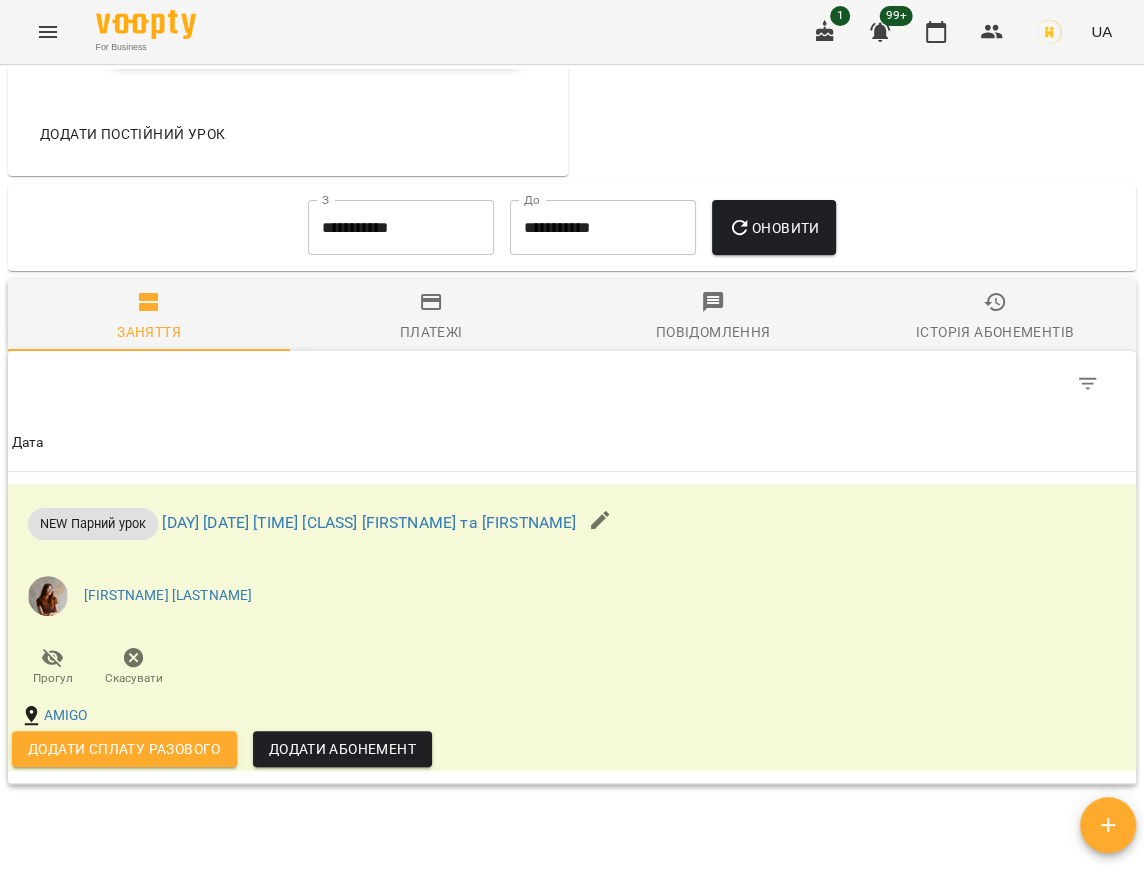 click on "**********" at bounding box center (401, 228) 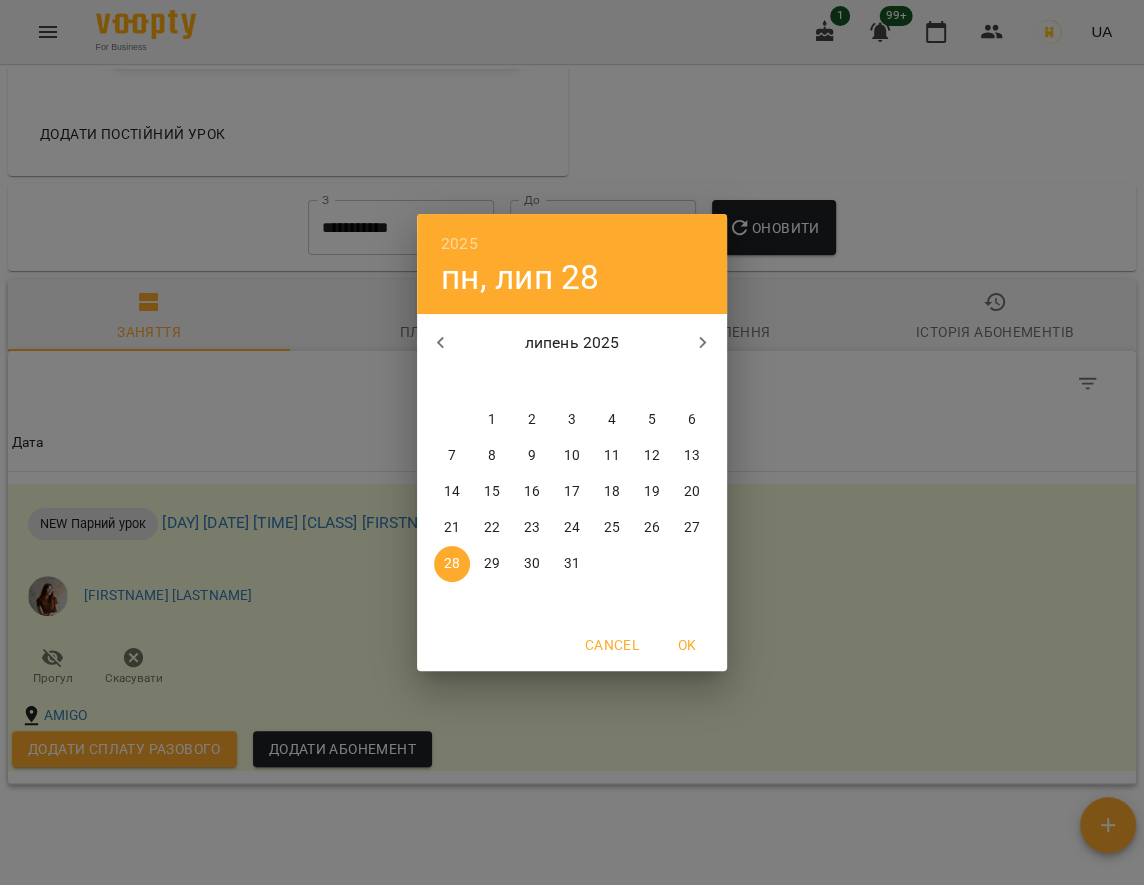 click on "1" at bounding box center (492, 420) 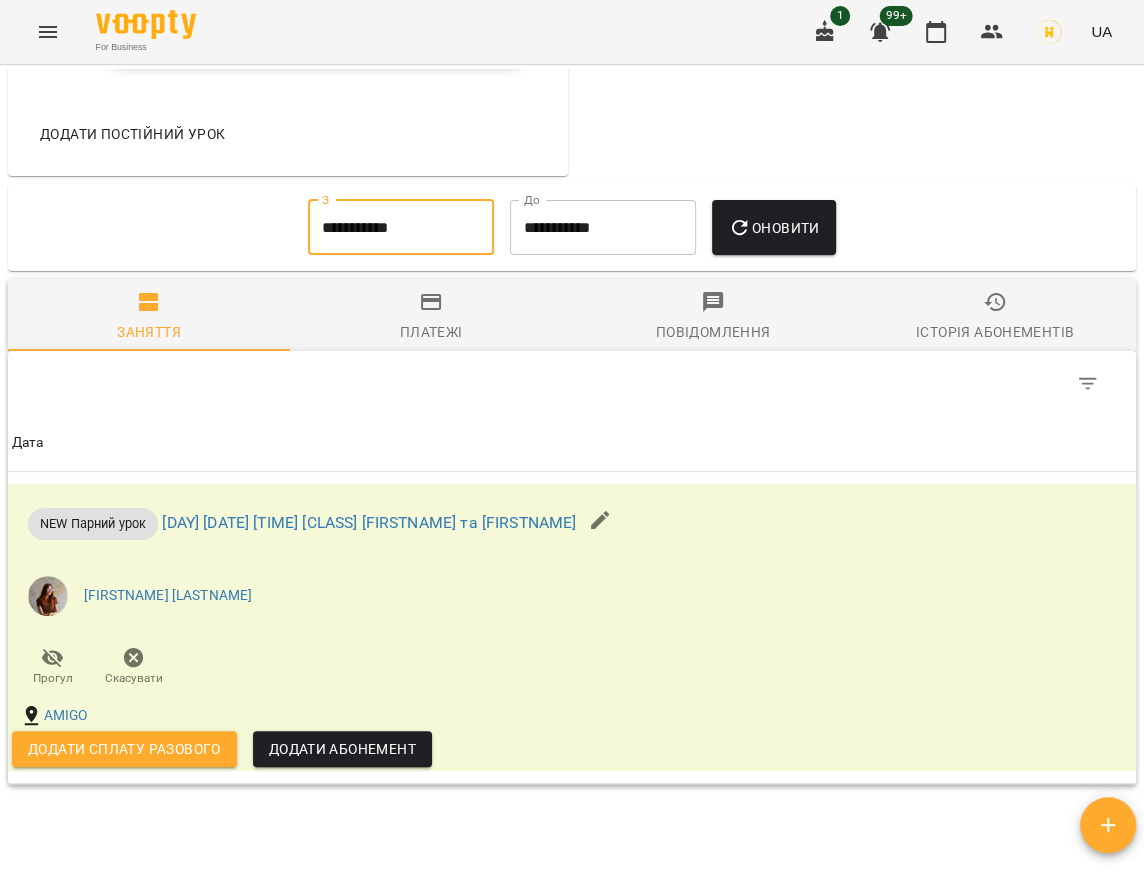 click on "Оновити" at bounding box center (773, 228) 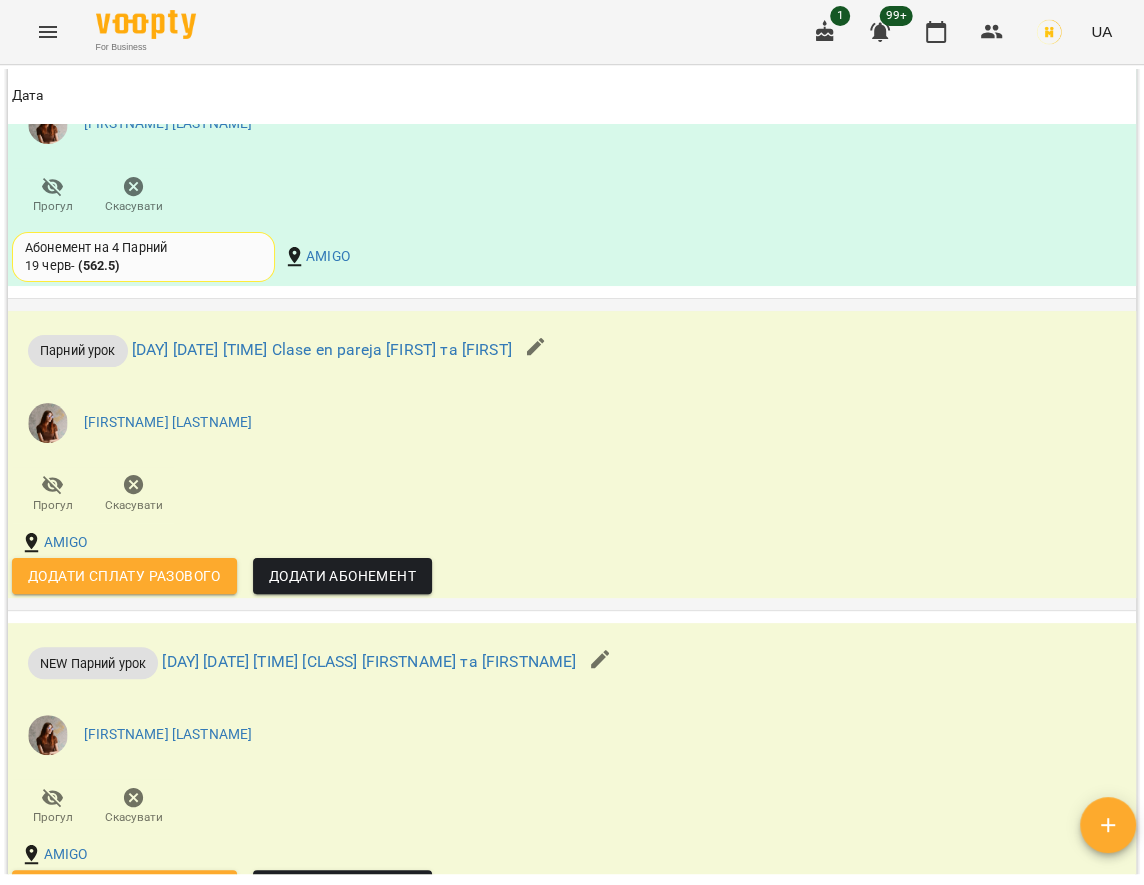 scroll, scrollTop: 2032, scrollLeft: 0, axis: vertical 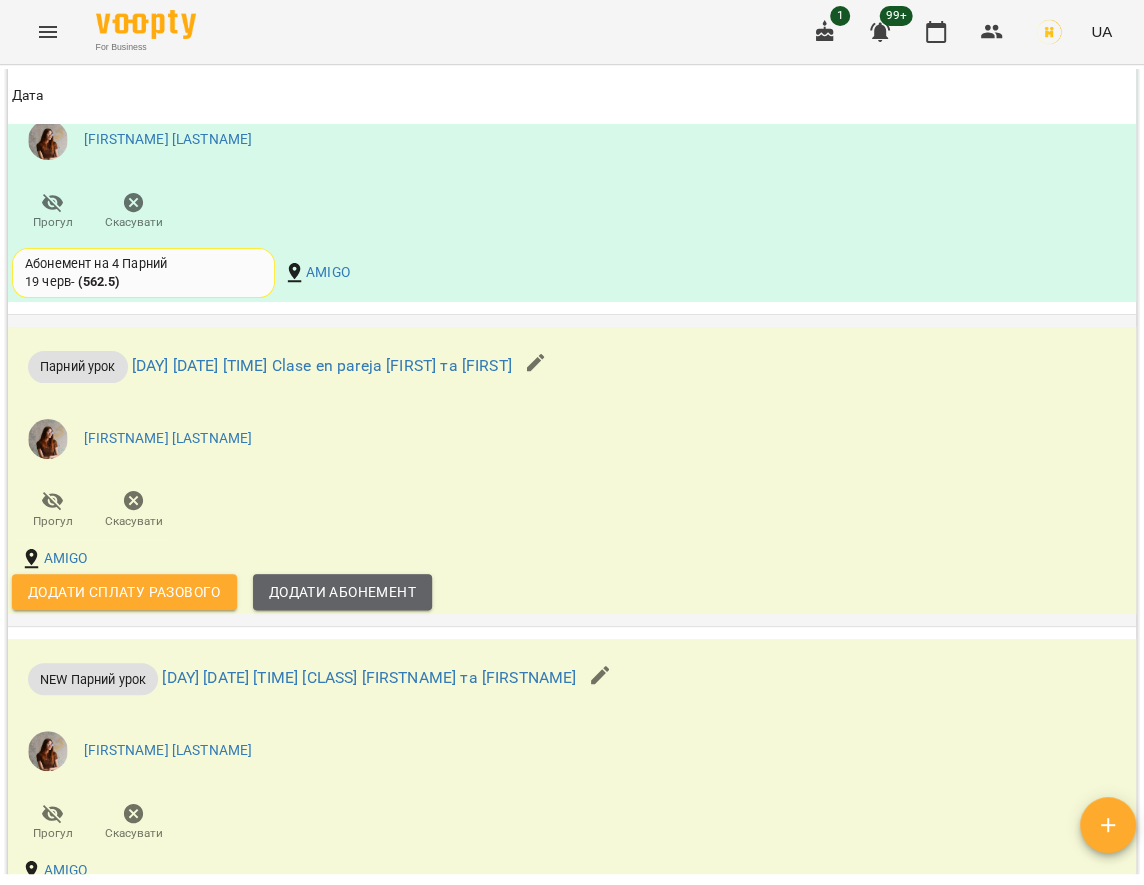 click on "Додати Абонемент" at bounding box center (342, 592) 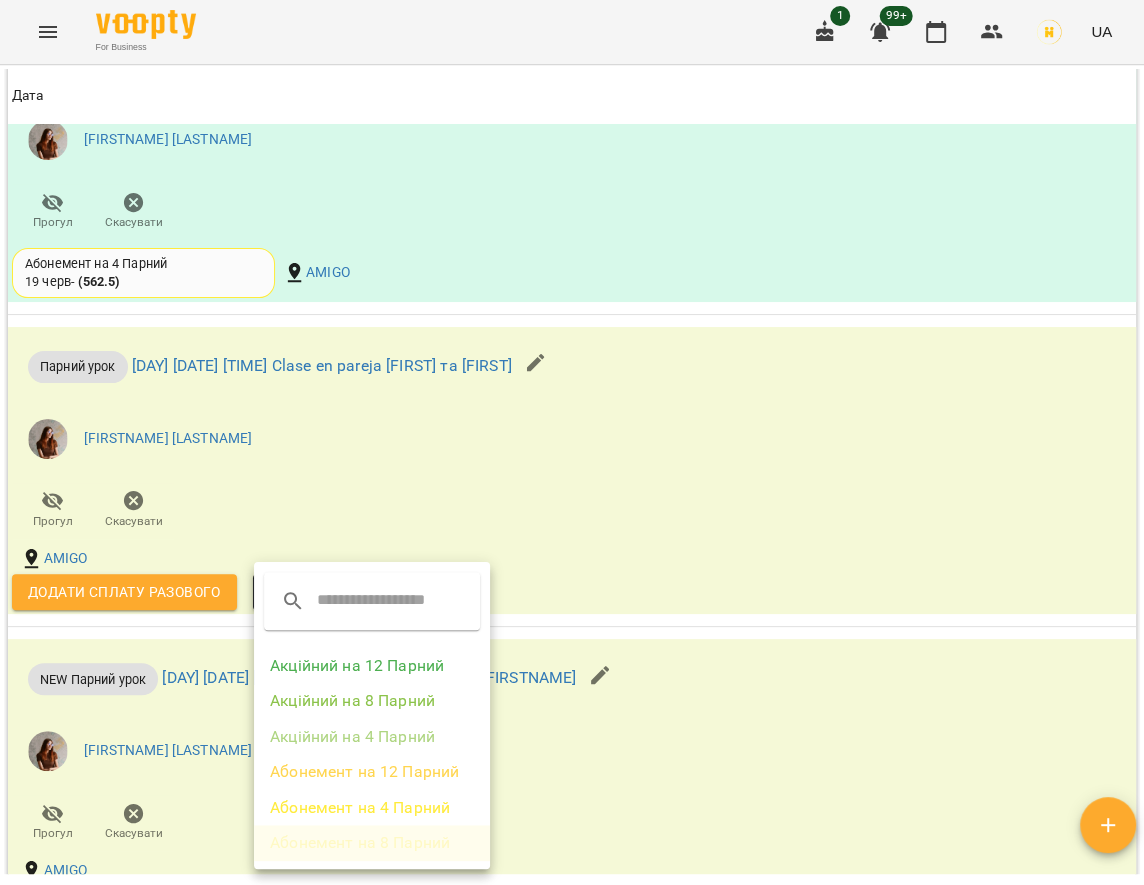 click on "Абонемент на 8 Парний" at bounding box center (372, 843) 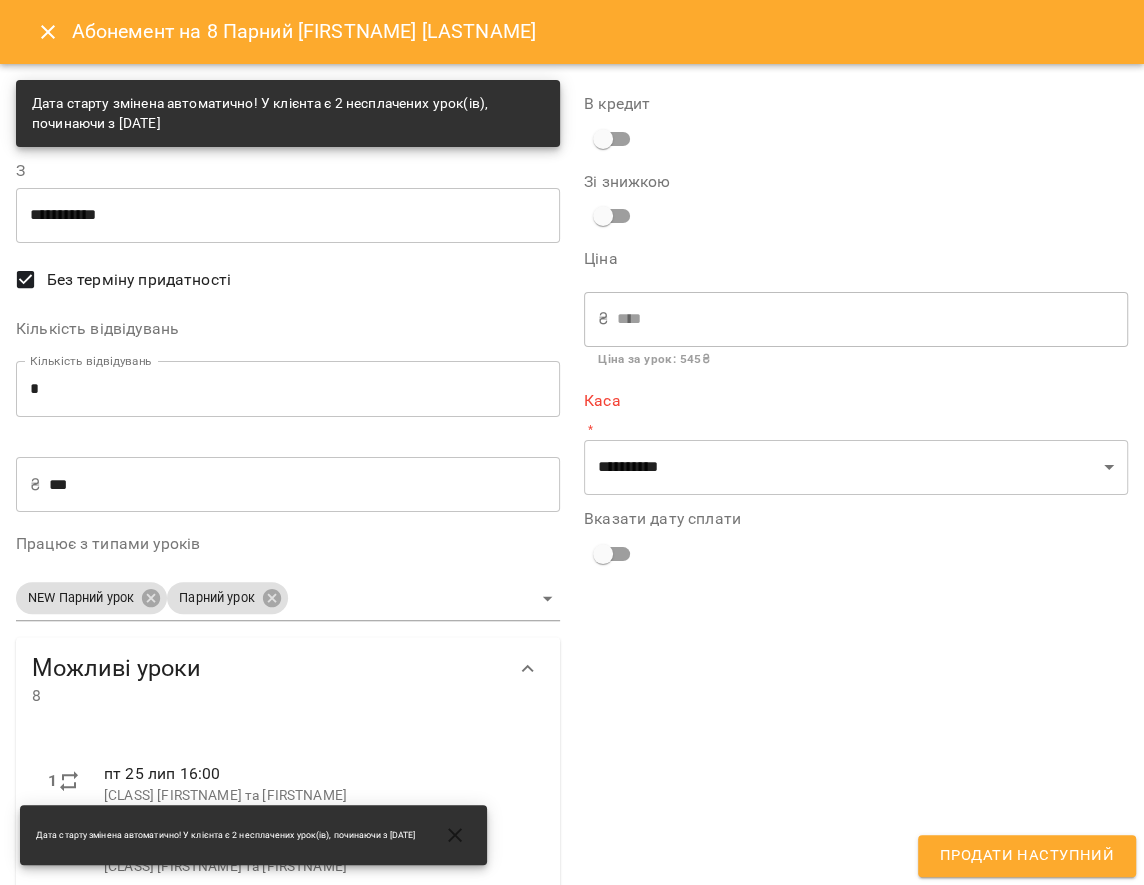 click on "**********" at bounding box center (856, 715) 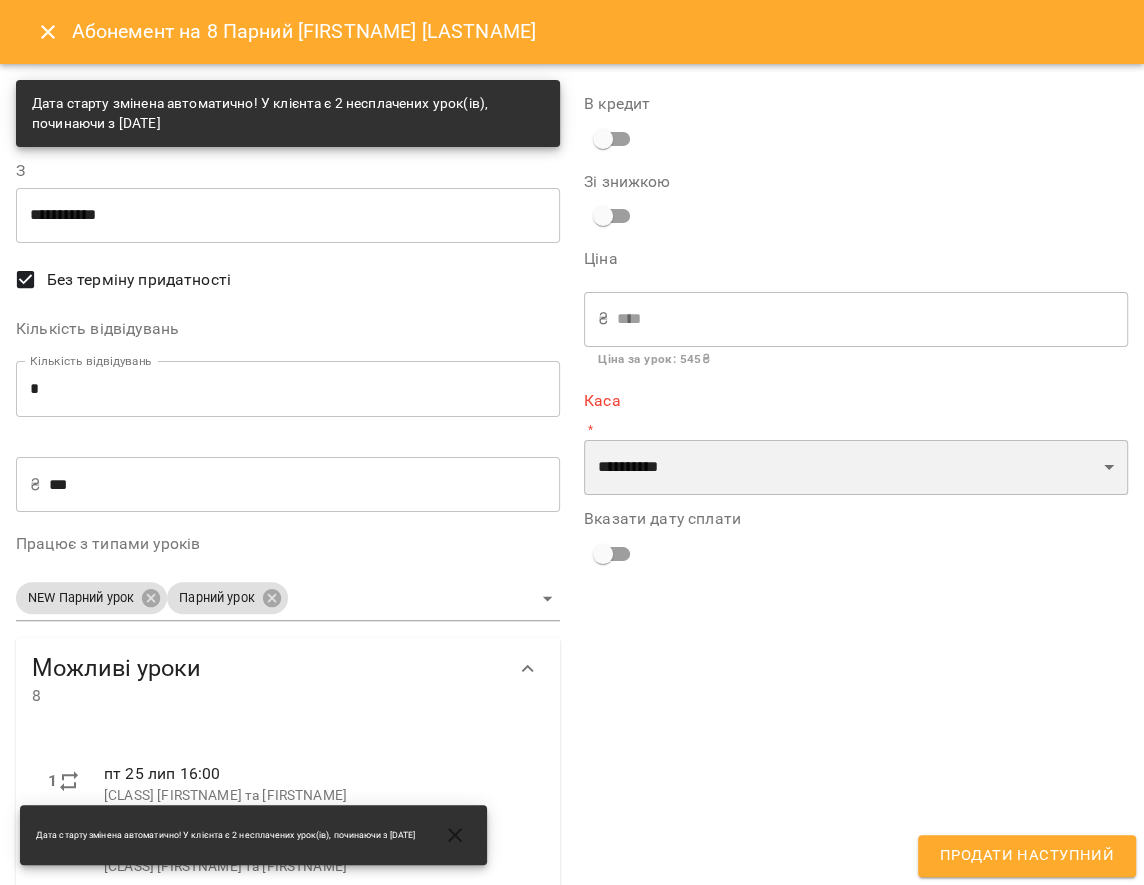 click on "**********" at bounding box center [856, 468] 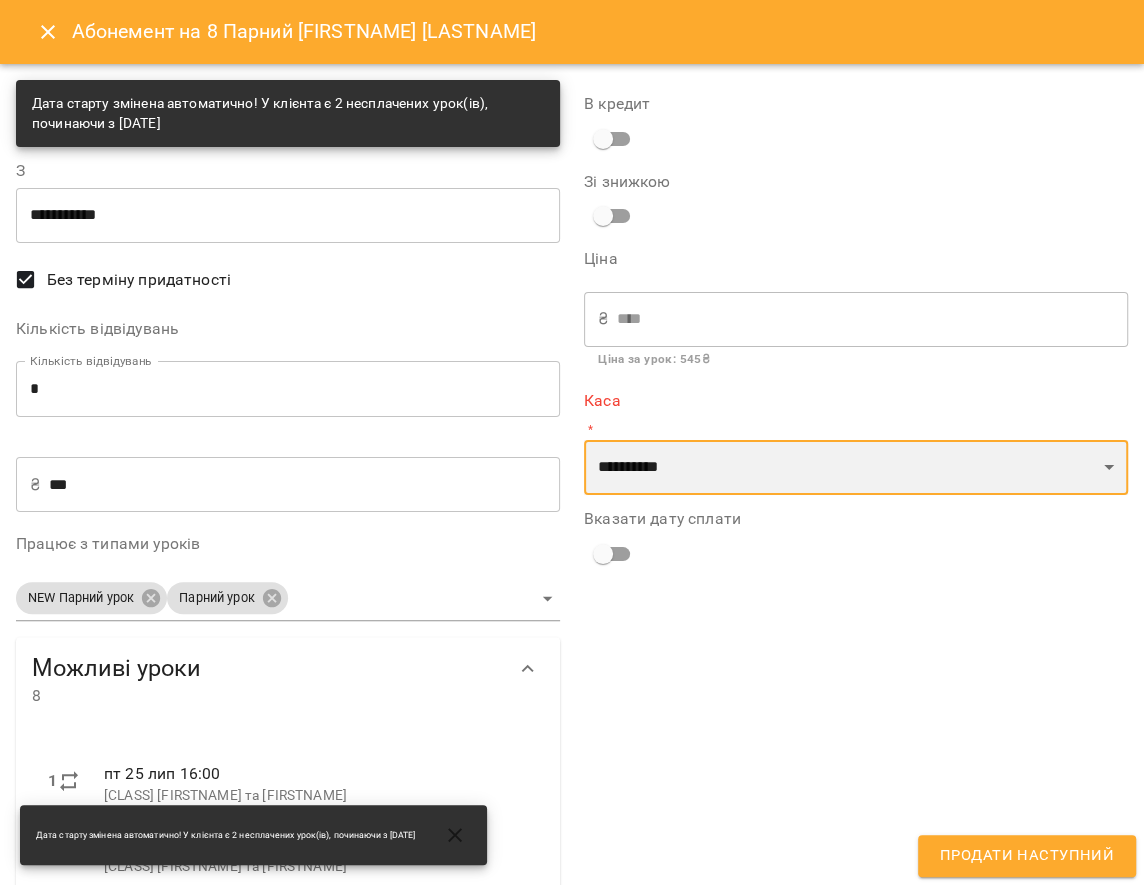 select on "****" 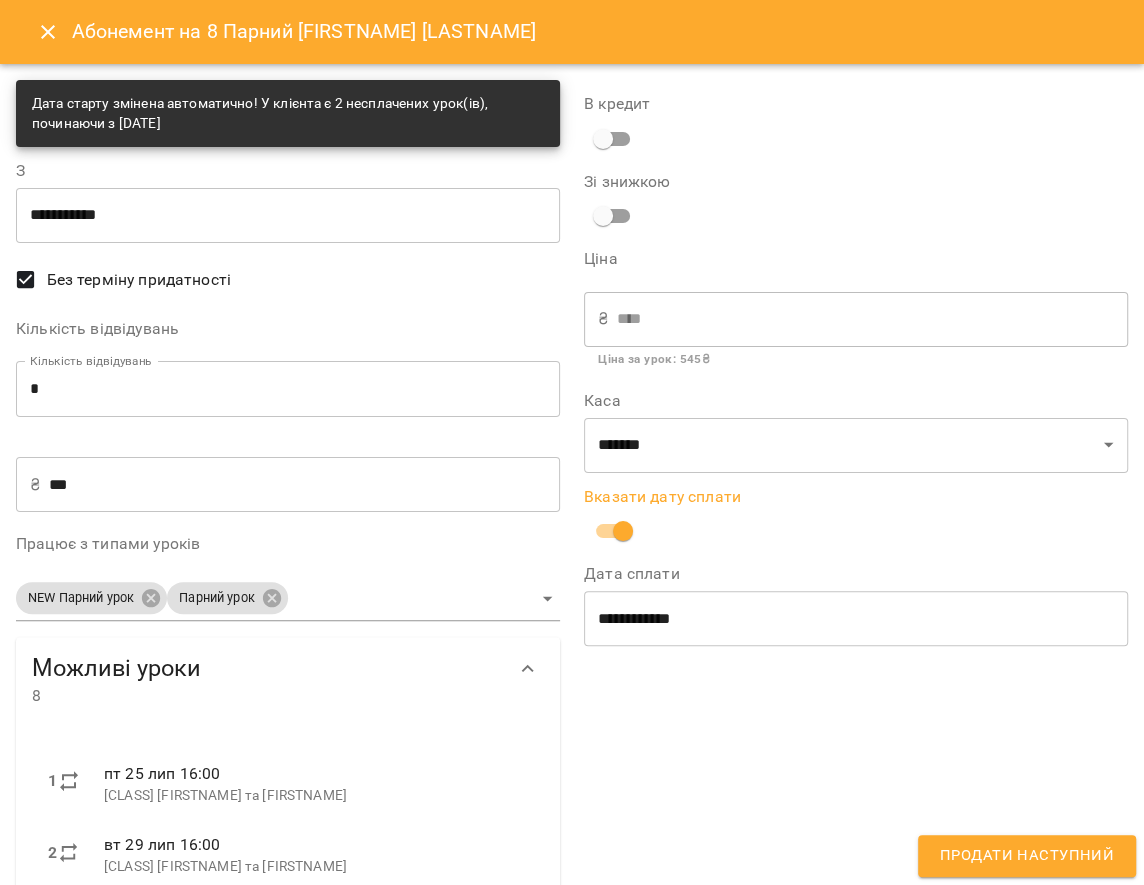 click on "Продати наступний" at bounding box center [1027, 856] 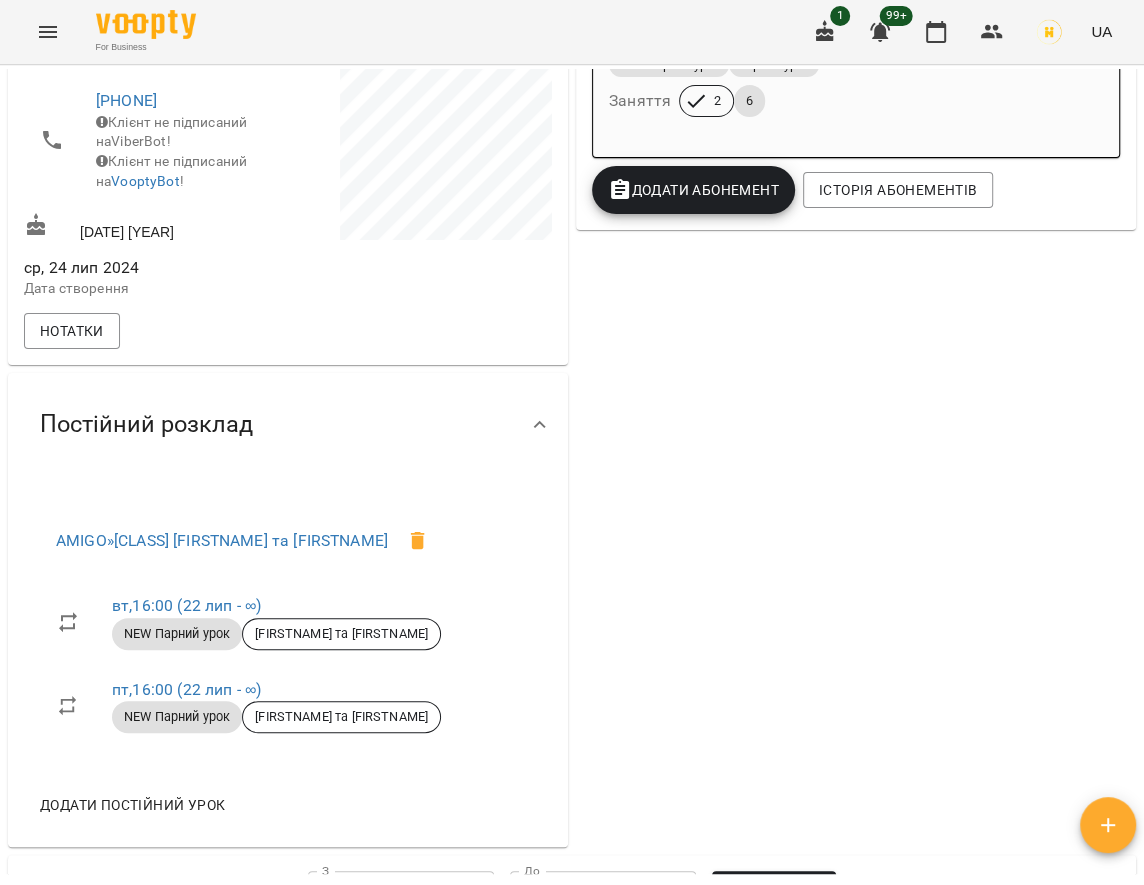 scroll, scrollTop: 0, scrollLeft: 0, axis: both 